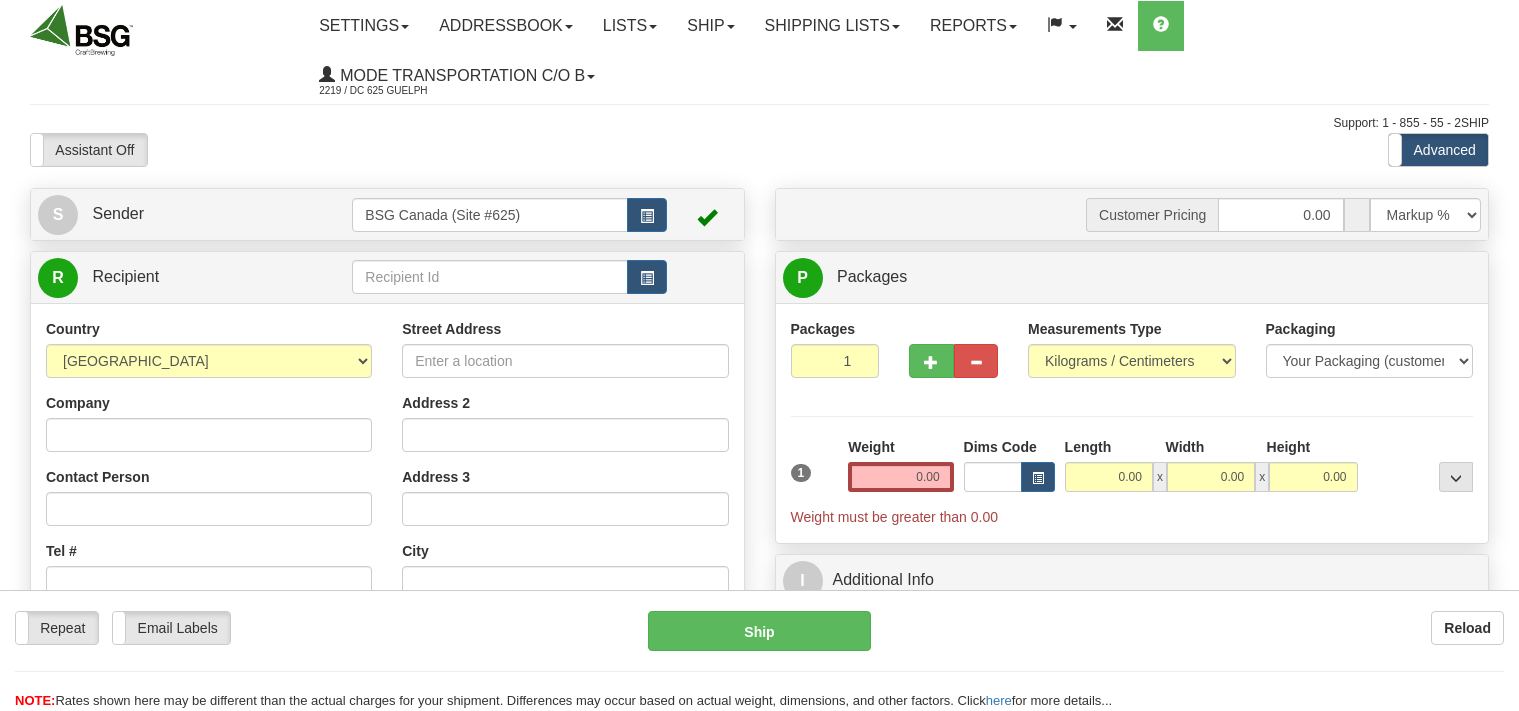 scroll, scrollTop: 0, scrollLeft: 0, axis: both 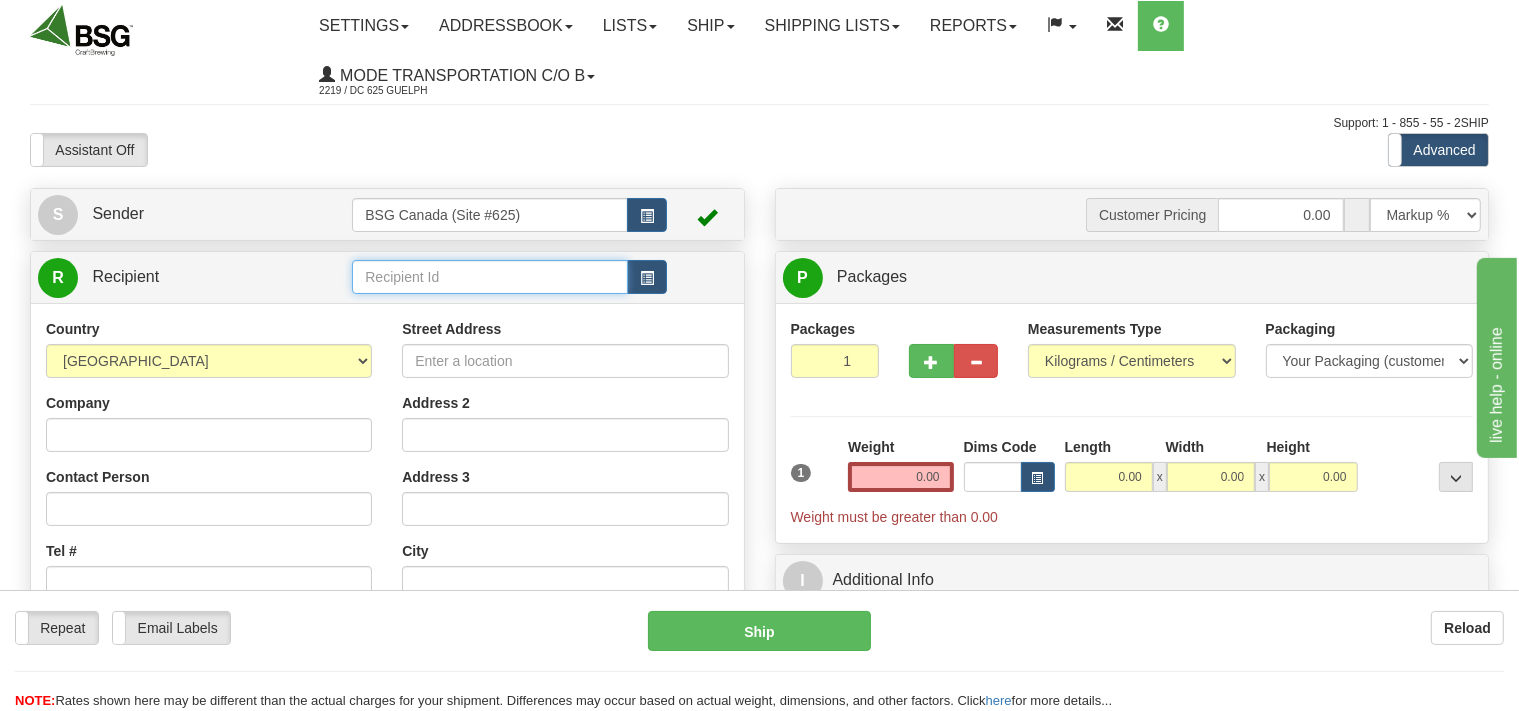 click at bounding box center [489, 277] 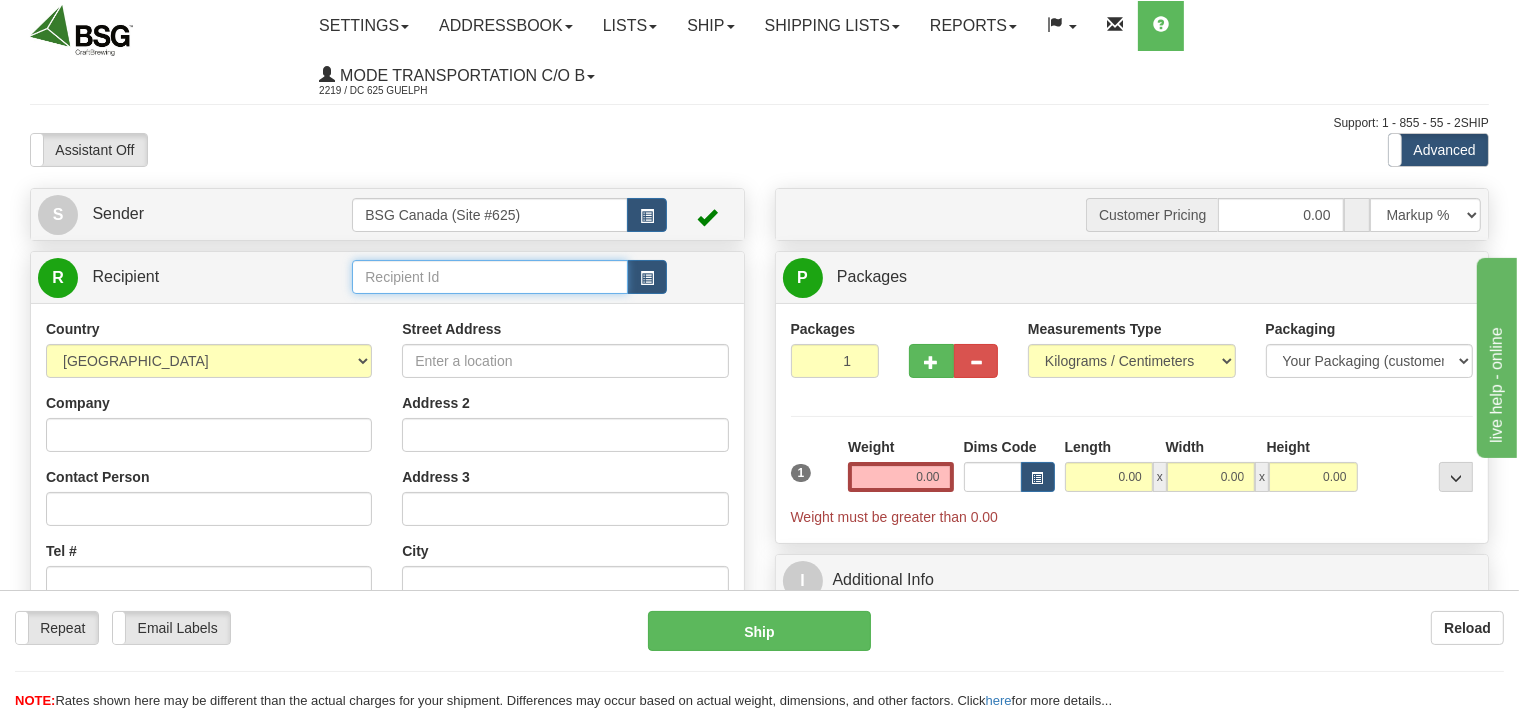 click at bounding box center (489, 277) 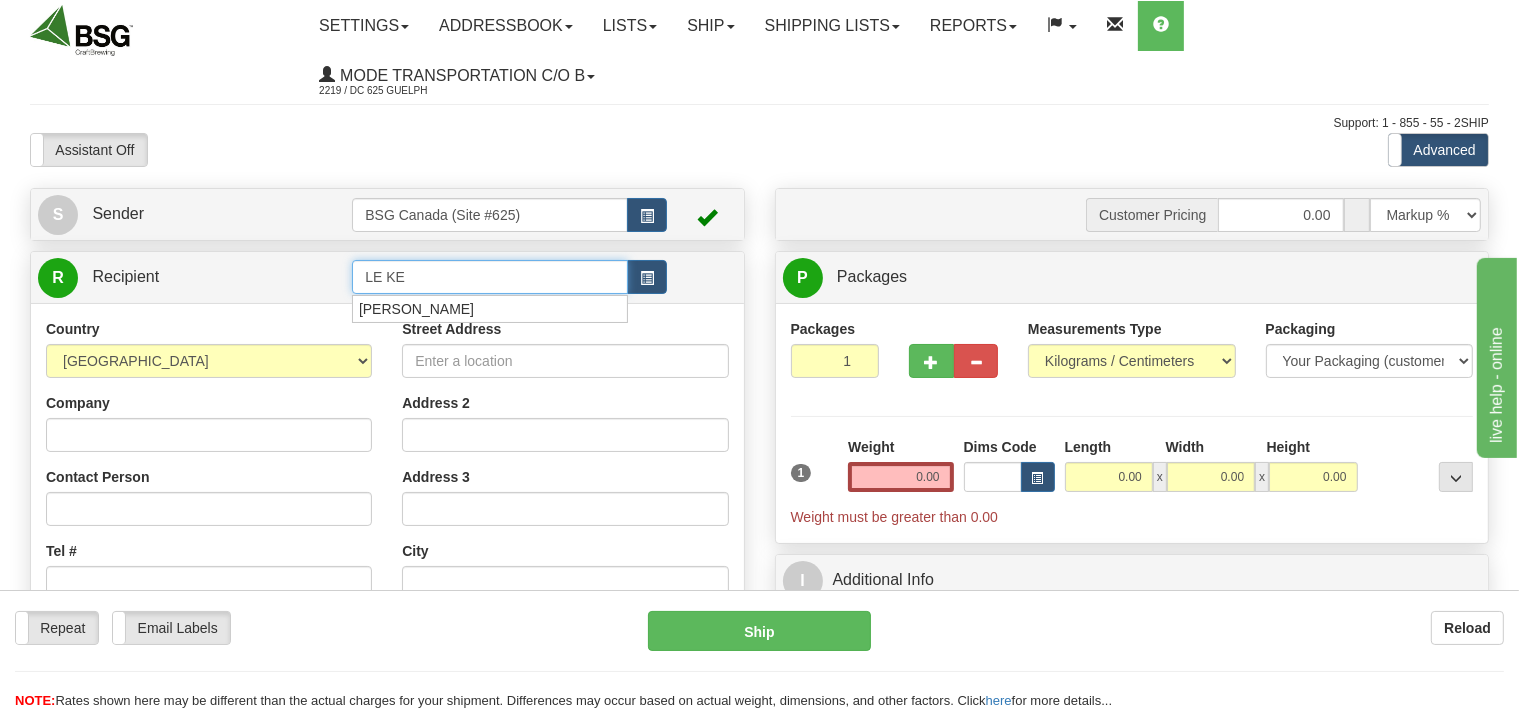 click on "LE KETCH" at bounding box center (486, 309) 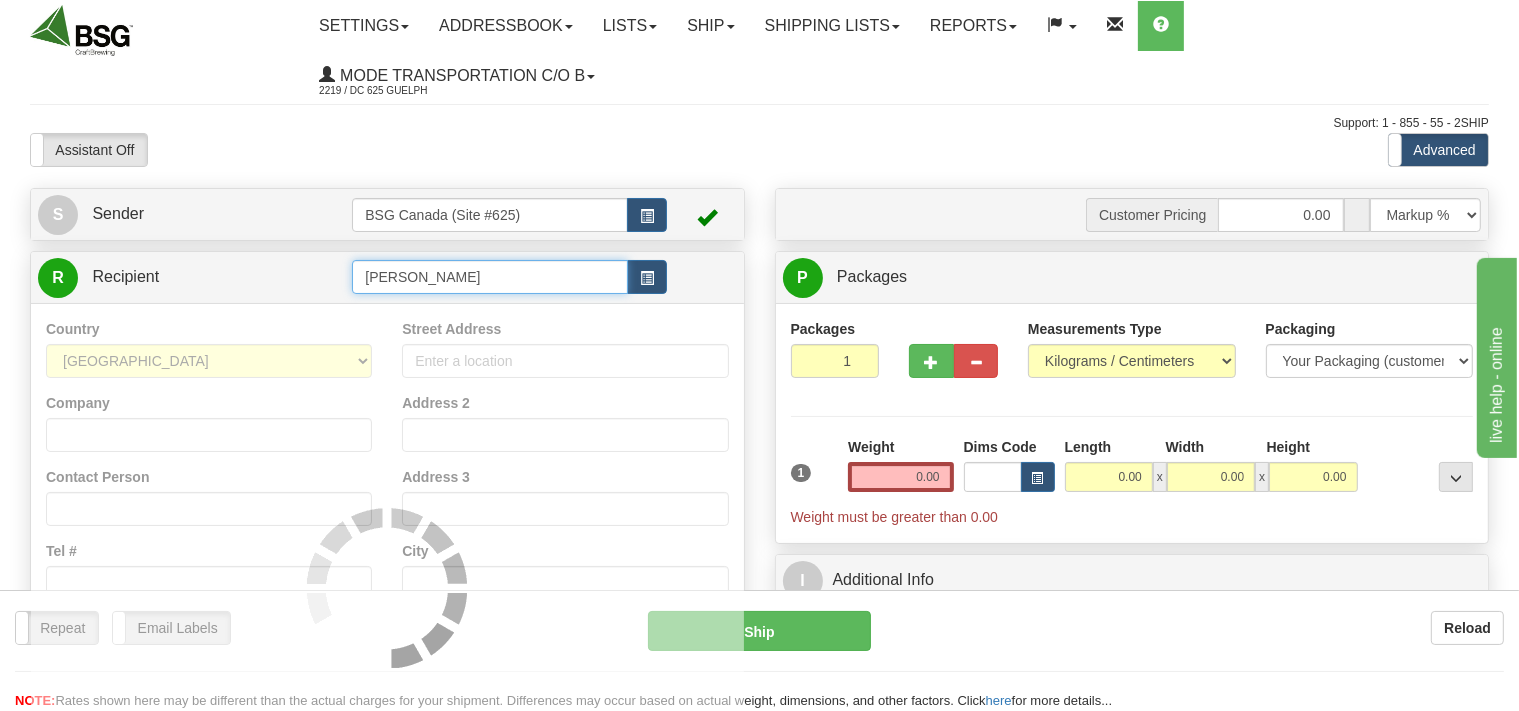 type on "LE KETCH" 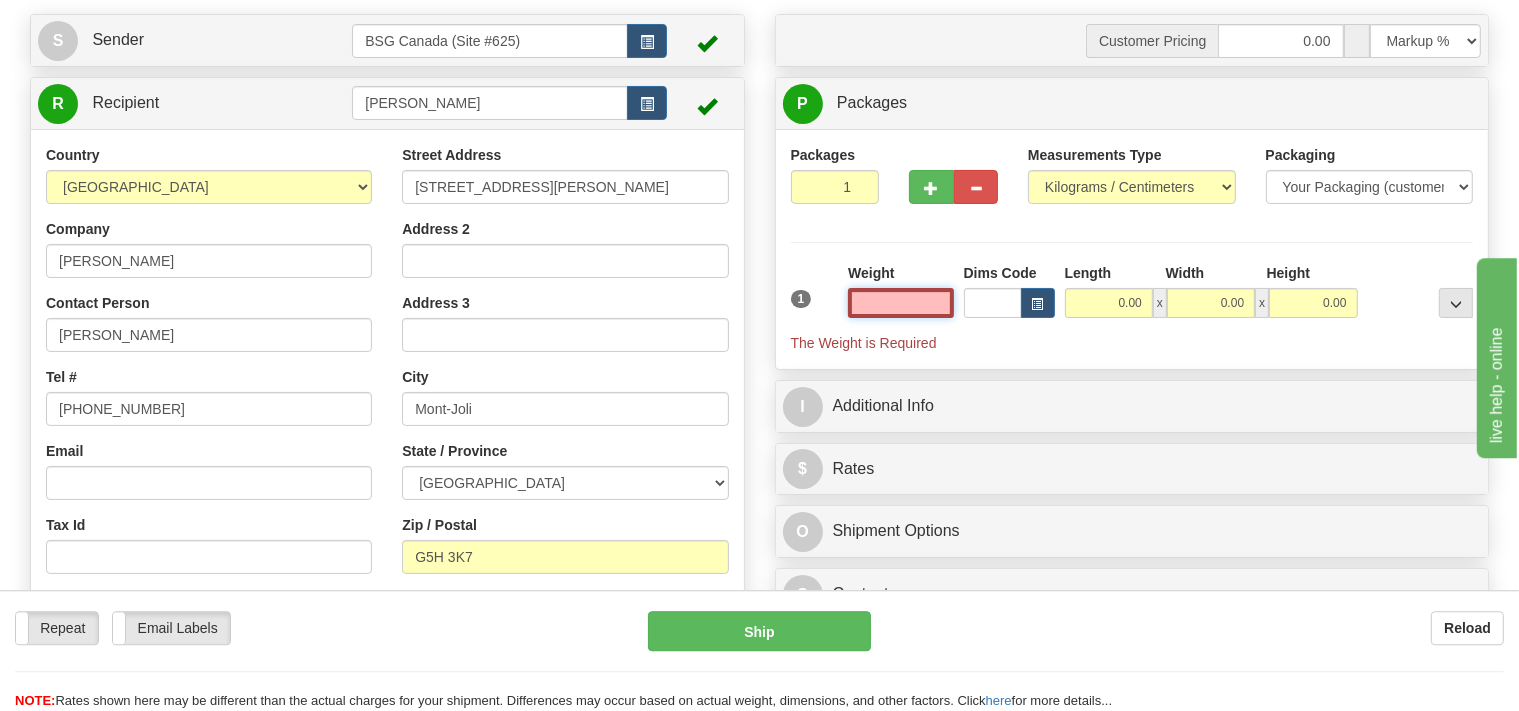 scroll, scrollTop: 211, scrollLeft: 0, axis: vertical 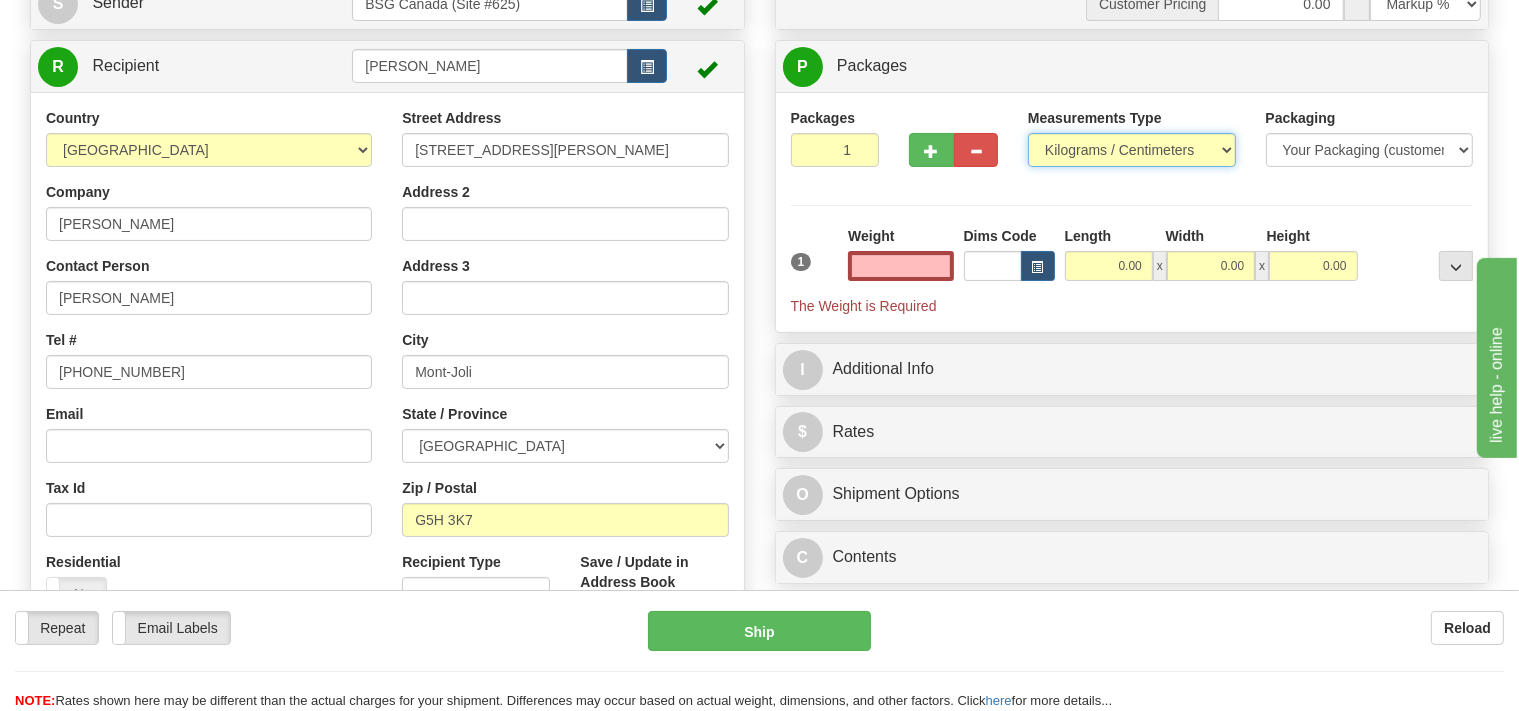 type on "0.00" 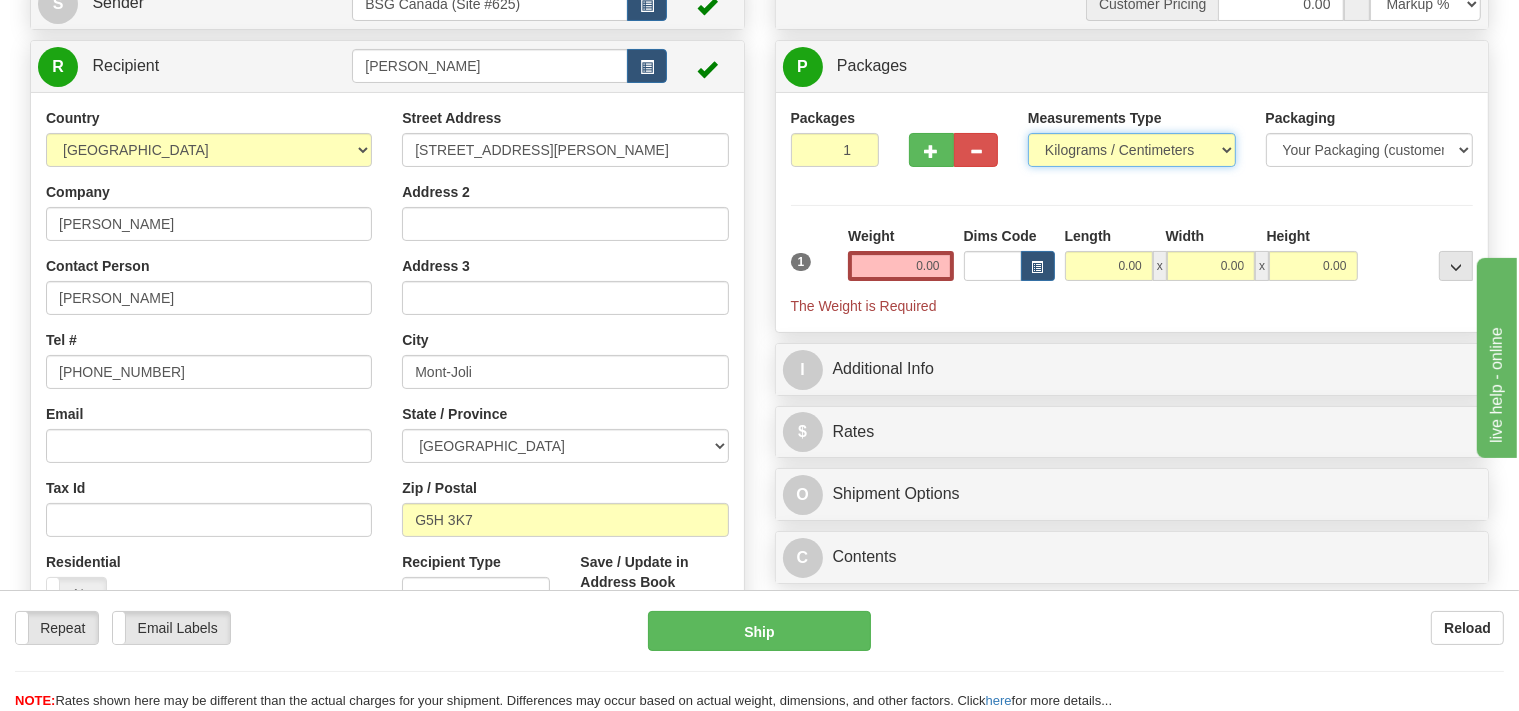 click on "Pounds / Inches
Kilograms / Centimeters" at bounding box center [1132, 150] 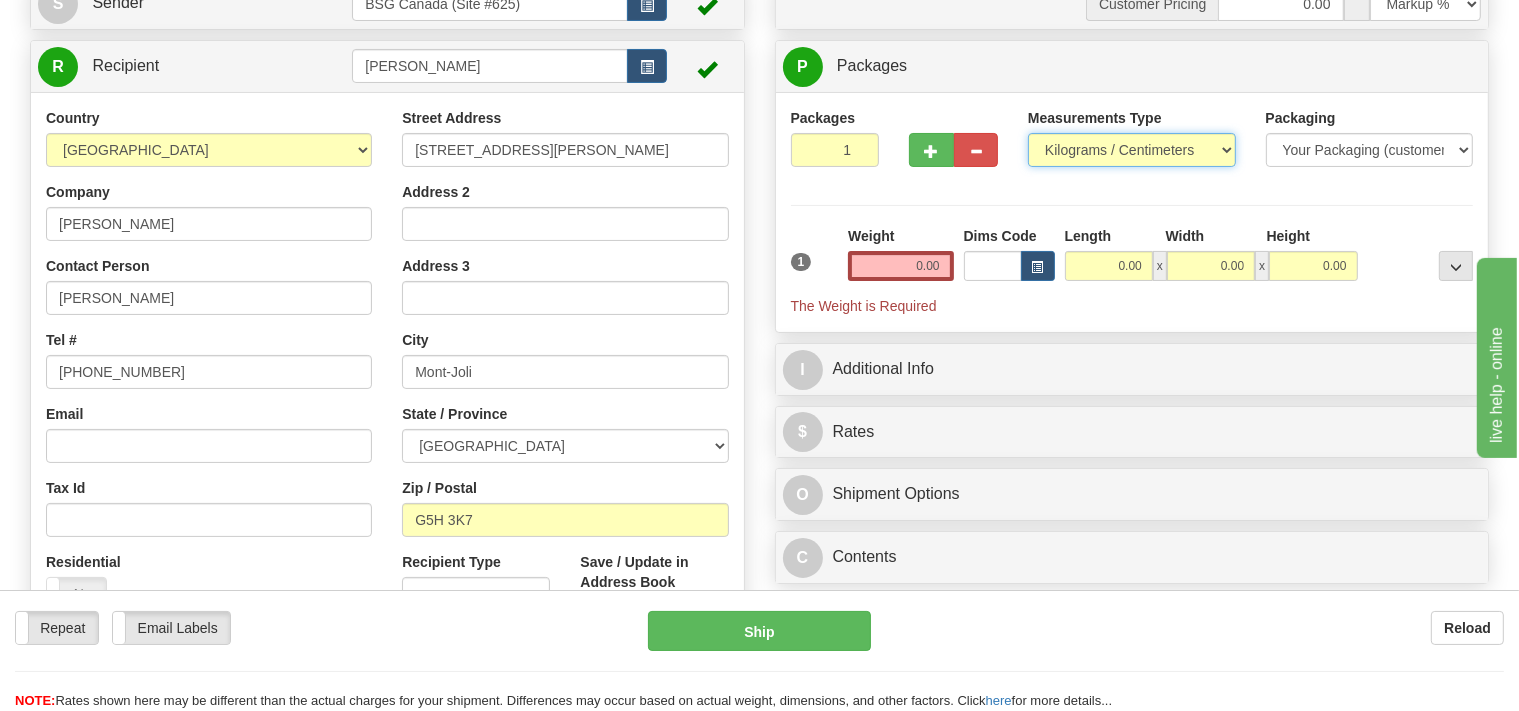 select on "0" 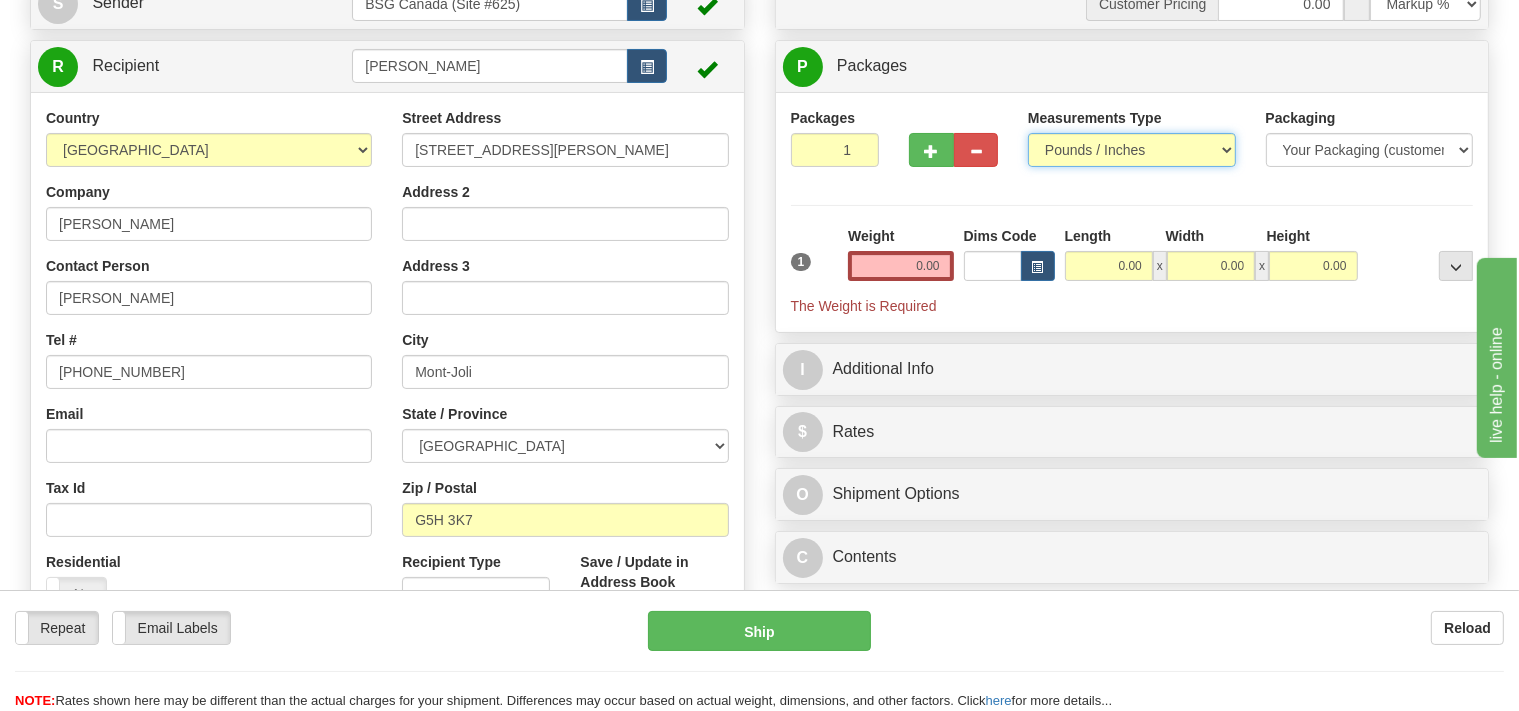 click on "Pounds / Inches" at bounding box center (0, 0) 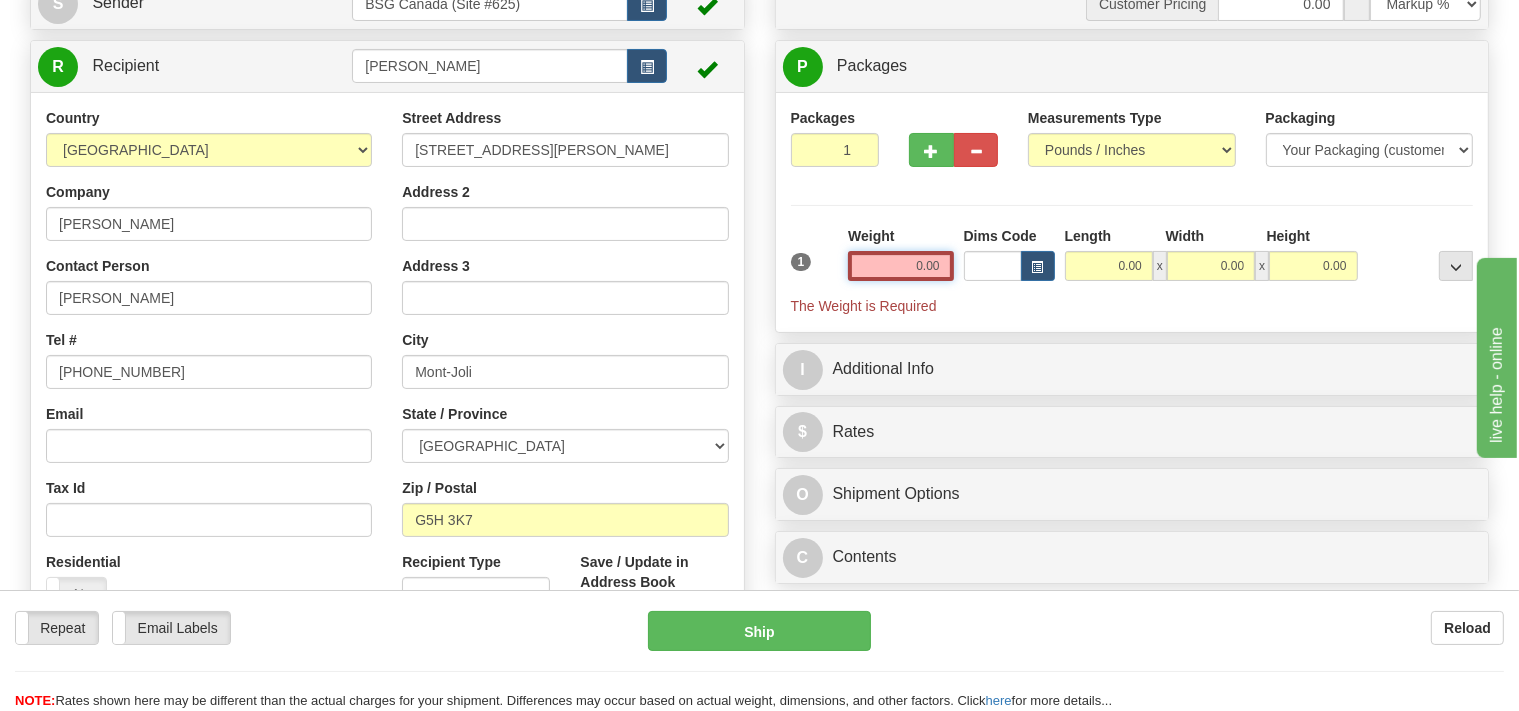 click on "0.00" at bounding box center [900, 266] 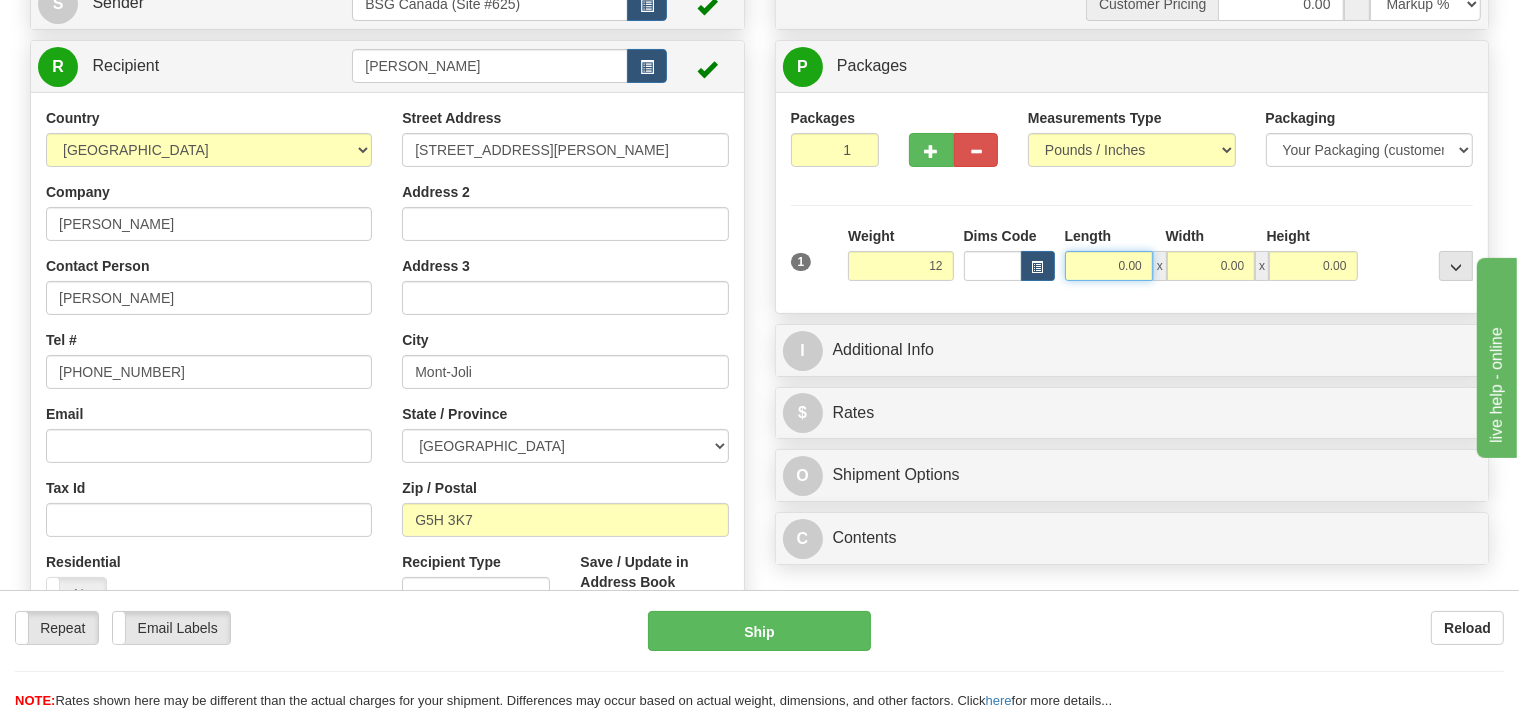 type on "12.00" 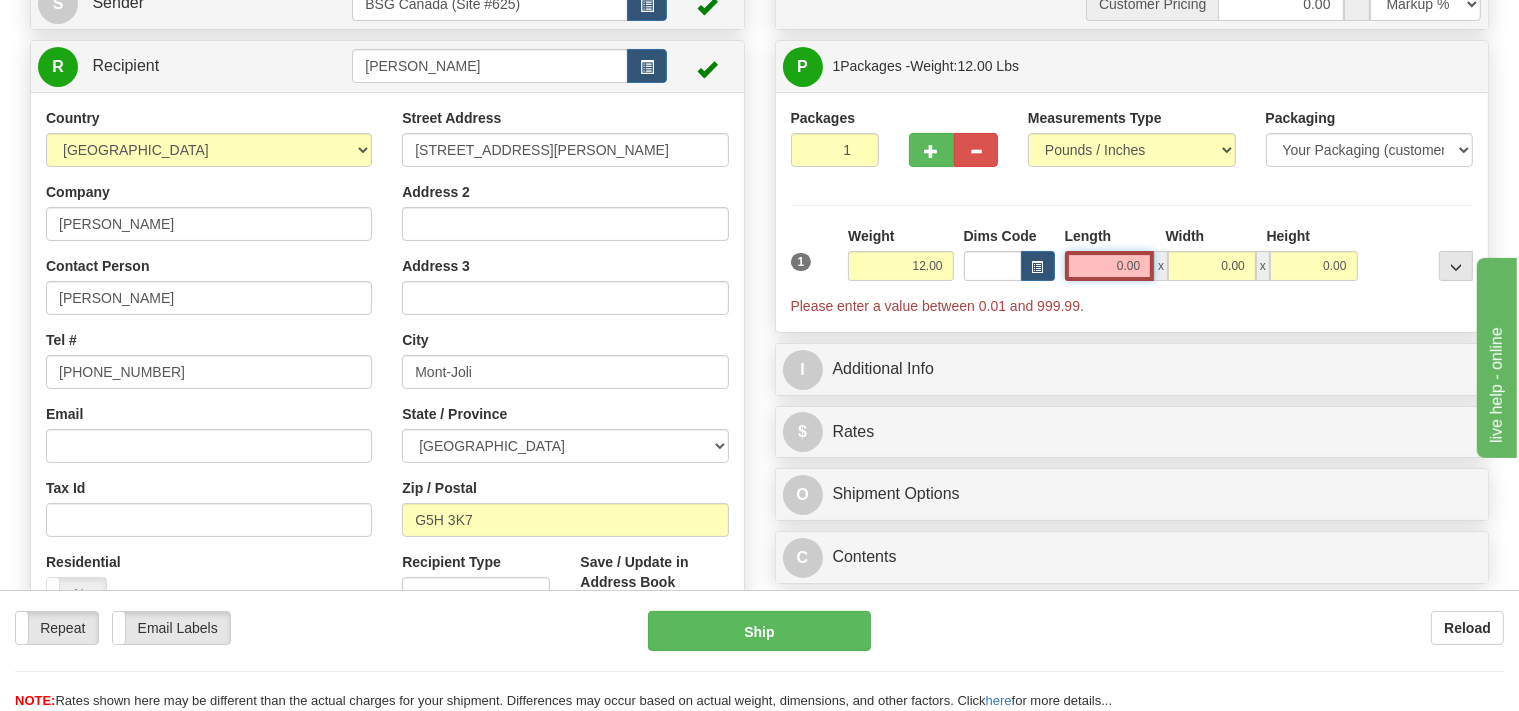 click on "0.00" at bounding box center [1110, 266] 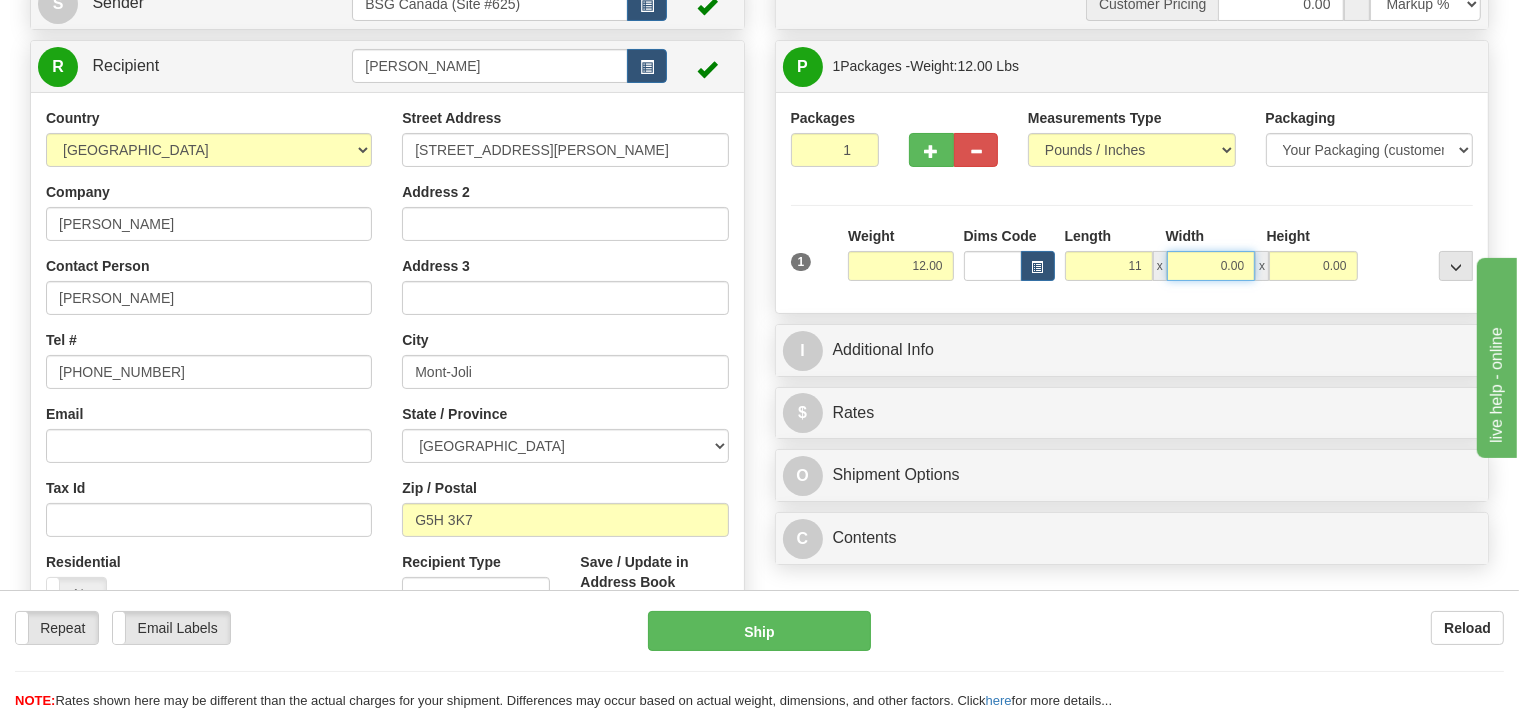 type on "11.00" 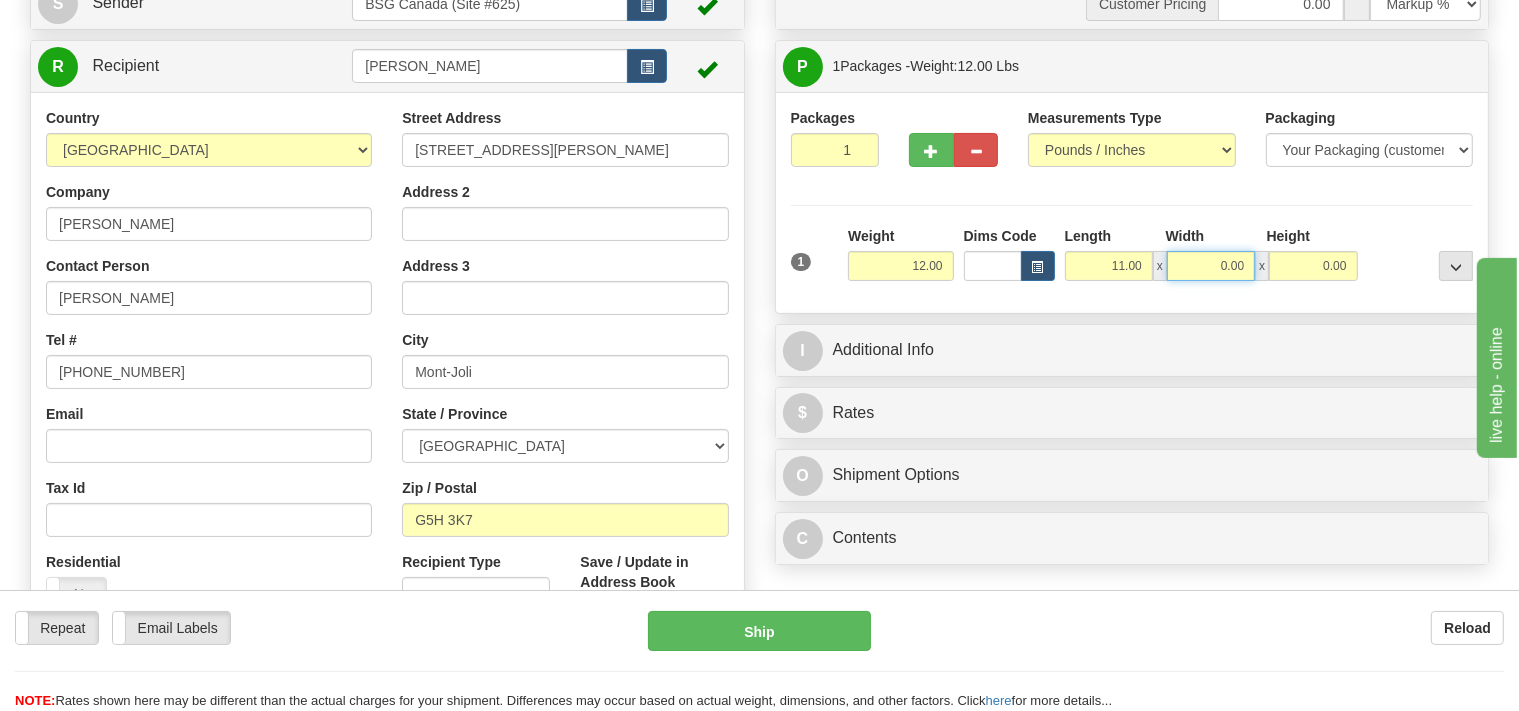 click on "0.00" at bounding box center [1211, 266] 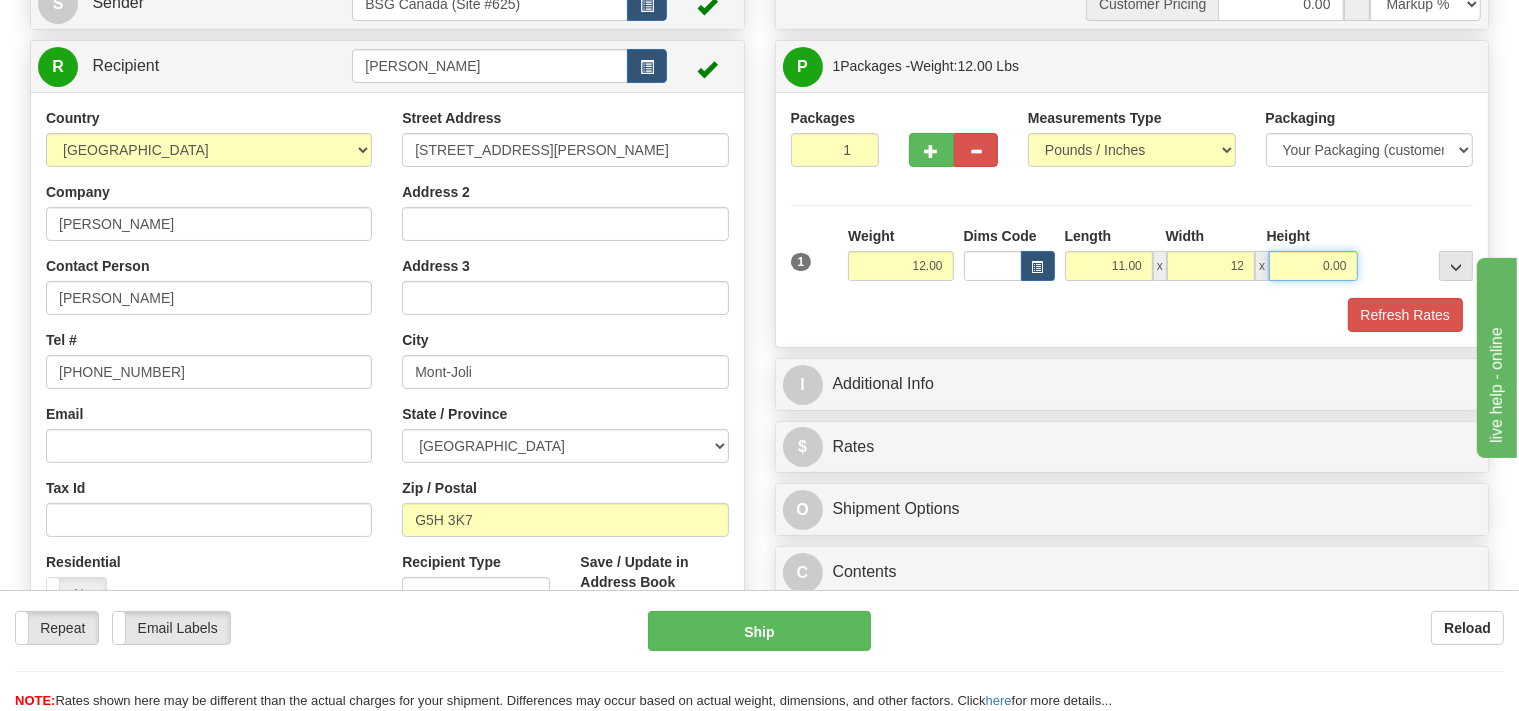 type on "12.00" 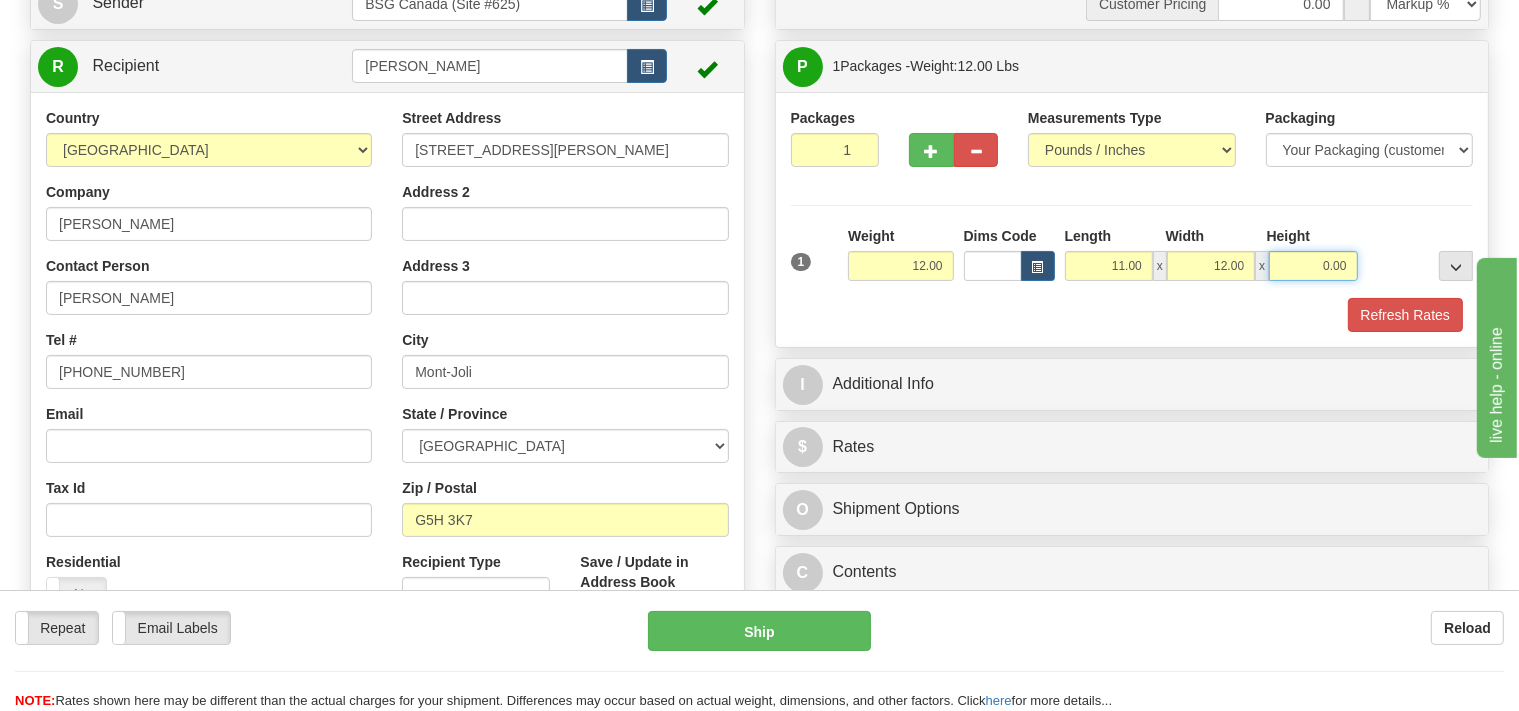 click on "0.00" at bounding box center [1313, 266] 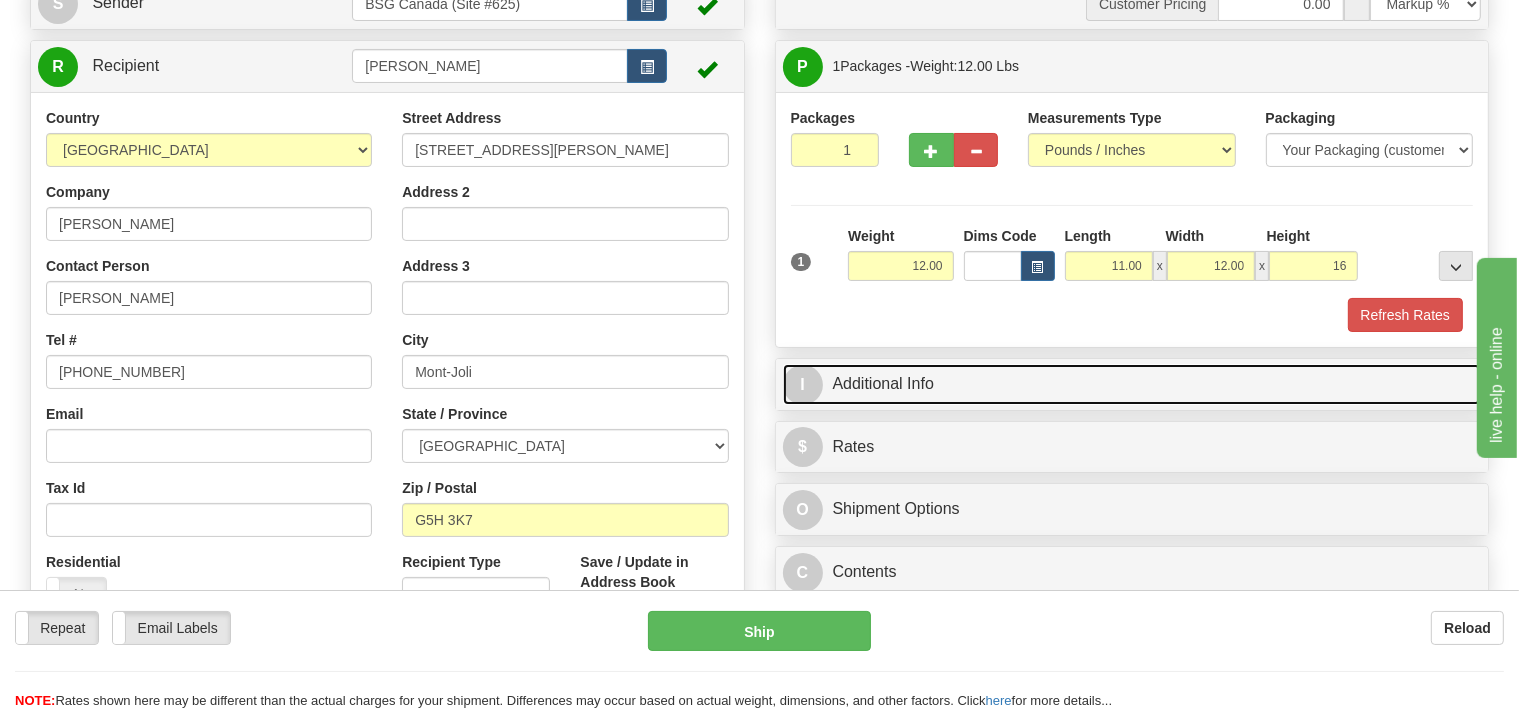 type on "16.00" 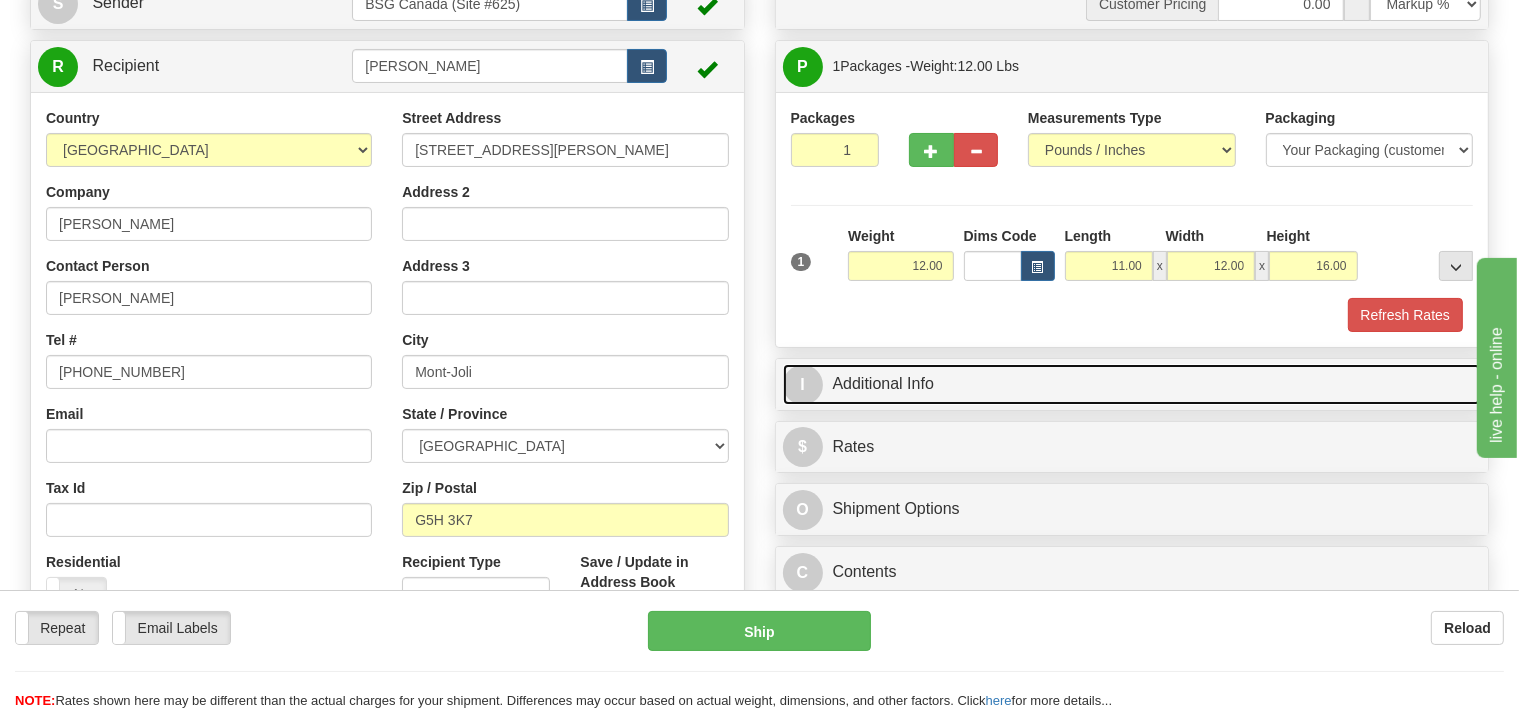 click on "I Additional Info" at bounding box center [1132, 384] 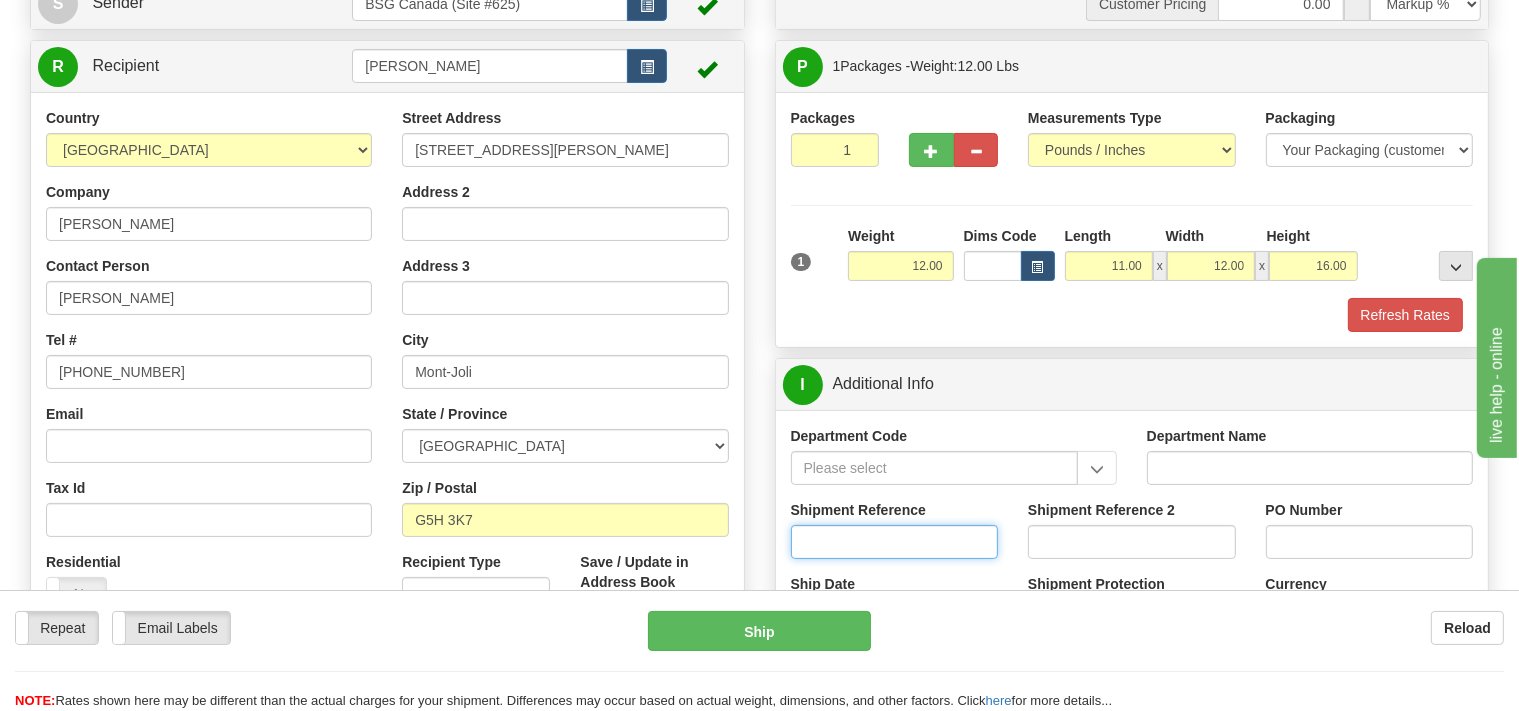 click on "Shipment Reference" at bounding box center (895, 542) 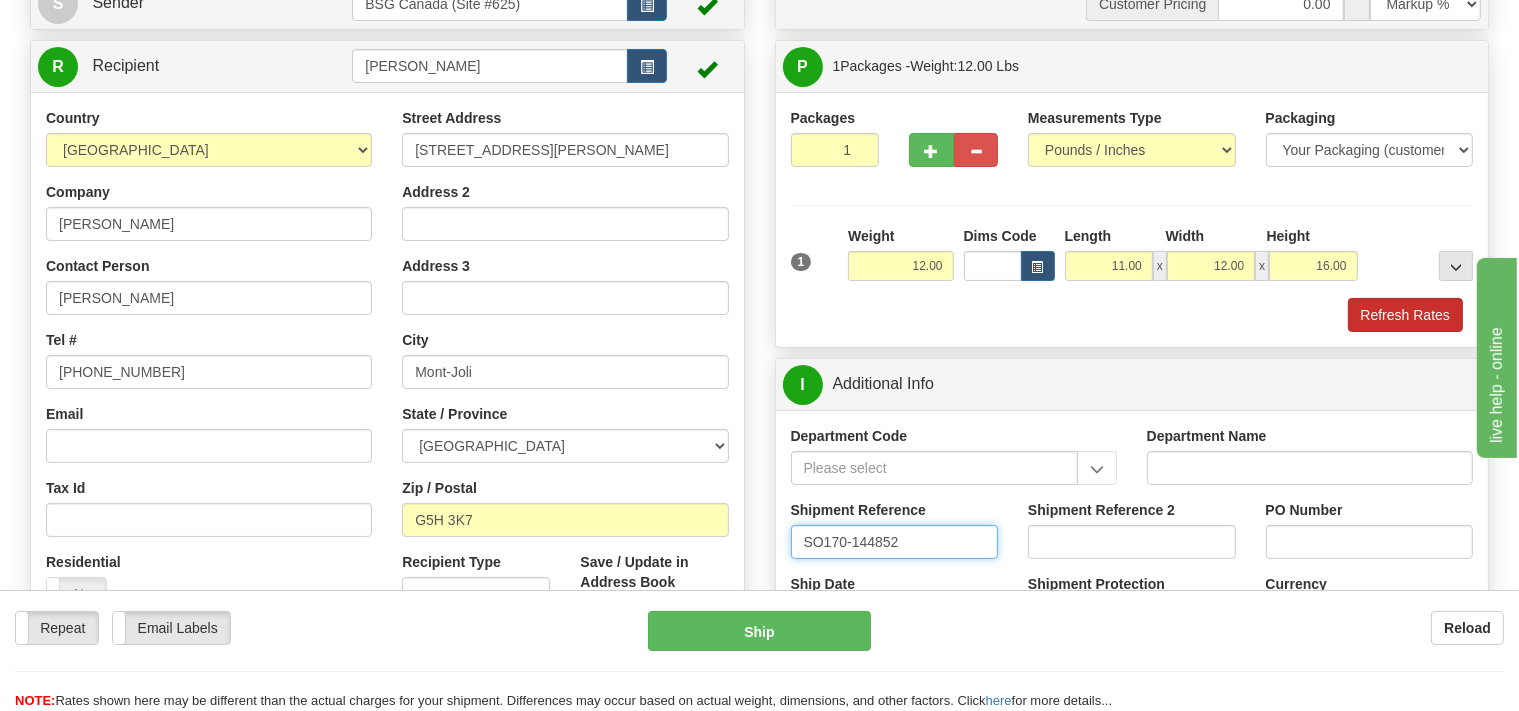 type on "SO170-144852" 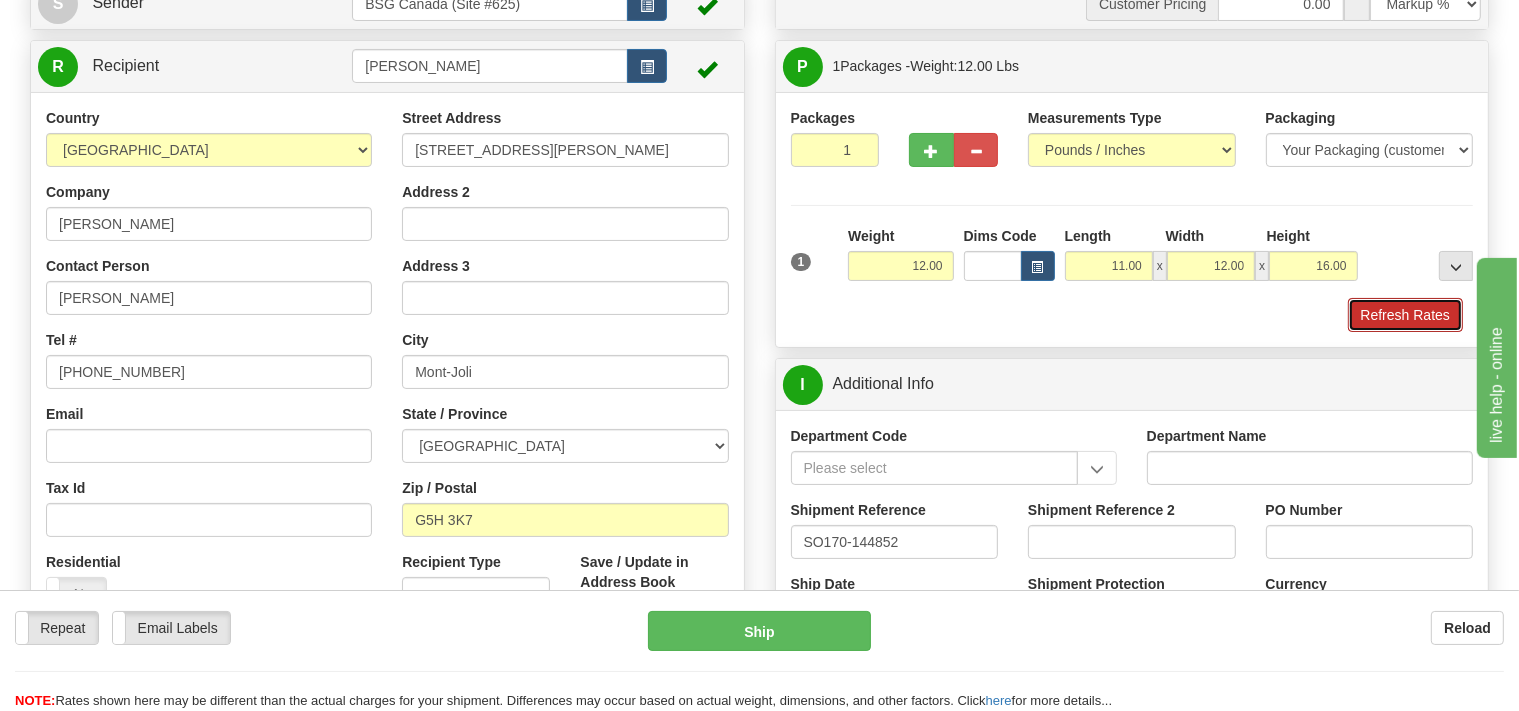 click on "Refresh Rates" at bounding box center [1405, 315] 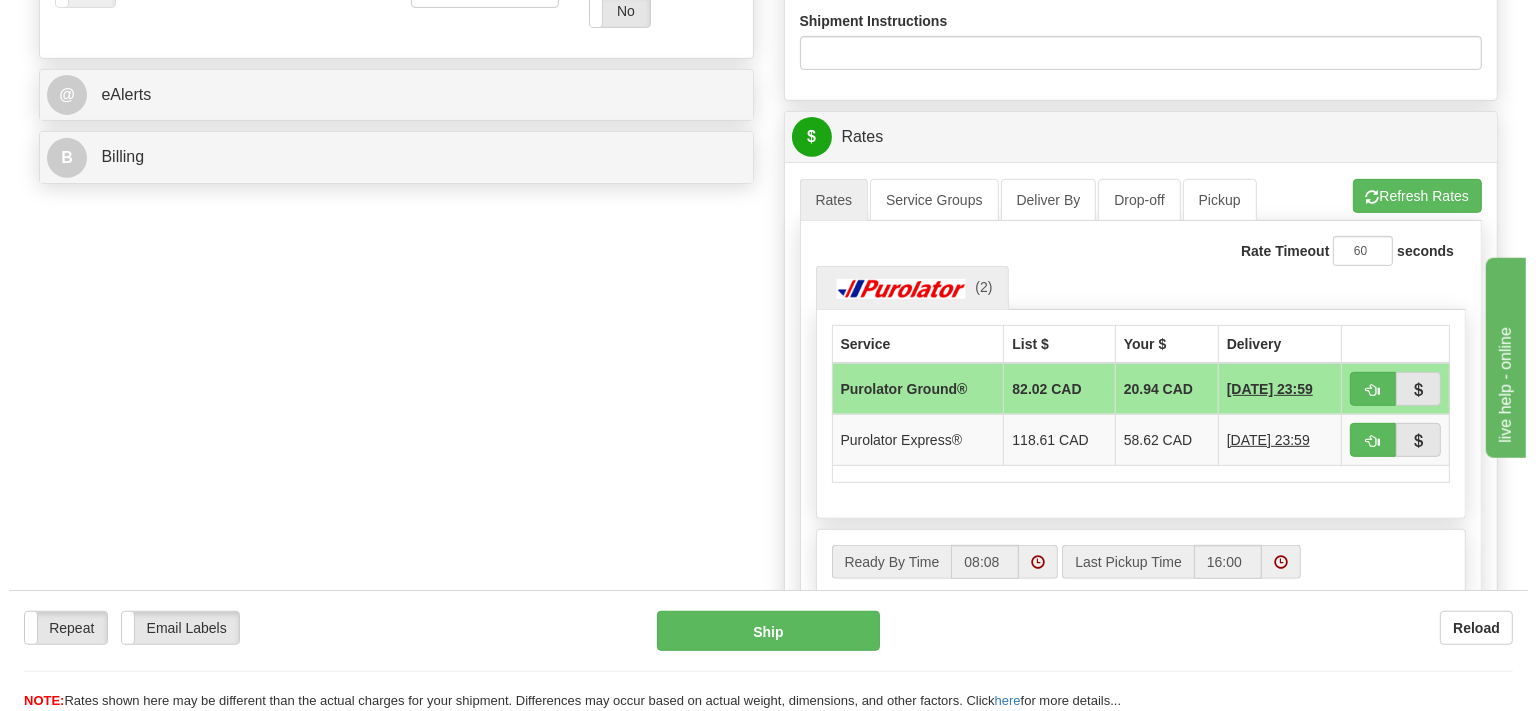 scroll, scrollTop: 844, scrollLeft: 0, axis: vertical 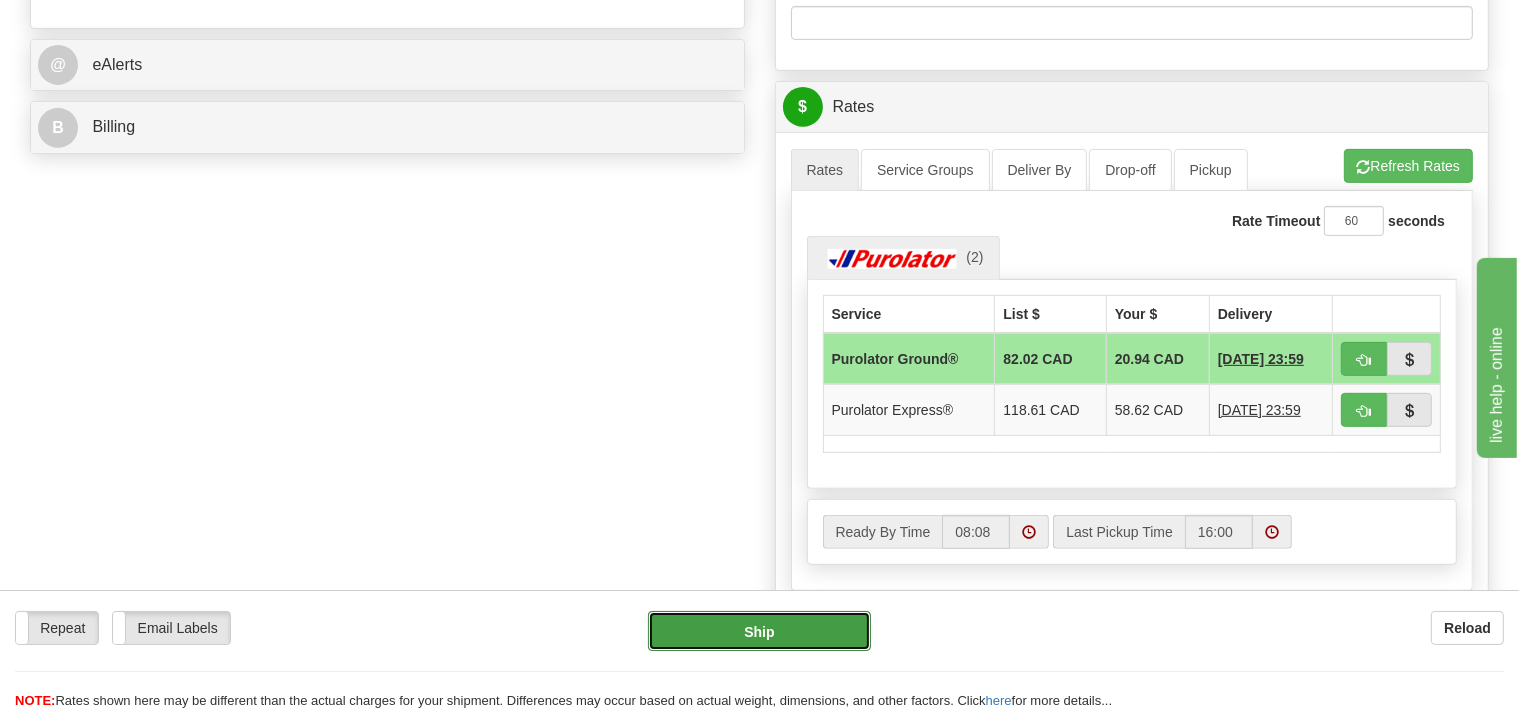 click on "Ship" at bounding box center (759, 631) 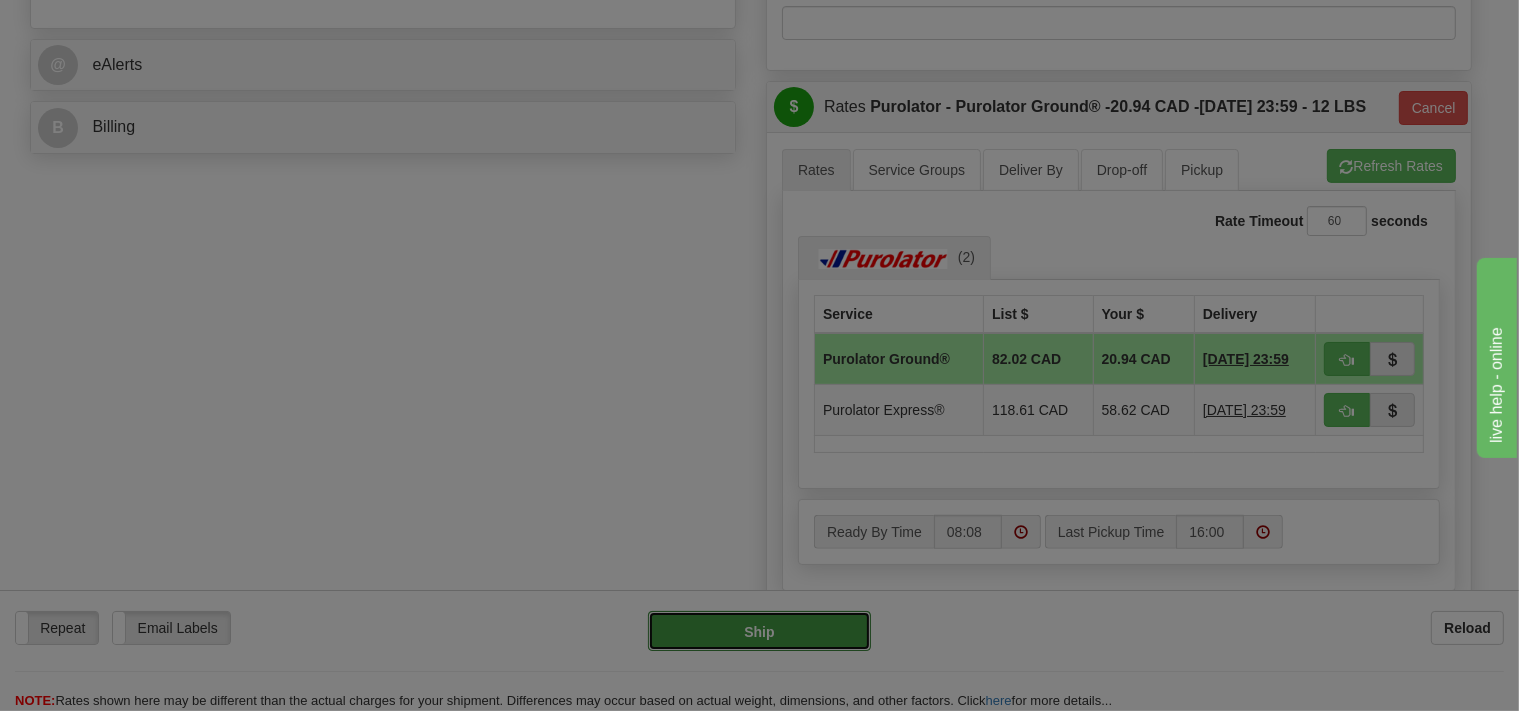 type on "260" 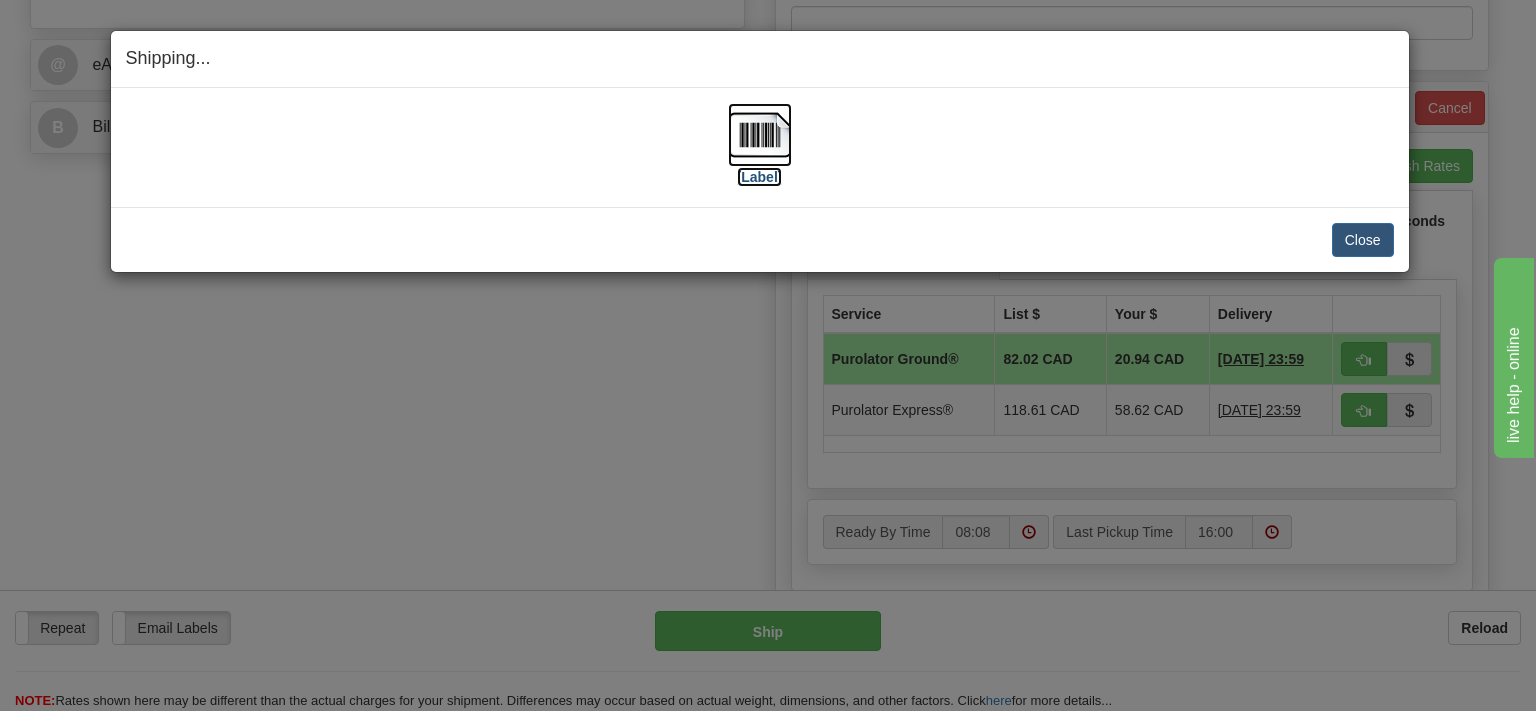 click at bounding box center (760, 135) 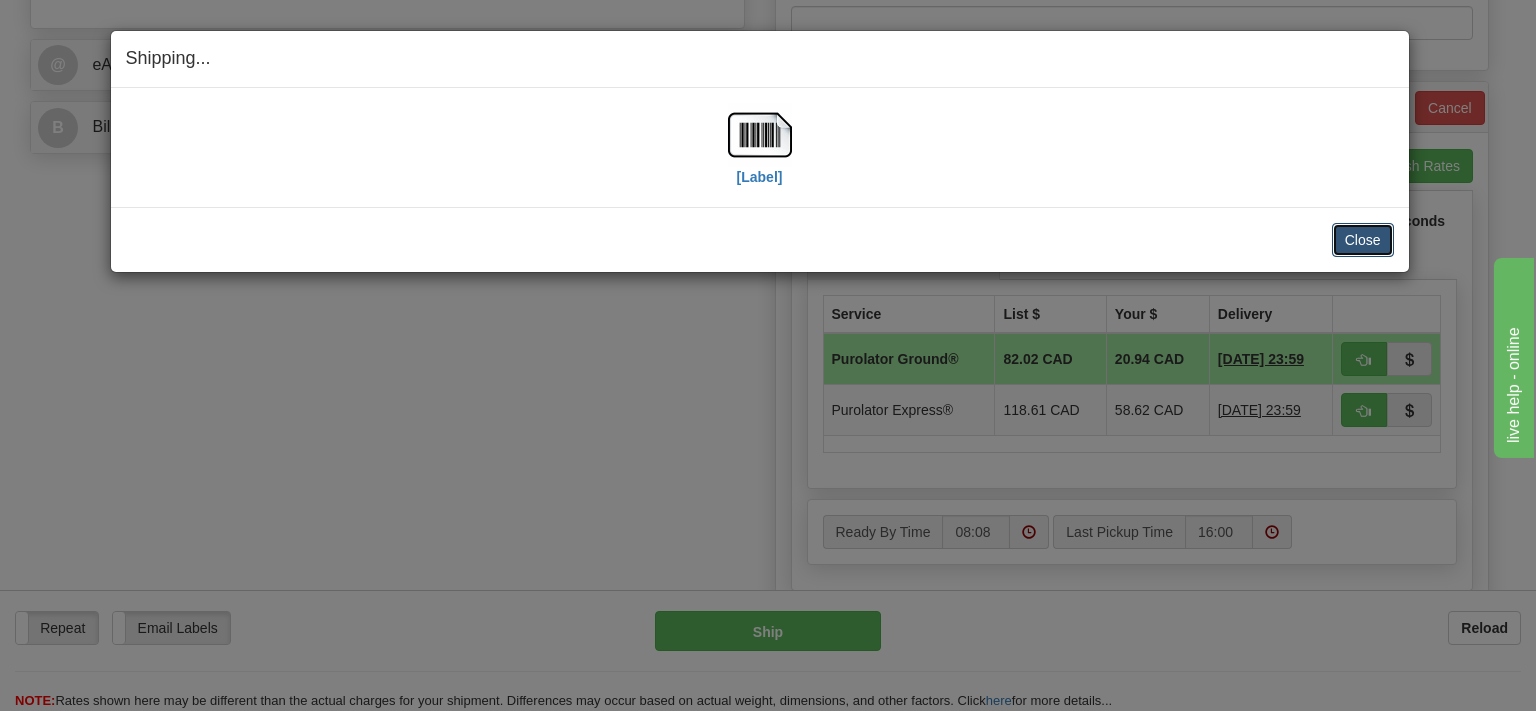 click on "Close" at bounding box center [1363, 240] 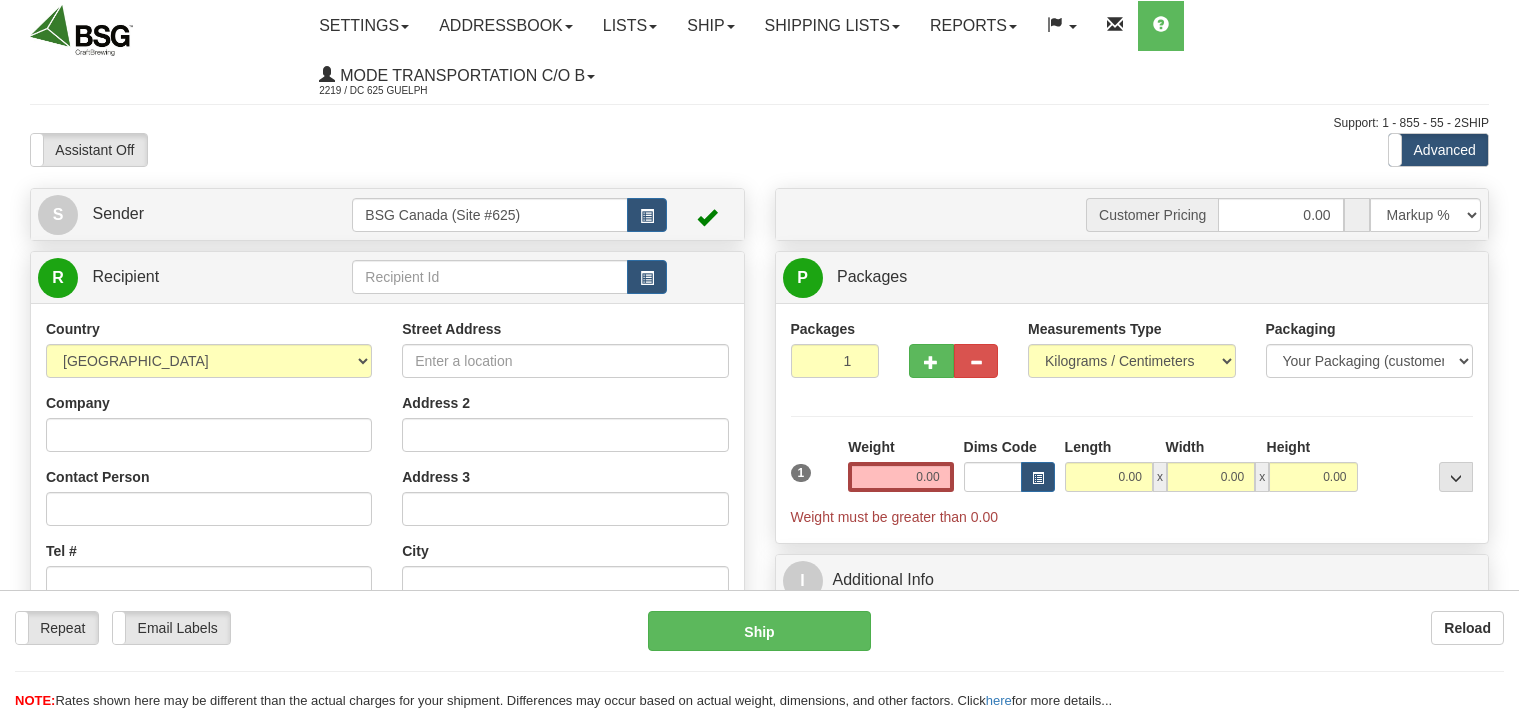 scroll, scrollTop: 0, scrollLeft: 0, axis: both 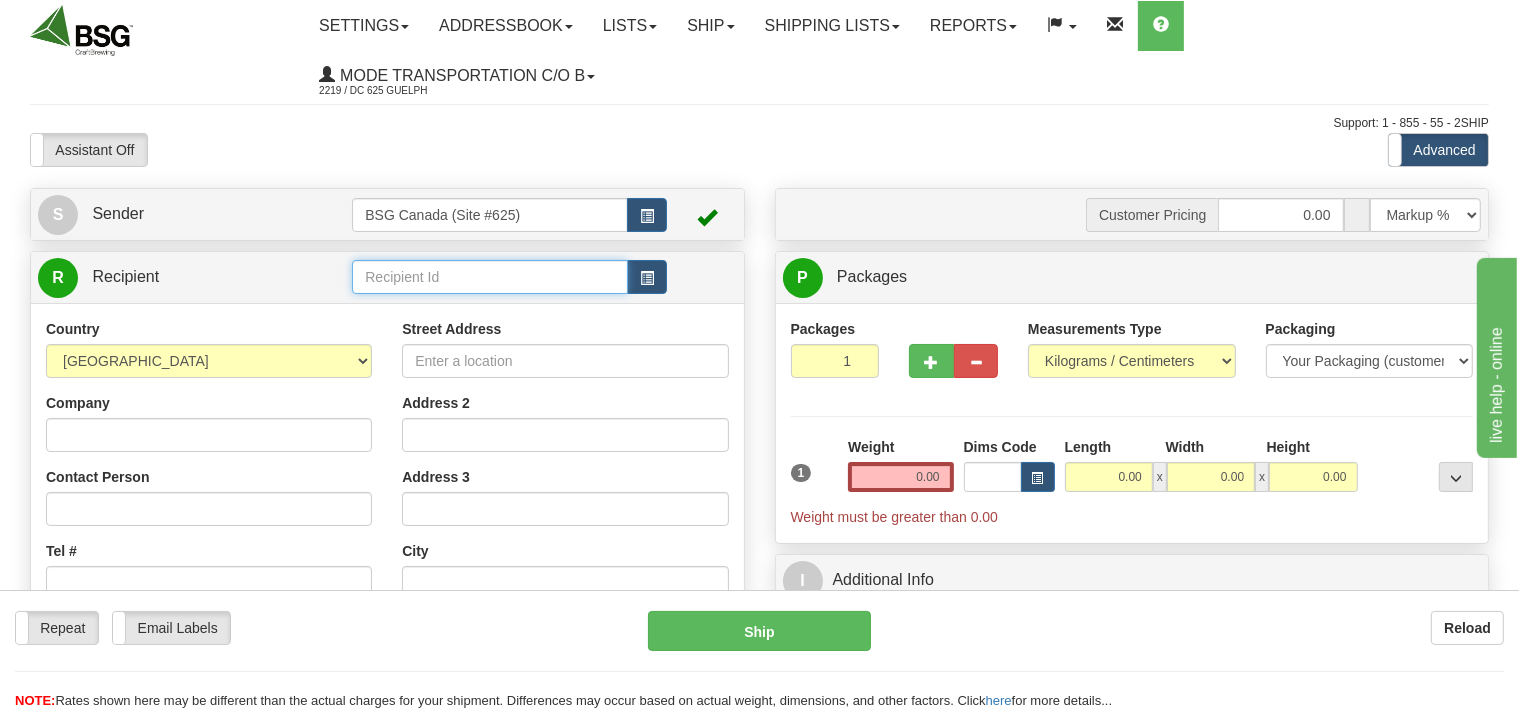 click at bounding box center [489, 277] 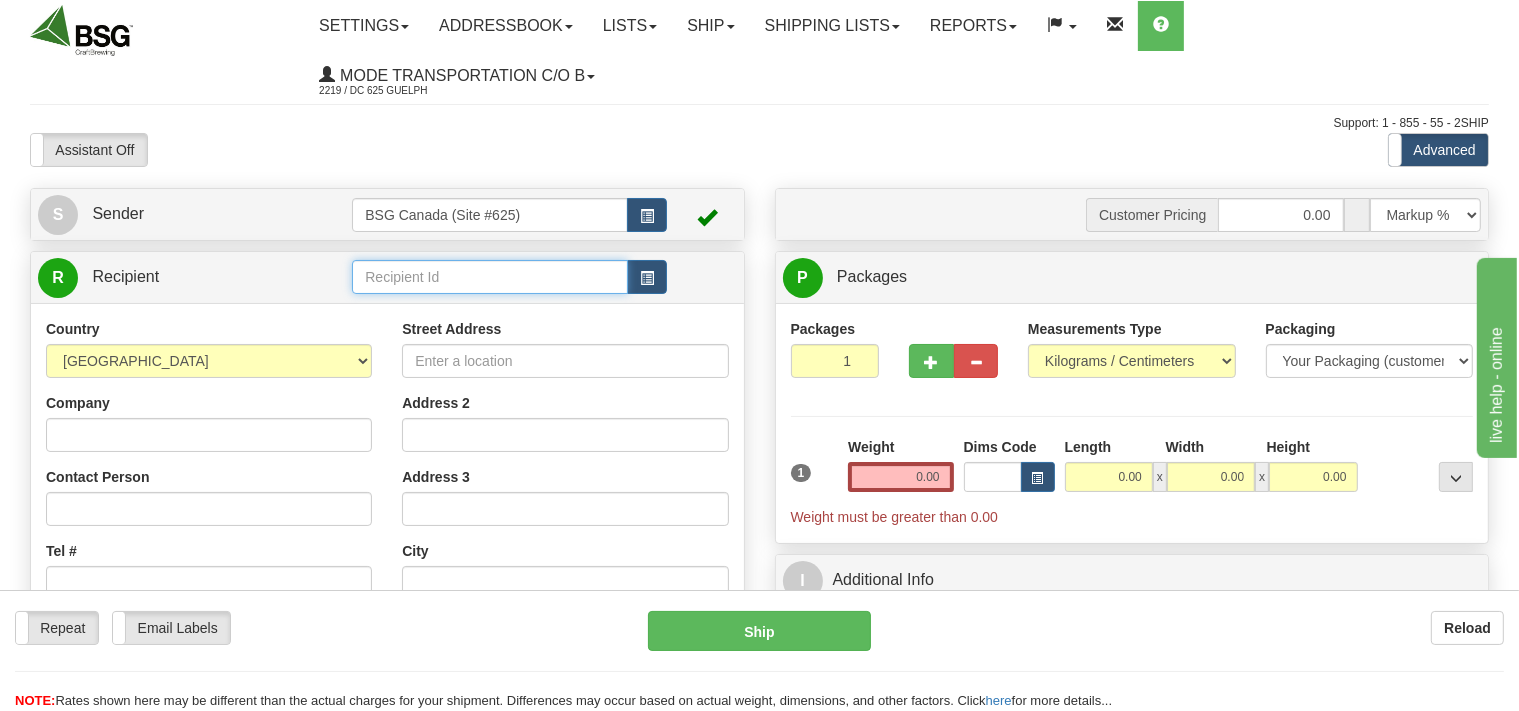 click at bounding box center (489, 277) 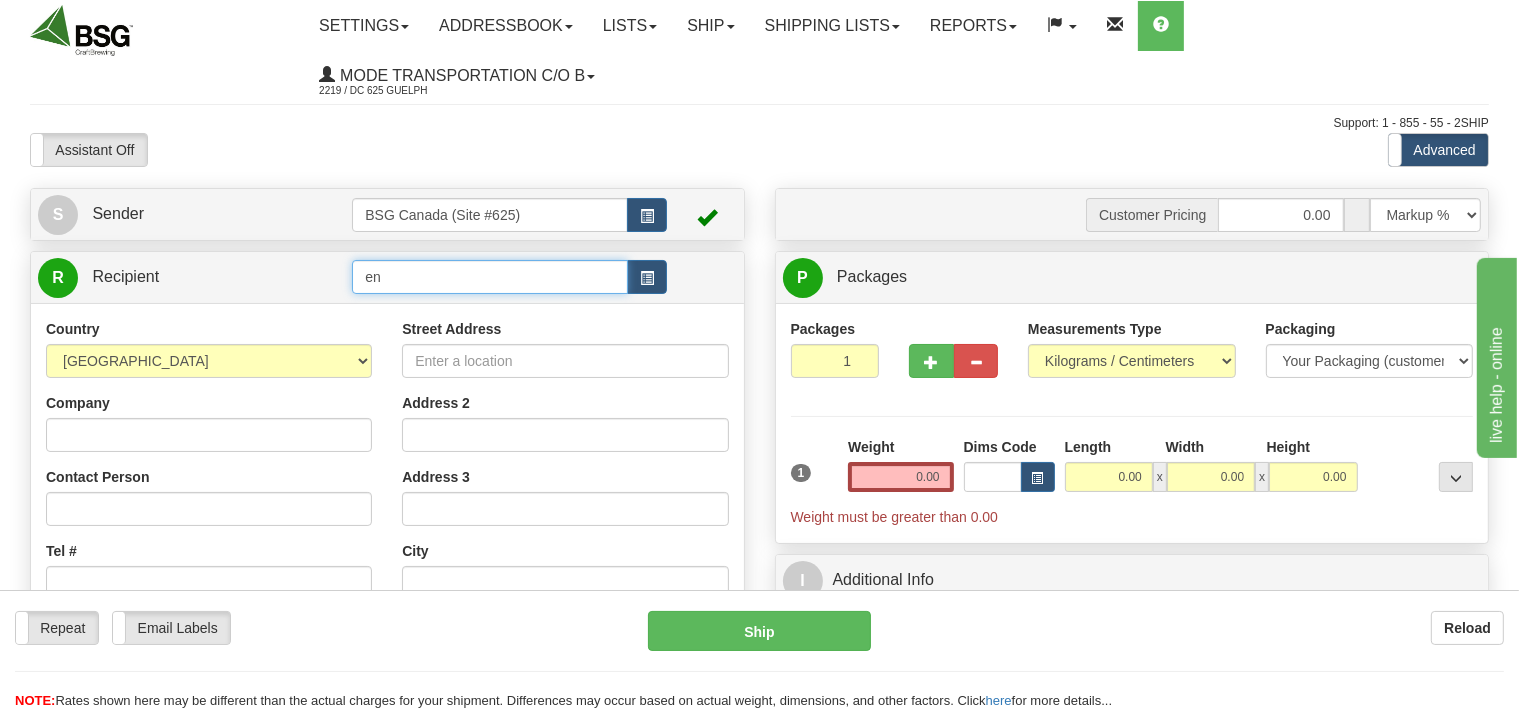 type on "e" 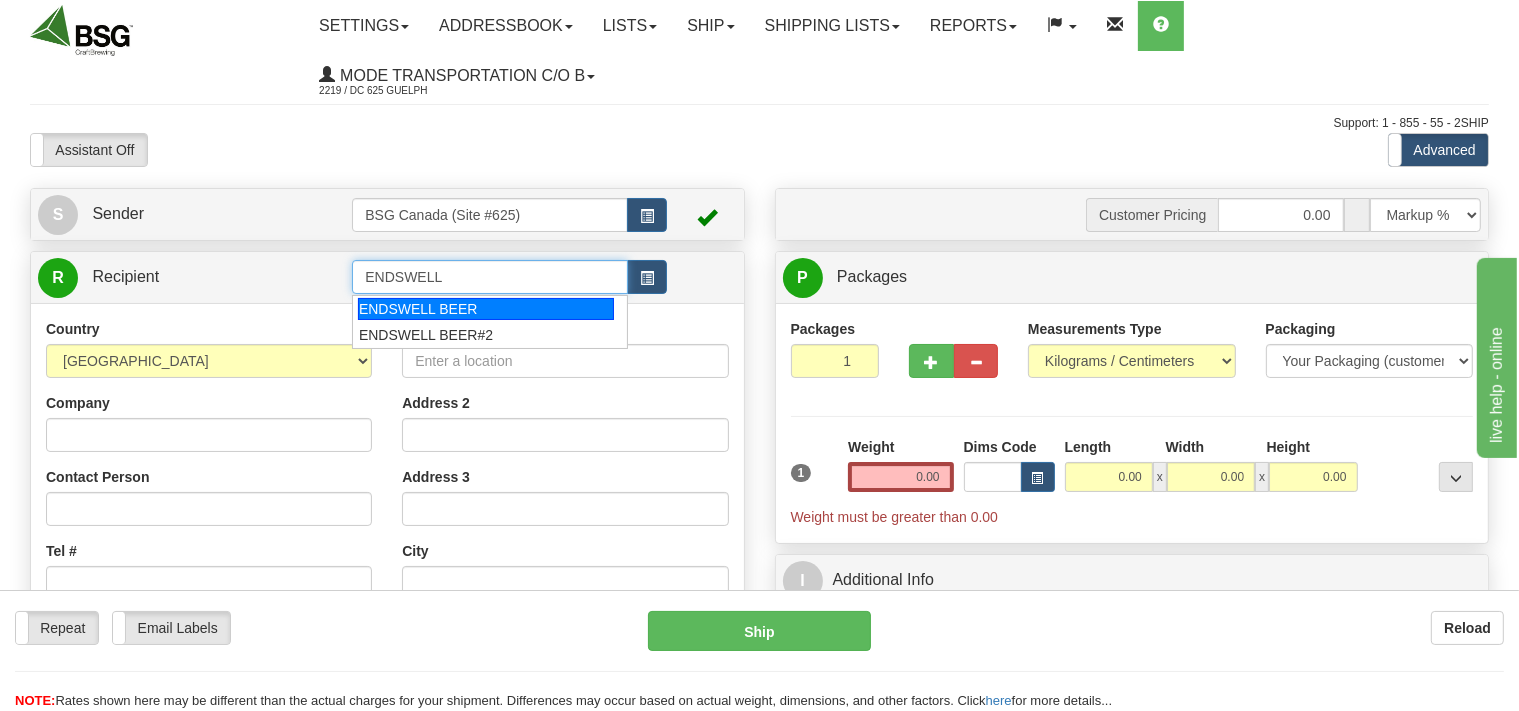 click on "ENDSWELL BEER" at bounding box center [486, 309] 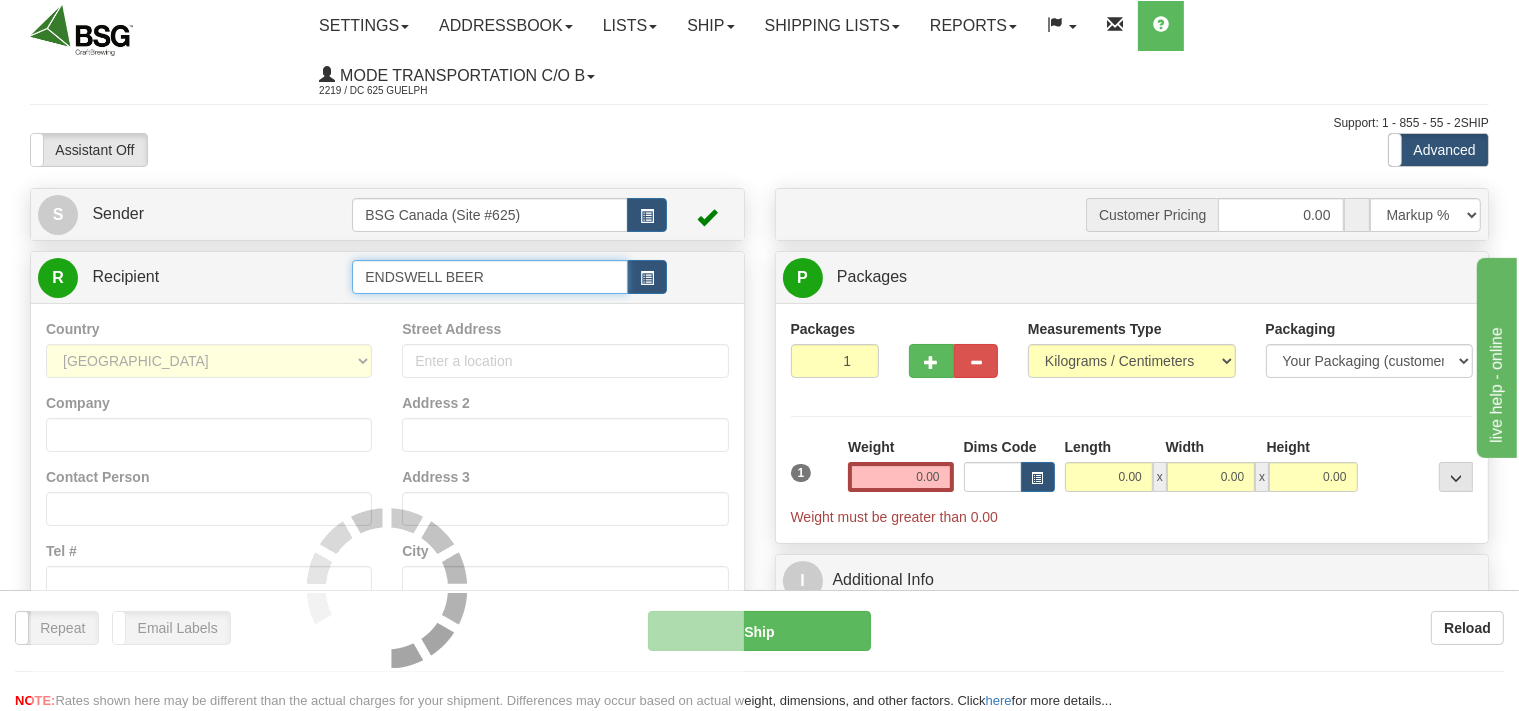 type on "ENDSWELL BEER" 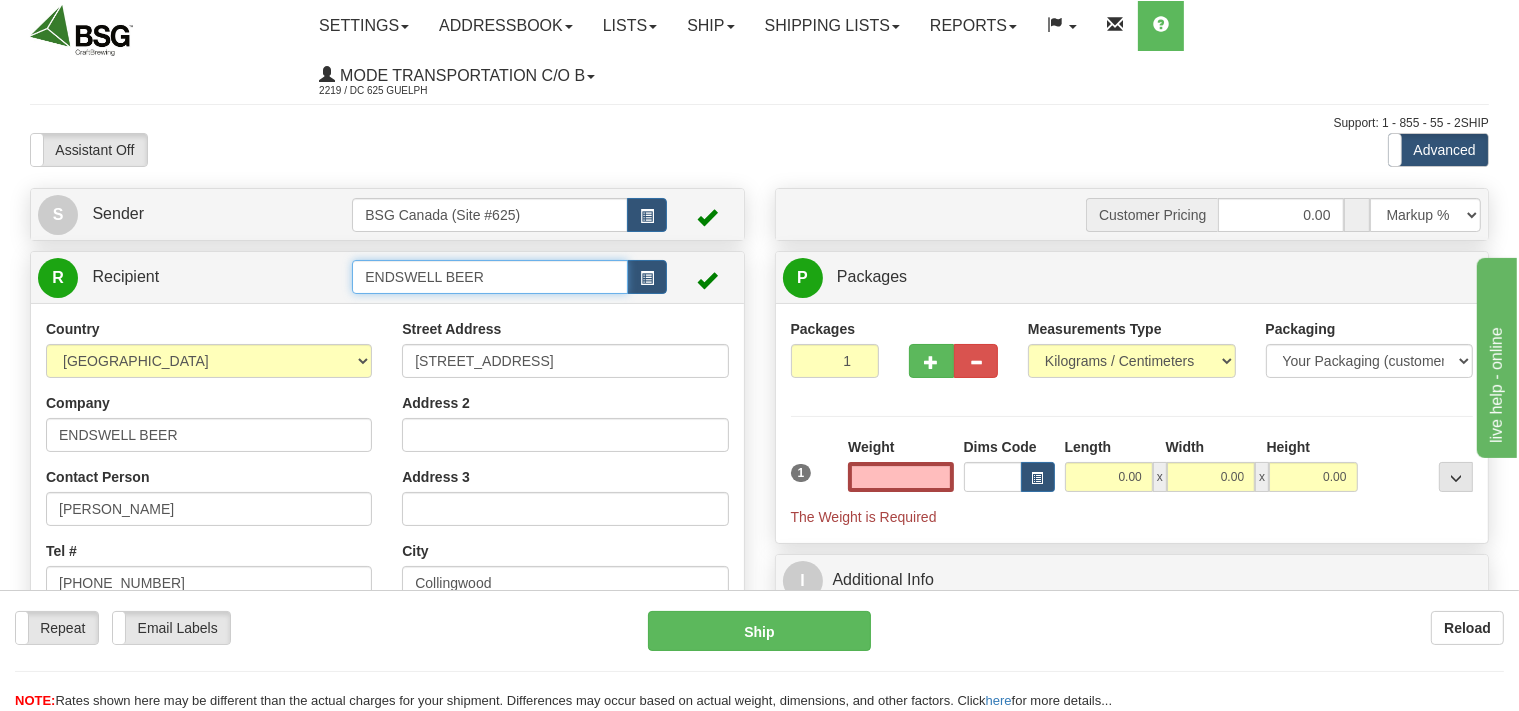 type on "0.00" 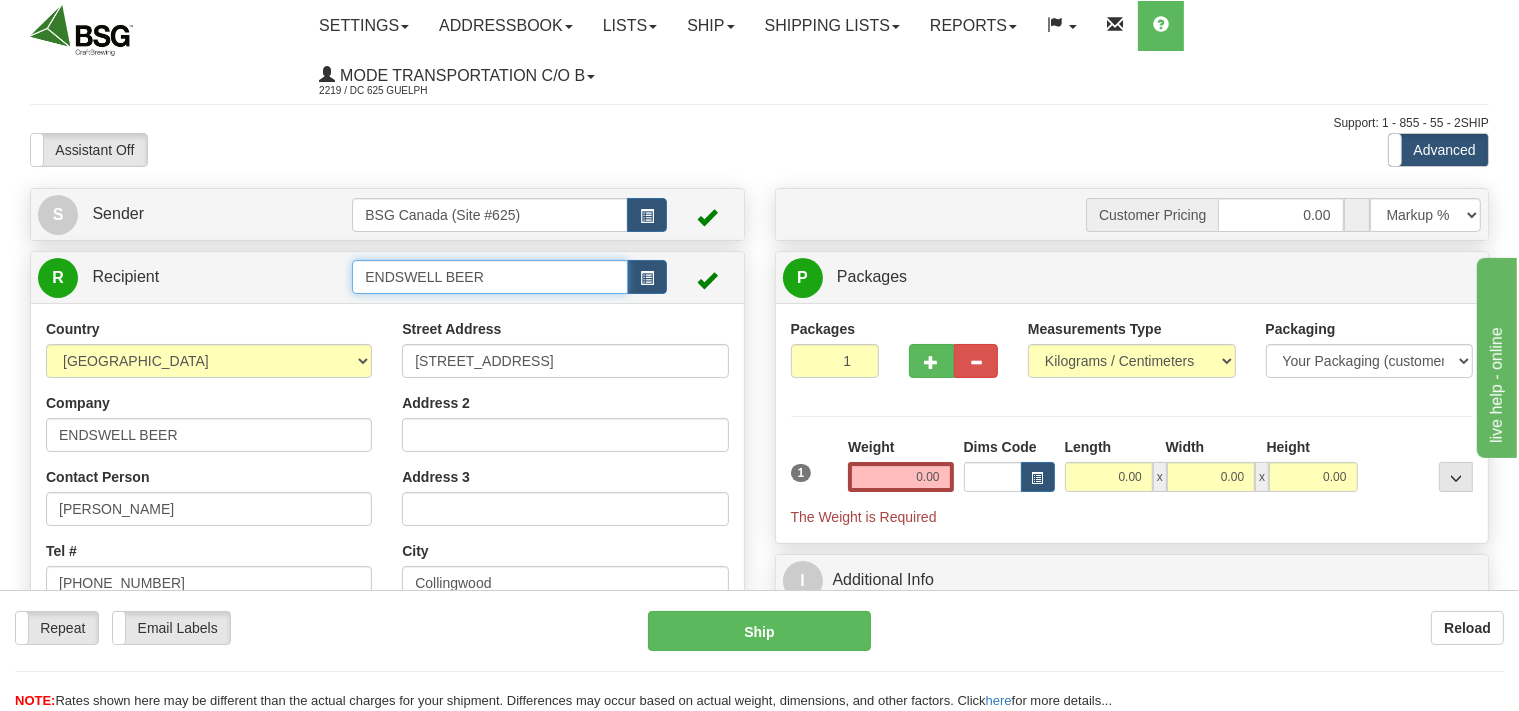 drag, startPoint x: 496, startPoint y: 278, endPoint x: 258, endPoint y: 264, distance: 238.4114 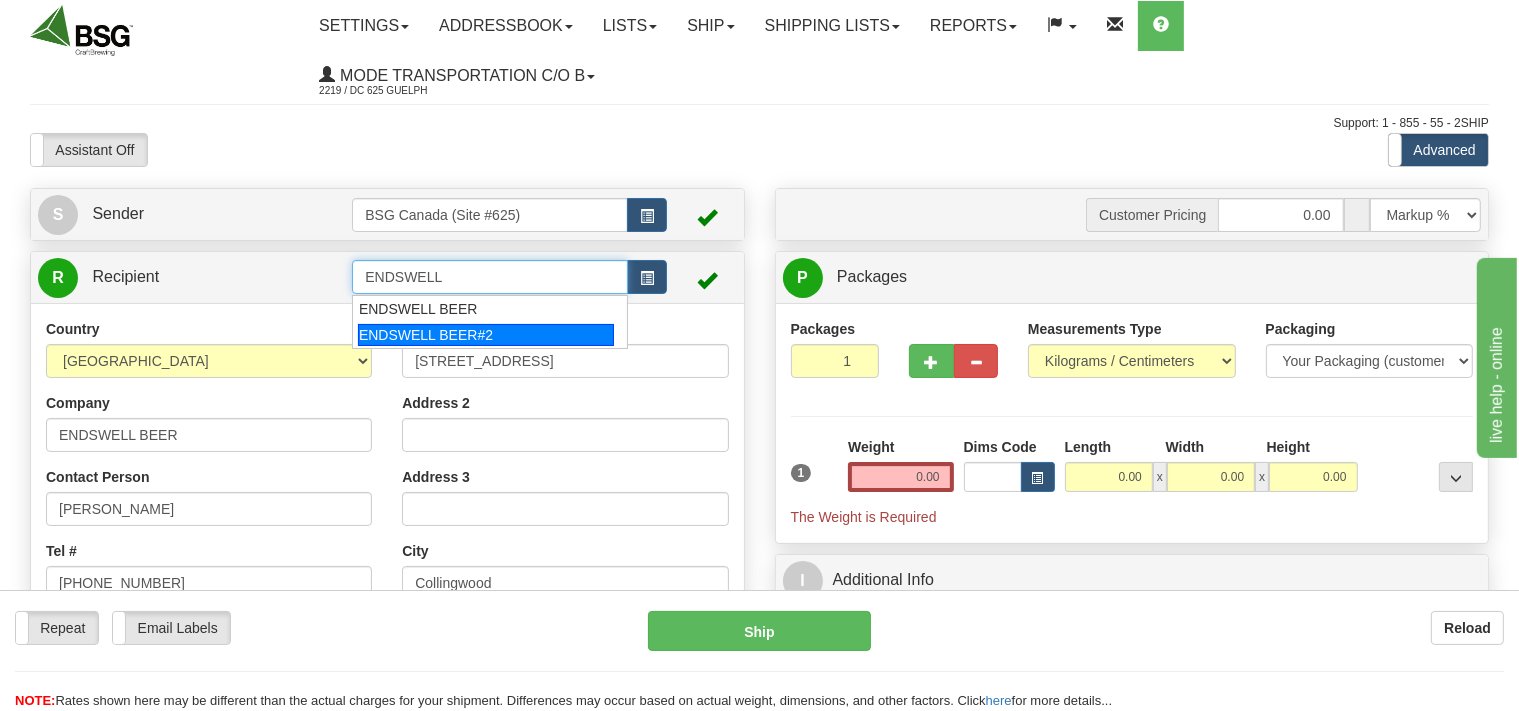 click on "ENDSWELL BEER#2" at bounding box center (486, 335) 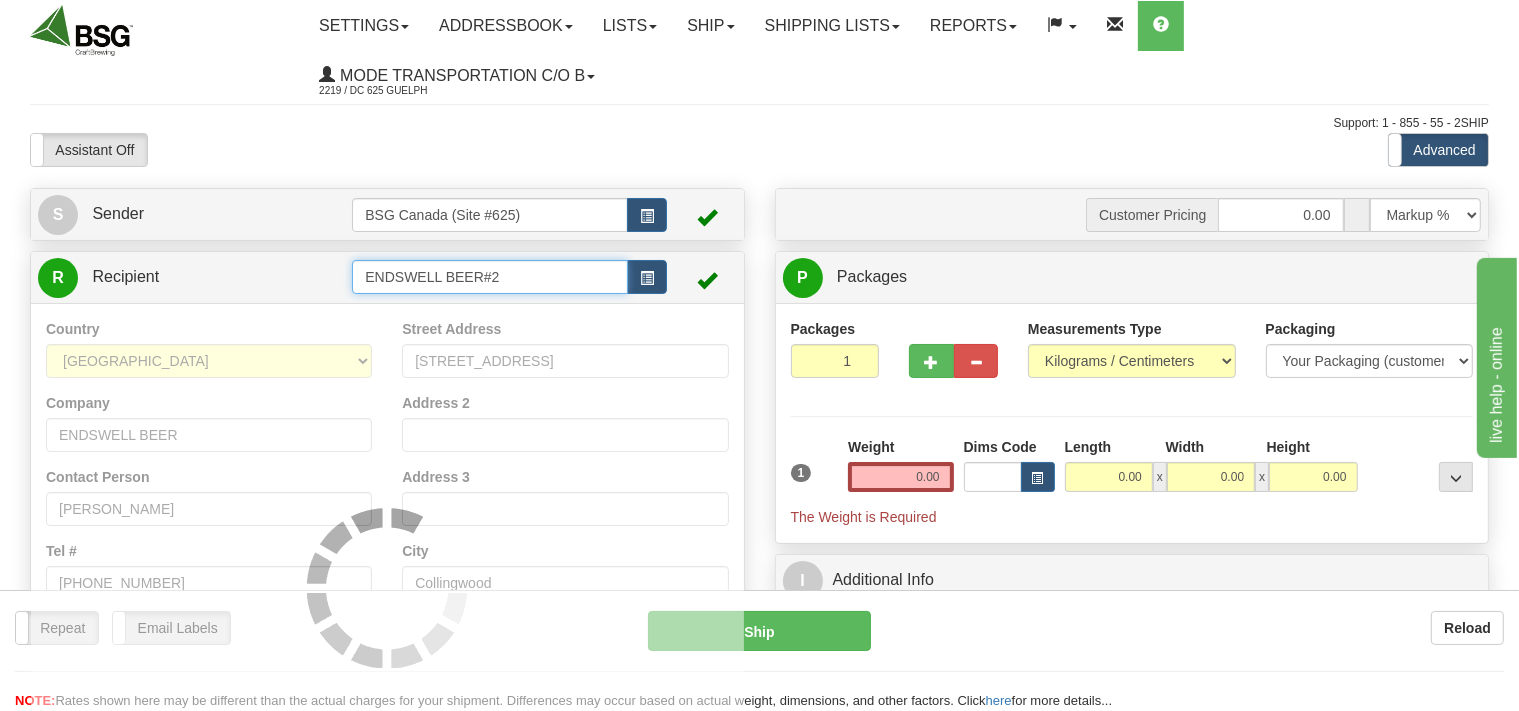type on "ENDSWELL BEER#2" 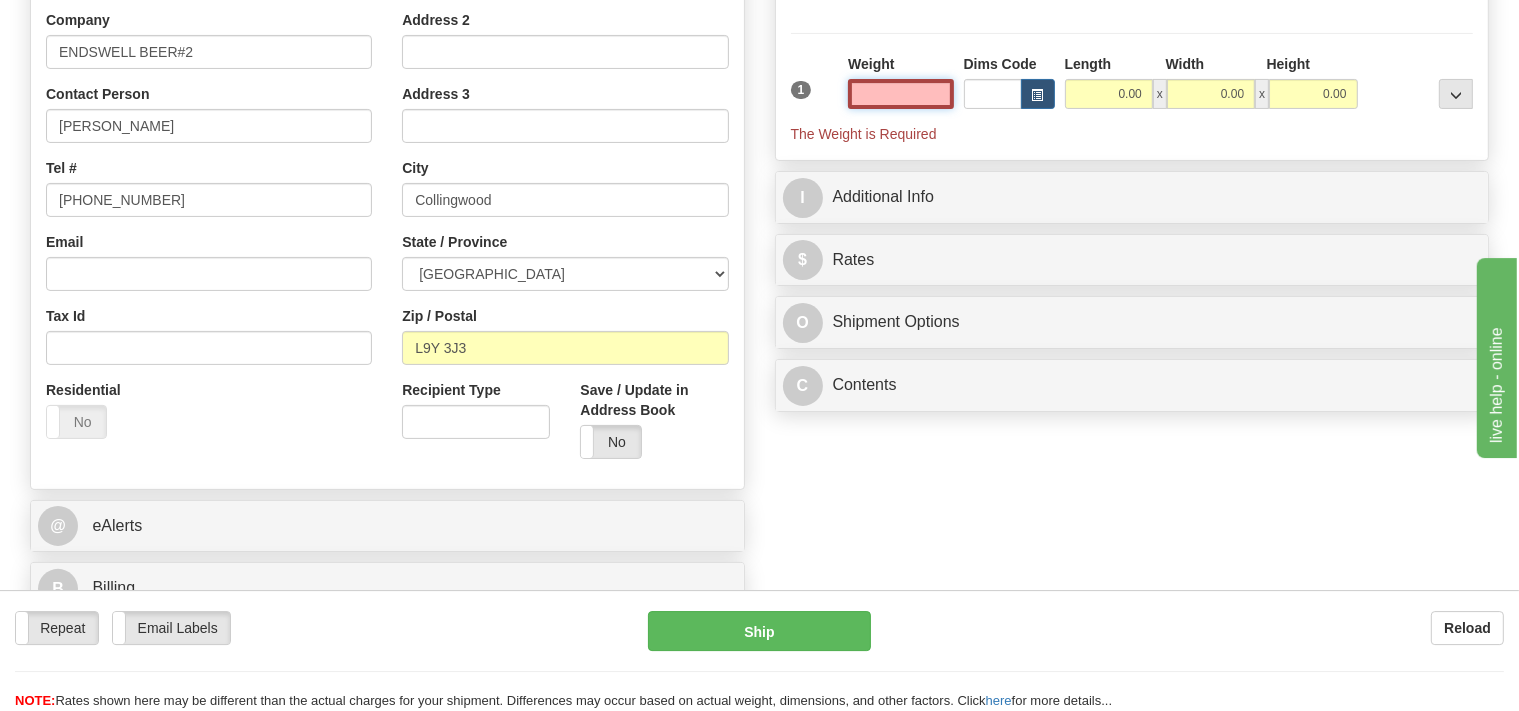 scroll, scrollTop: 422, scrollLeft: 0, axis: vertical 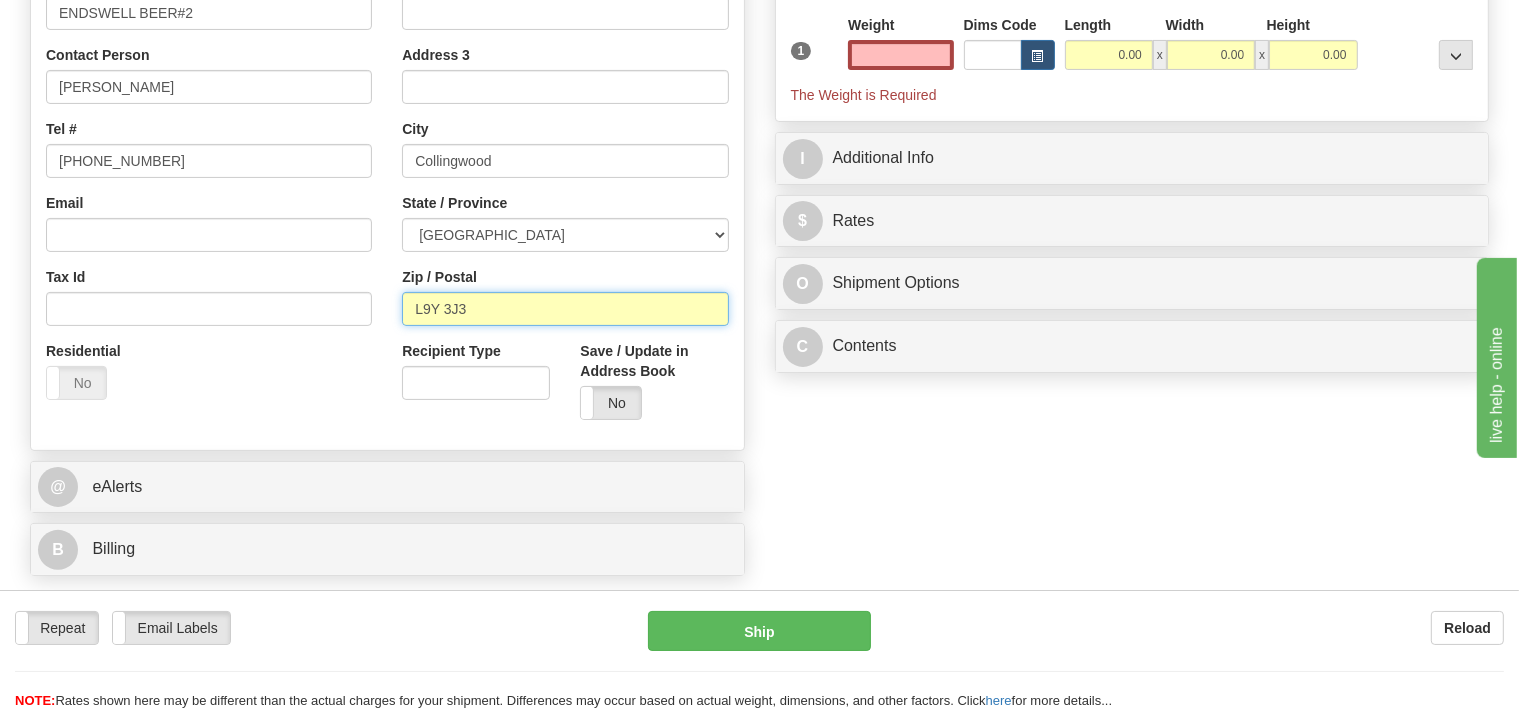 type on "0.00" 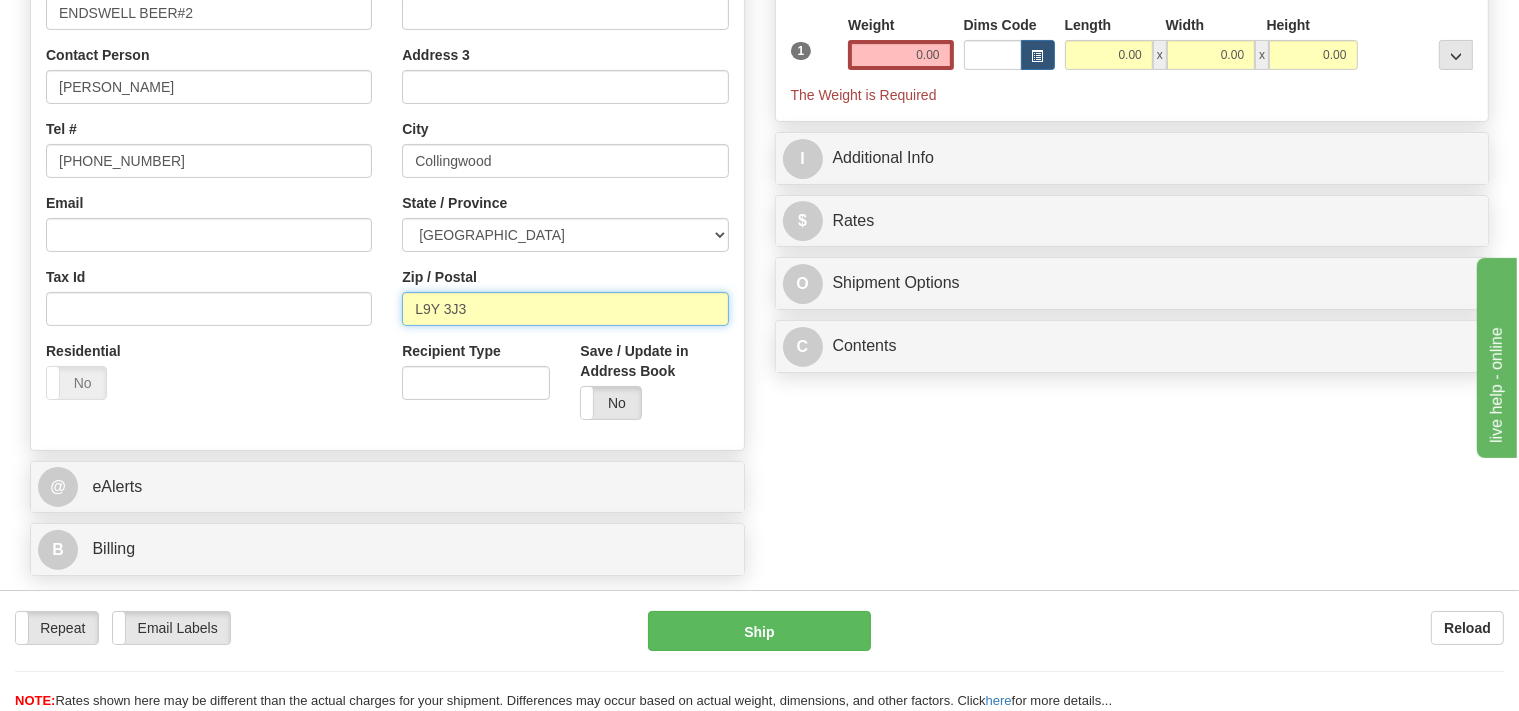click on "L9Y 3J3" at bounding box center [565, 309] 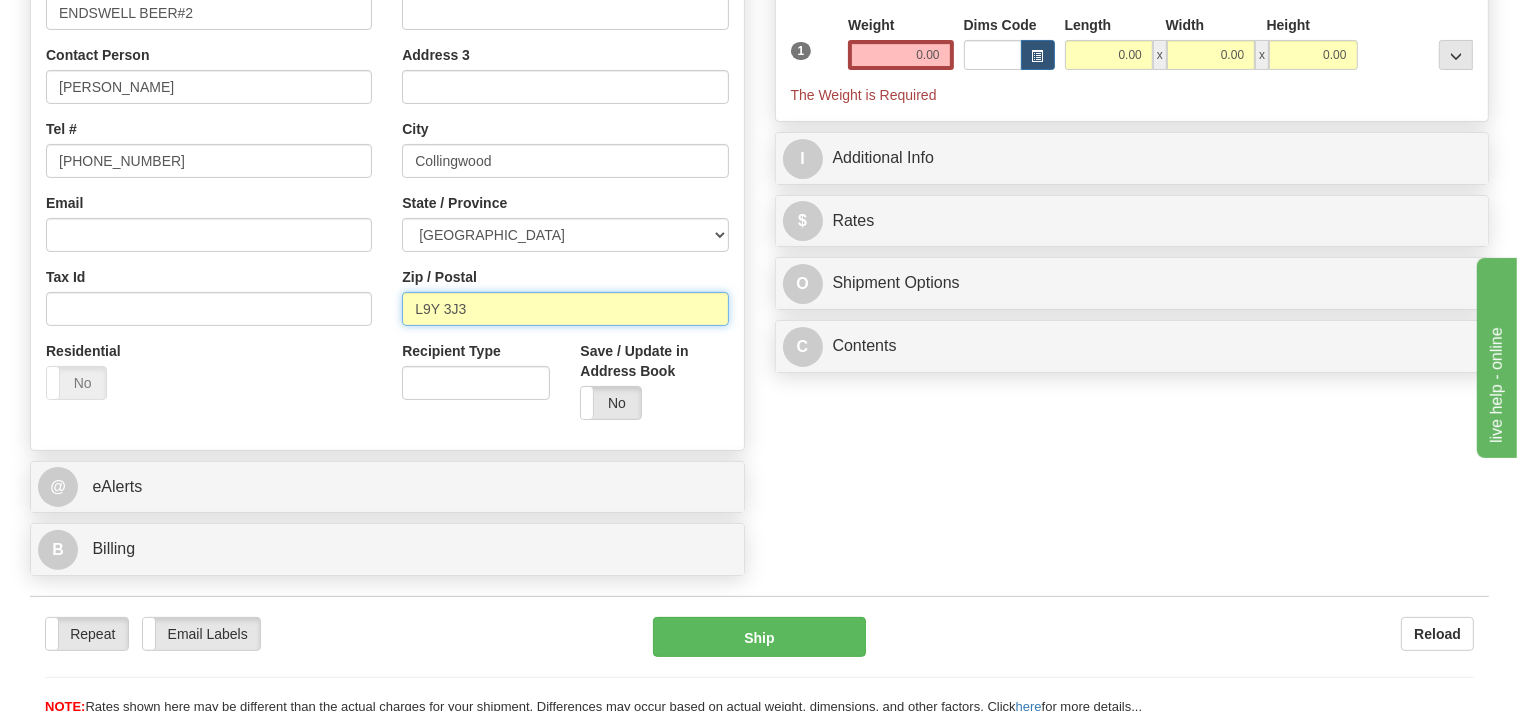 click on "L9Y 3J3" at bounding box center [565, 309] 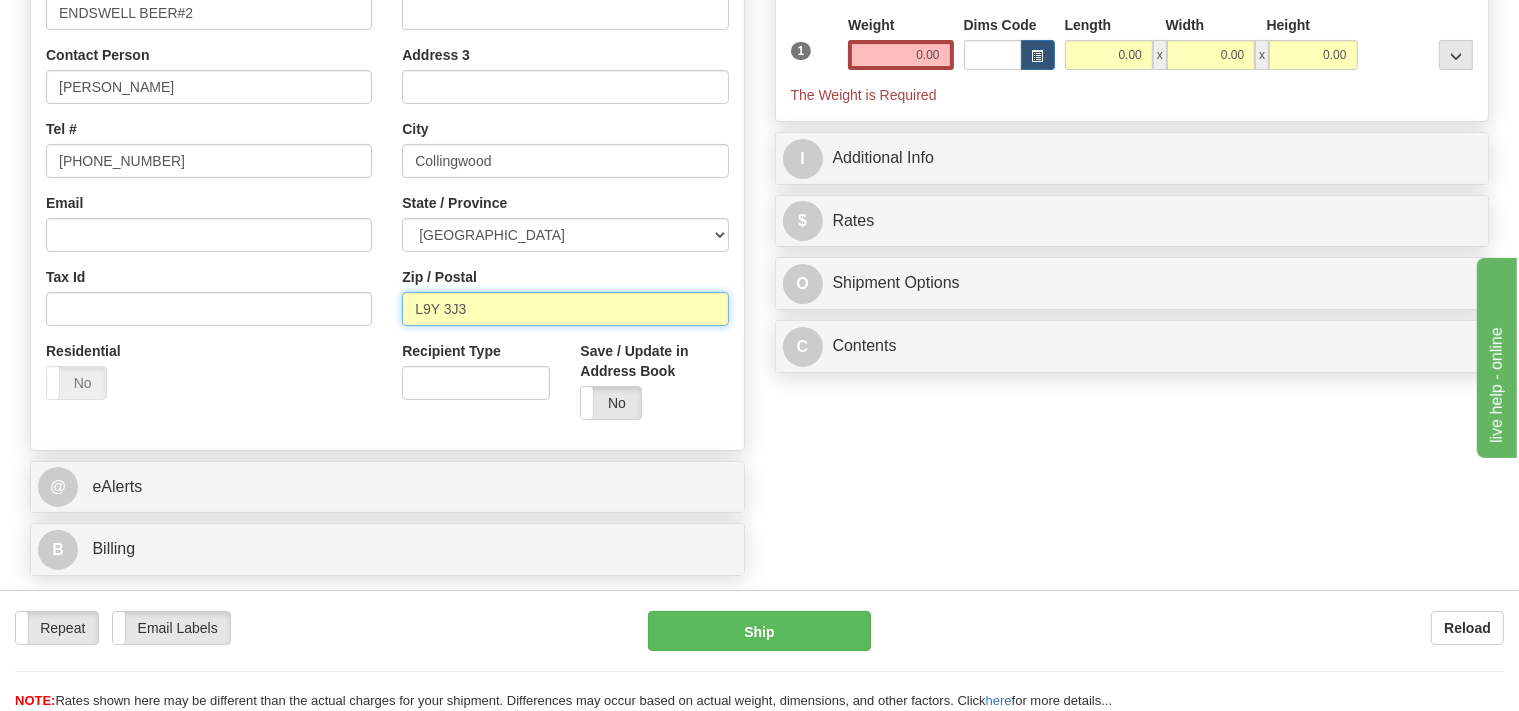 click on "L9Y 3J3" at bounding box center [565, 309] 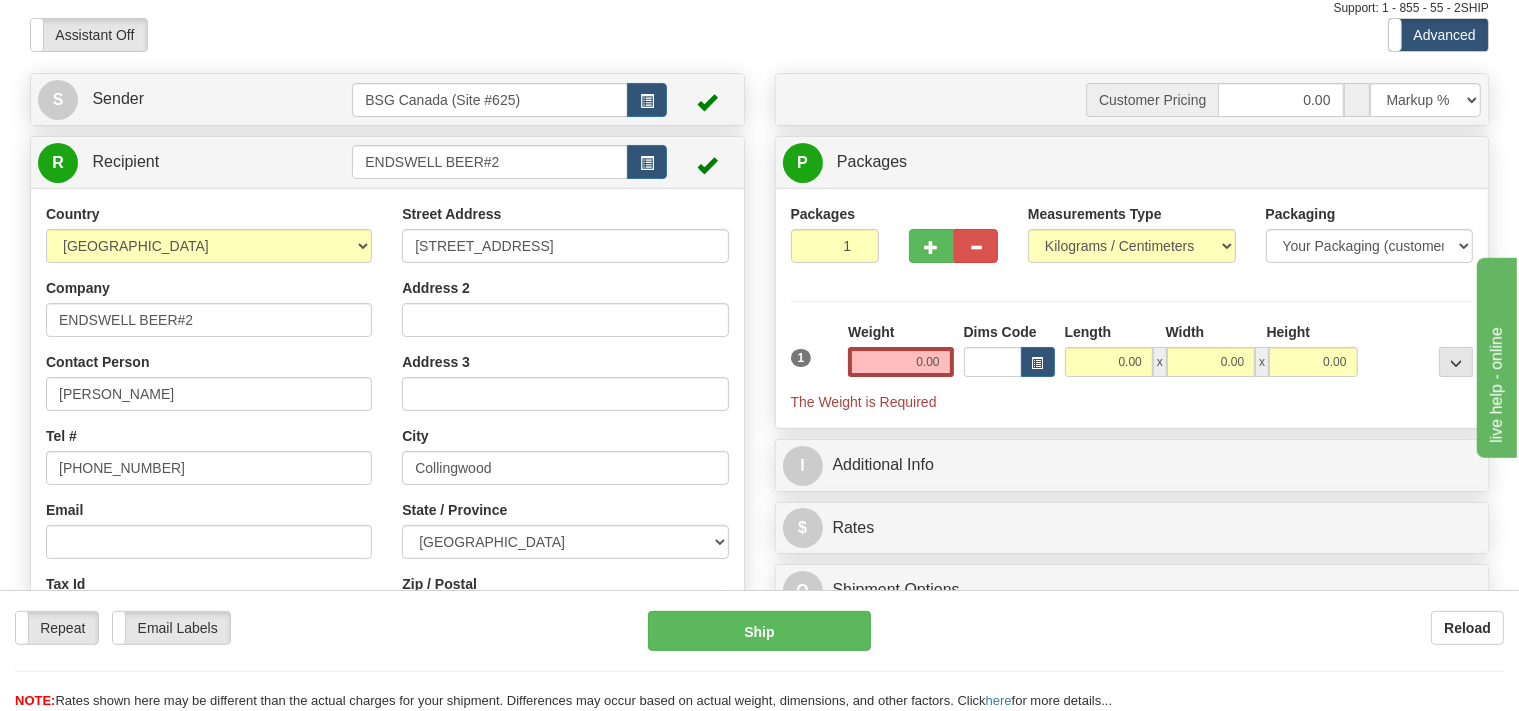 scroll, scrollTop: 0, scrollLeft: 0, axis: both 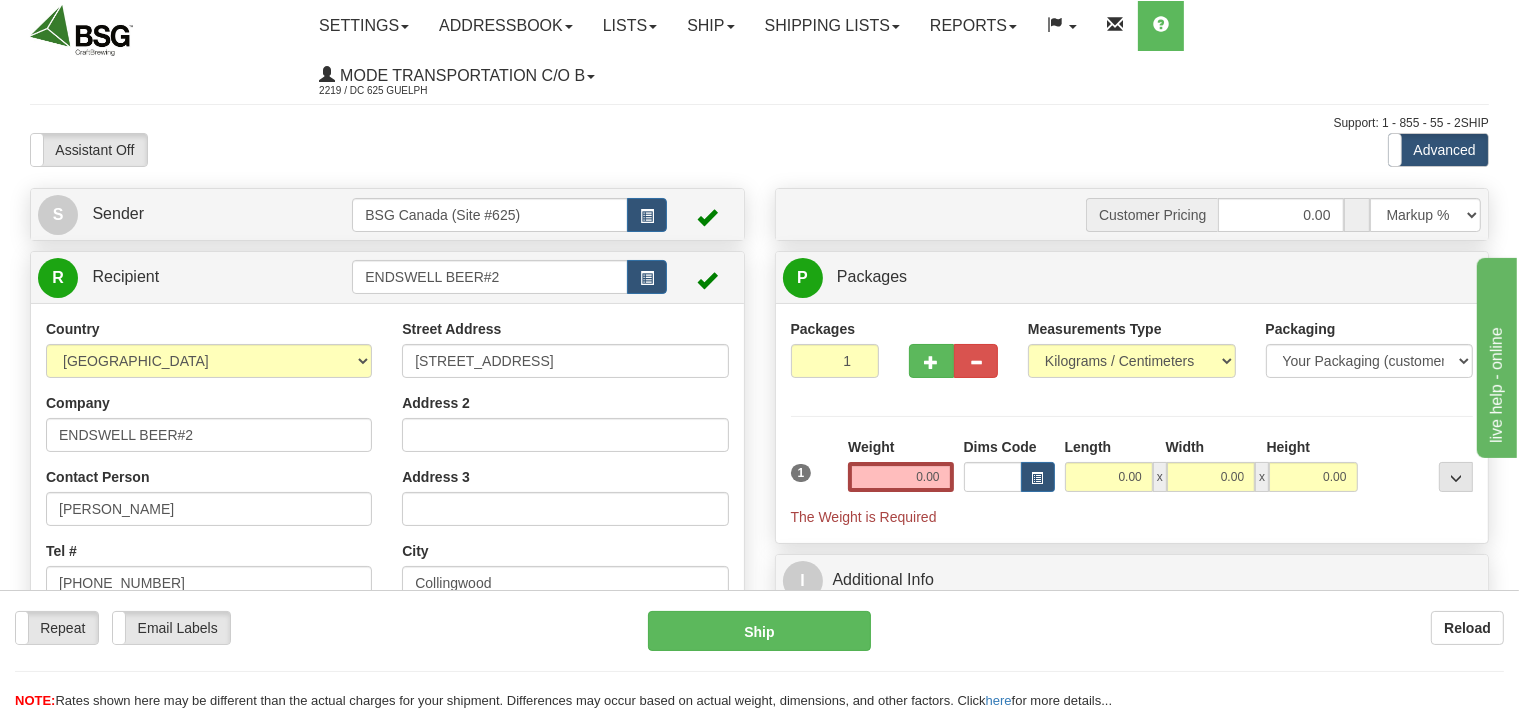 type on "L9Y 3J2" 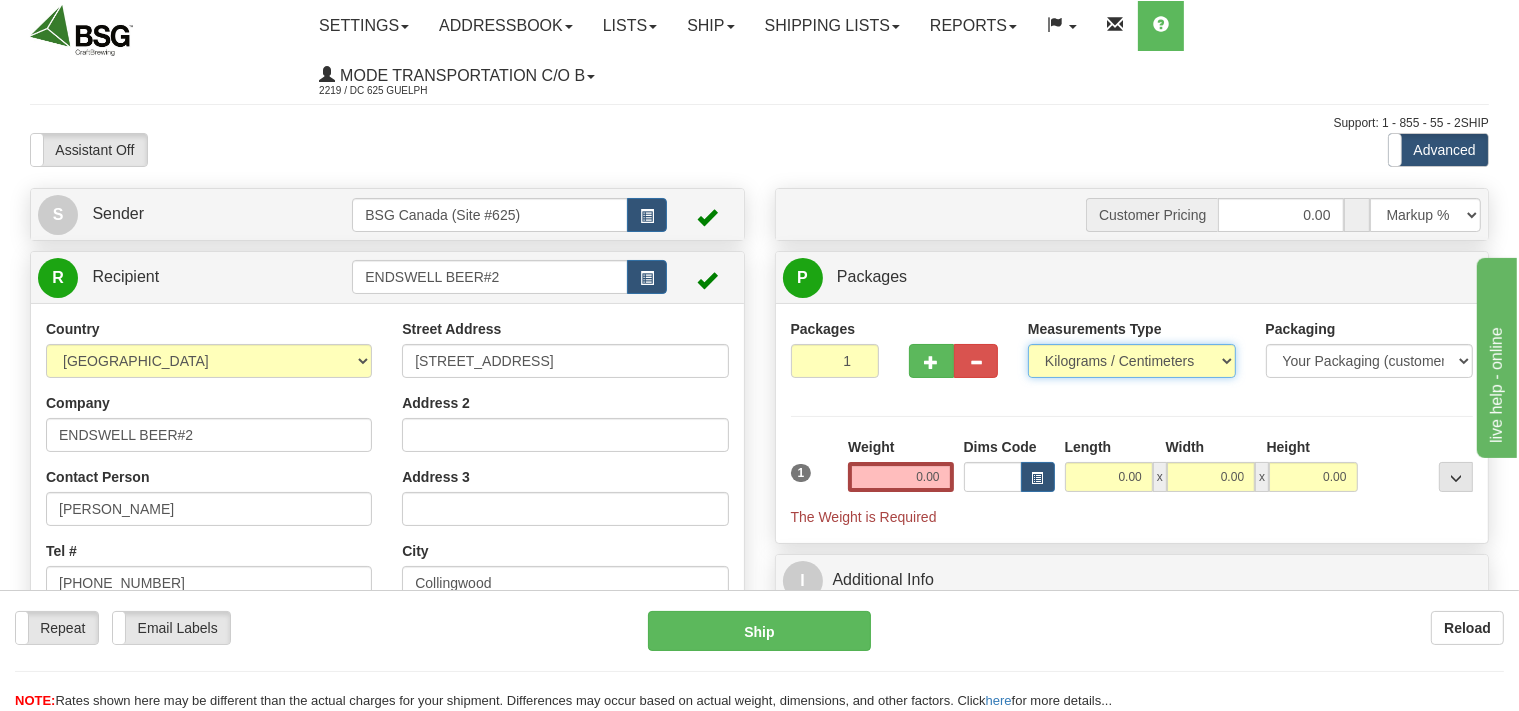 click on "Pounds / Inches
Kilograms / Centimeters" at bounding box center [1132, 361] 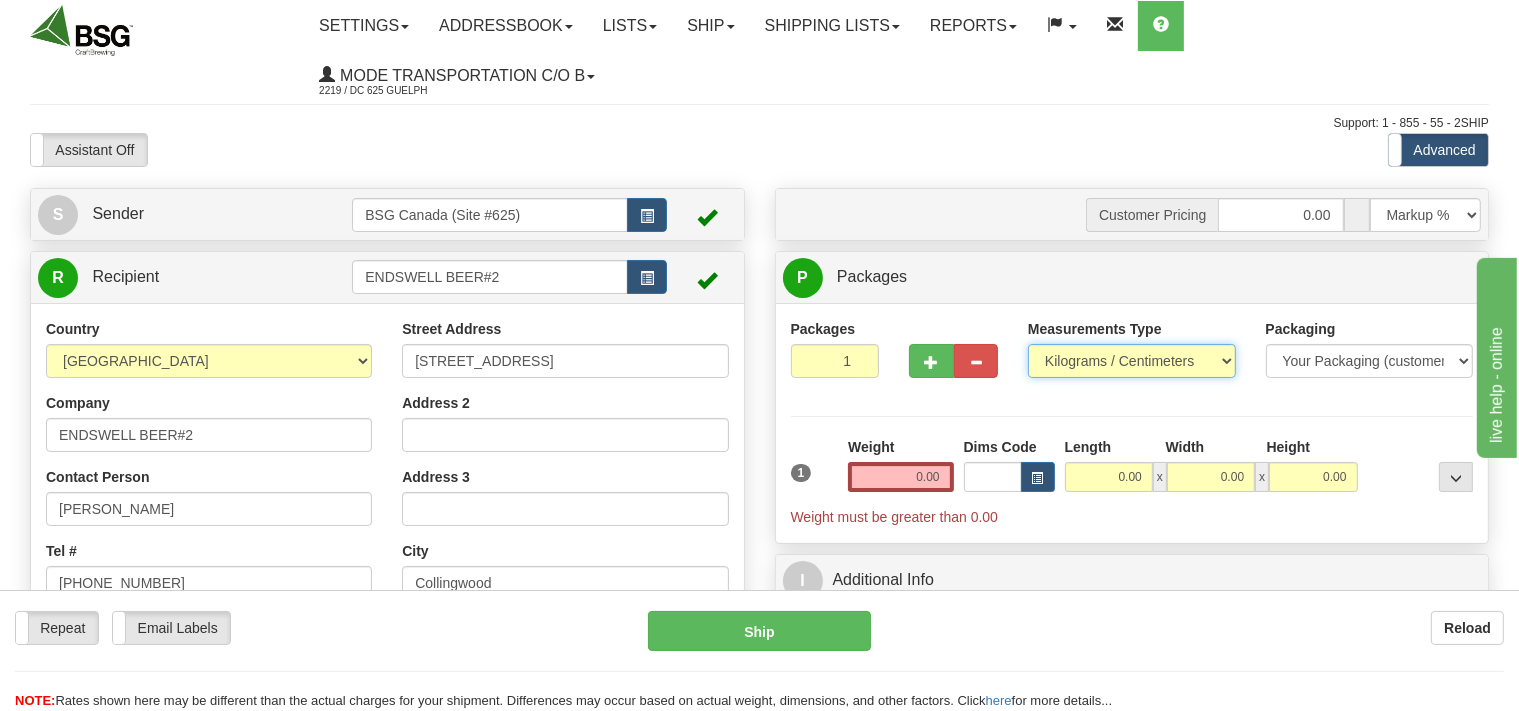 select on "0" 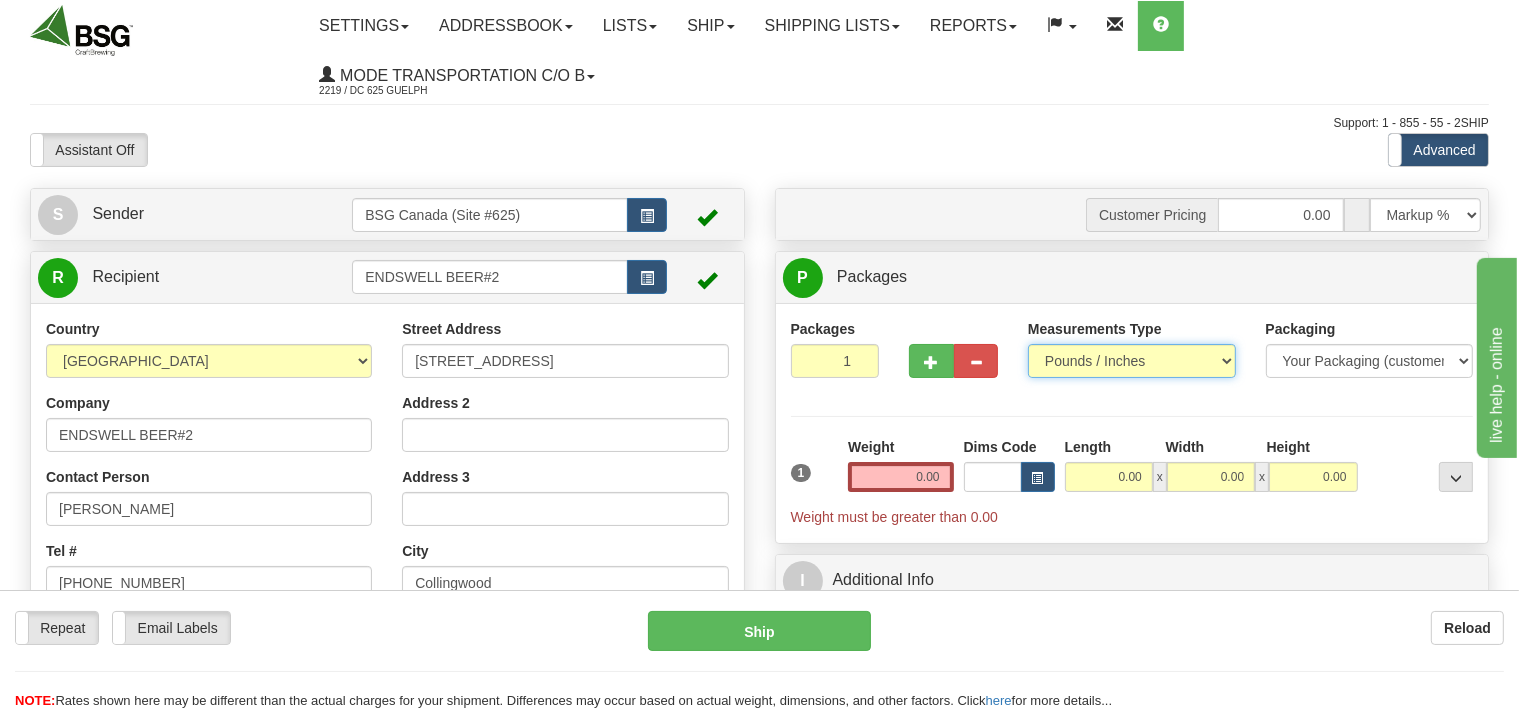 click on "Pounds / Inches" at bounding box center (0, 0) 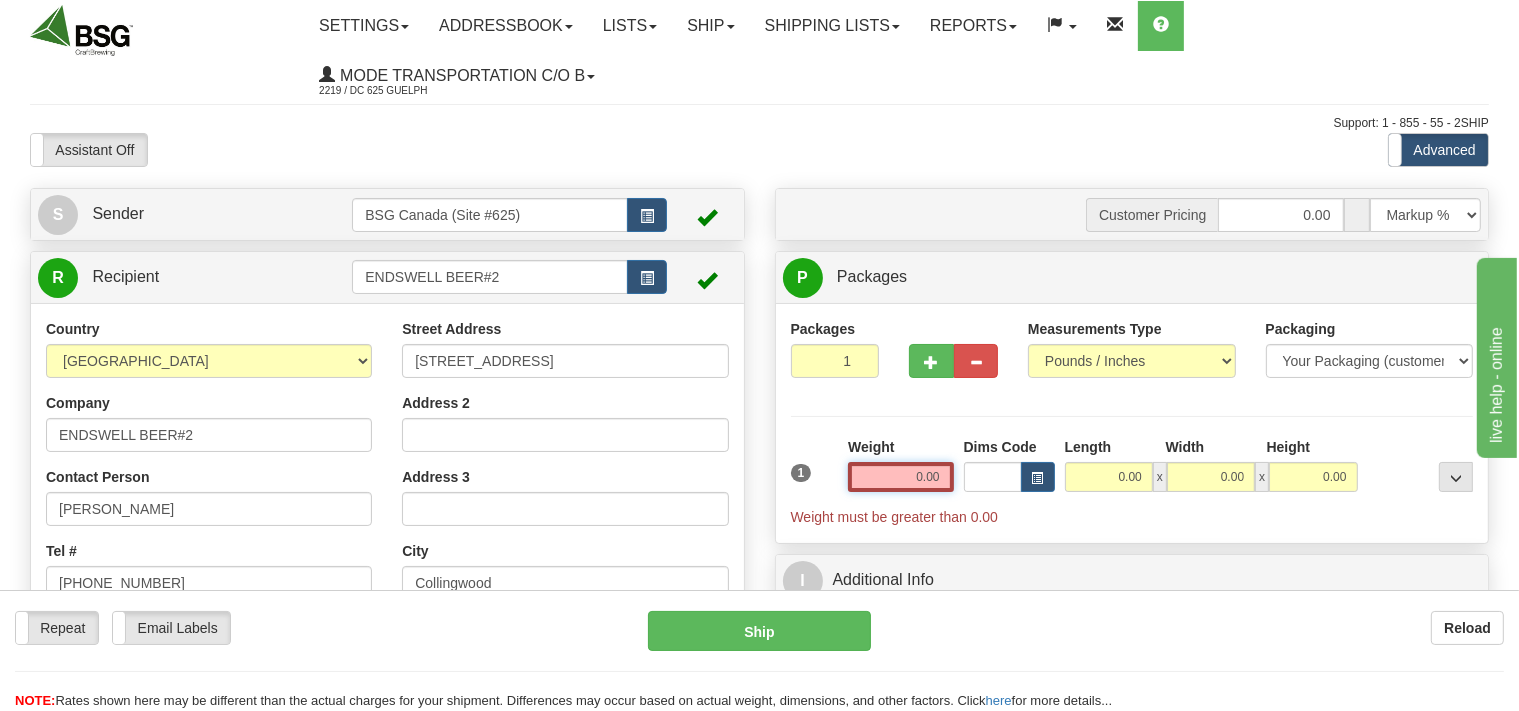 click on "0.00" at bounding box center [900, 477] 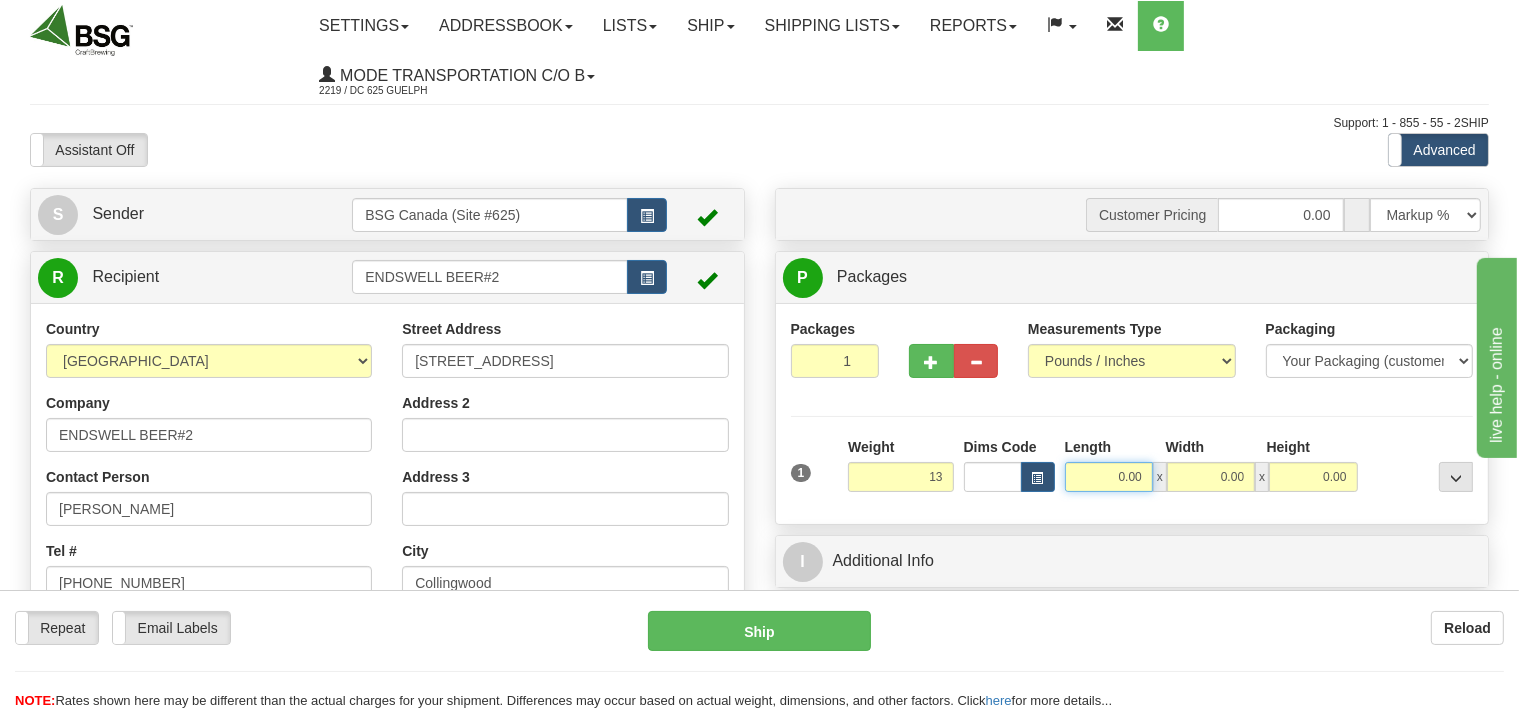 type on "13.00" 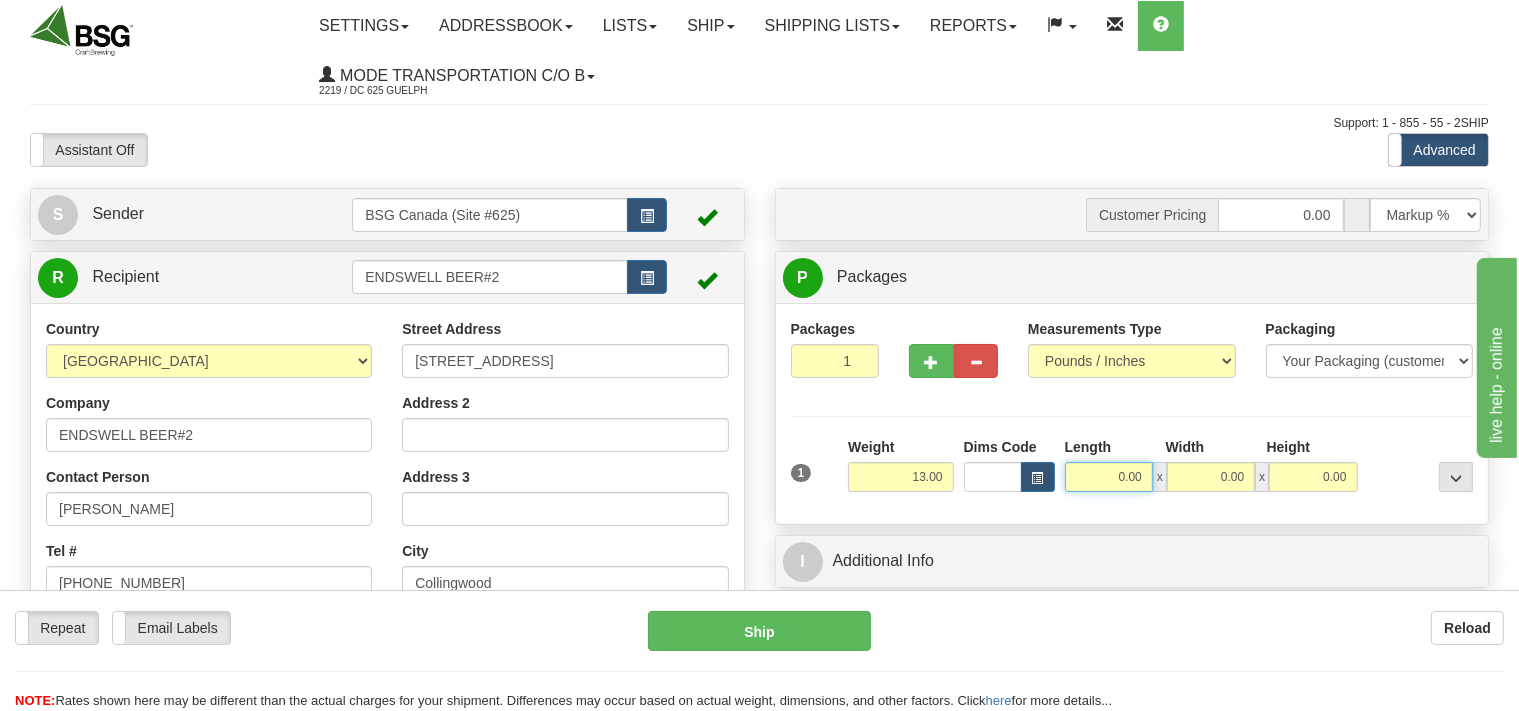click on "0.00" at bounding box center (1109, 477) 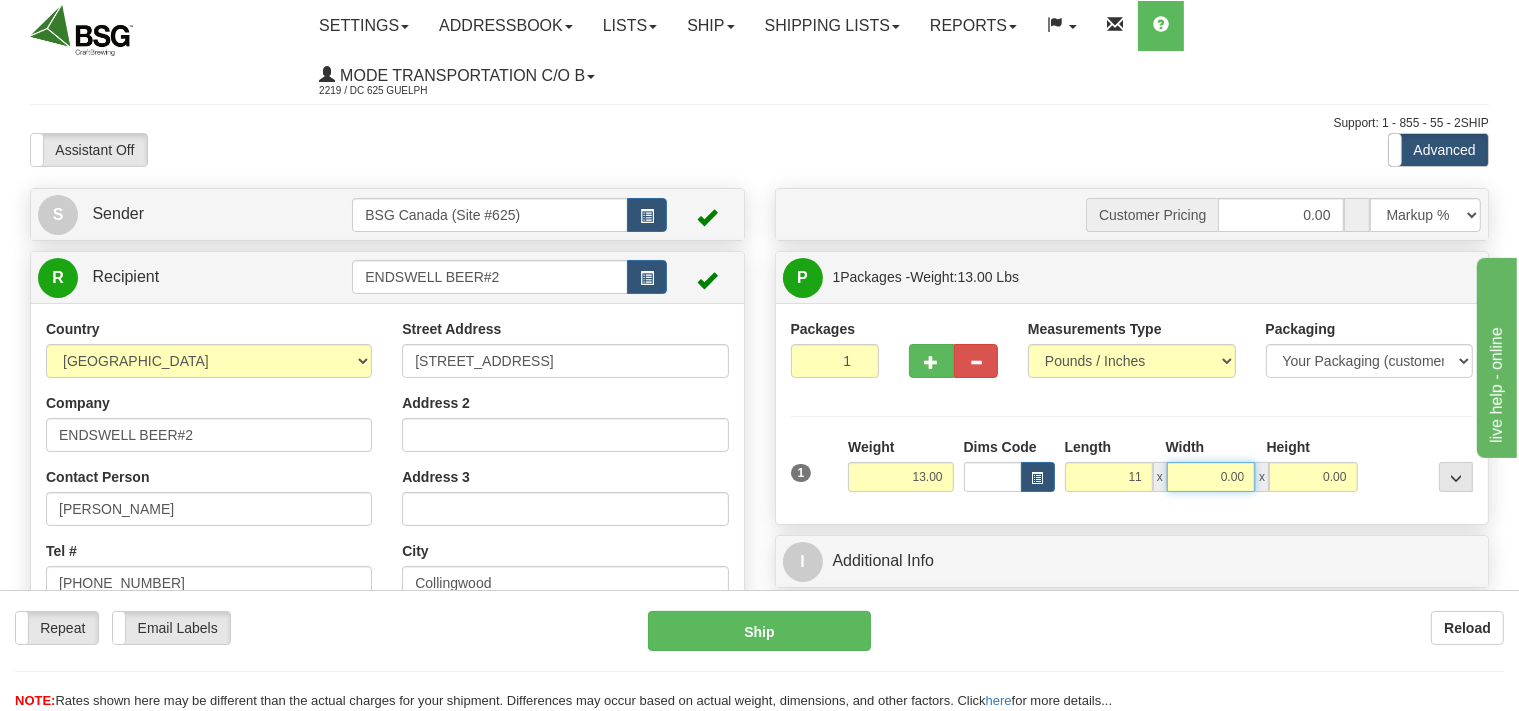 type on "11.00" 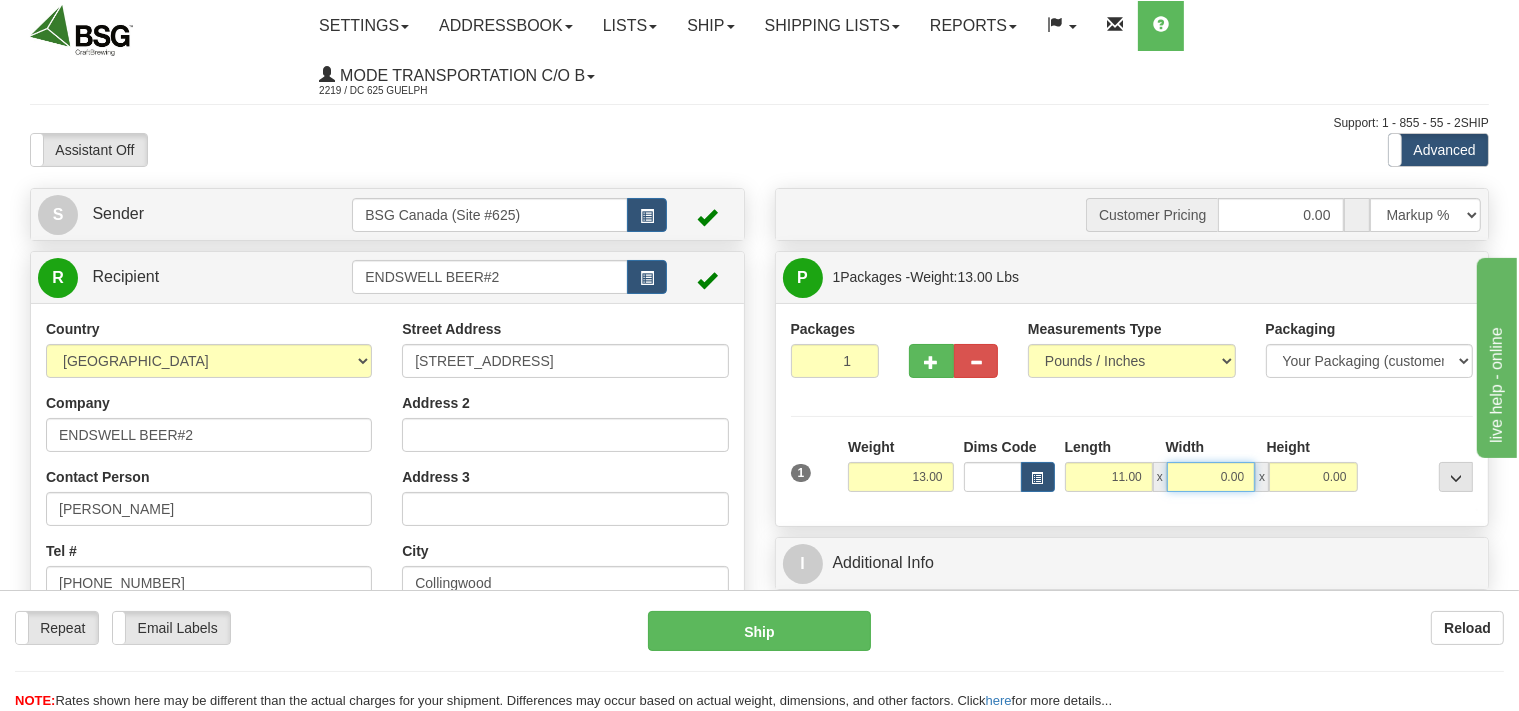 click on "0.00" at bounding box center [1211, 477] 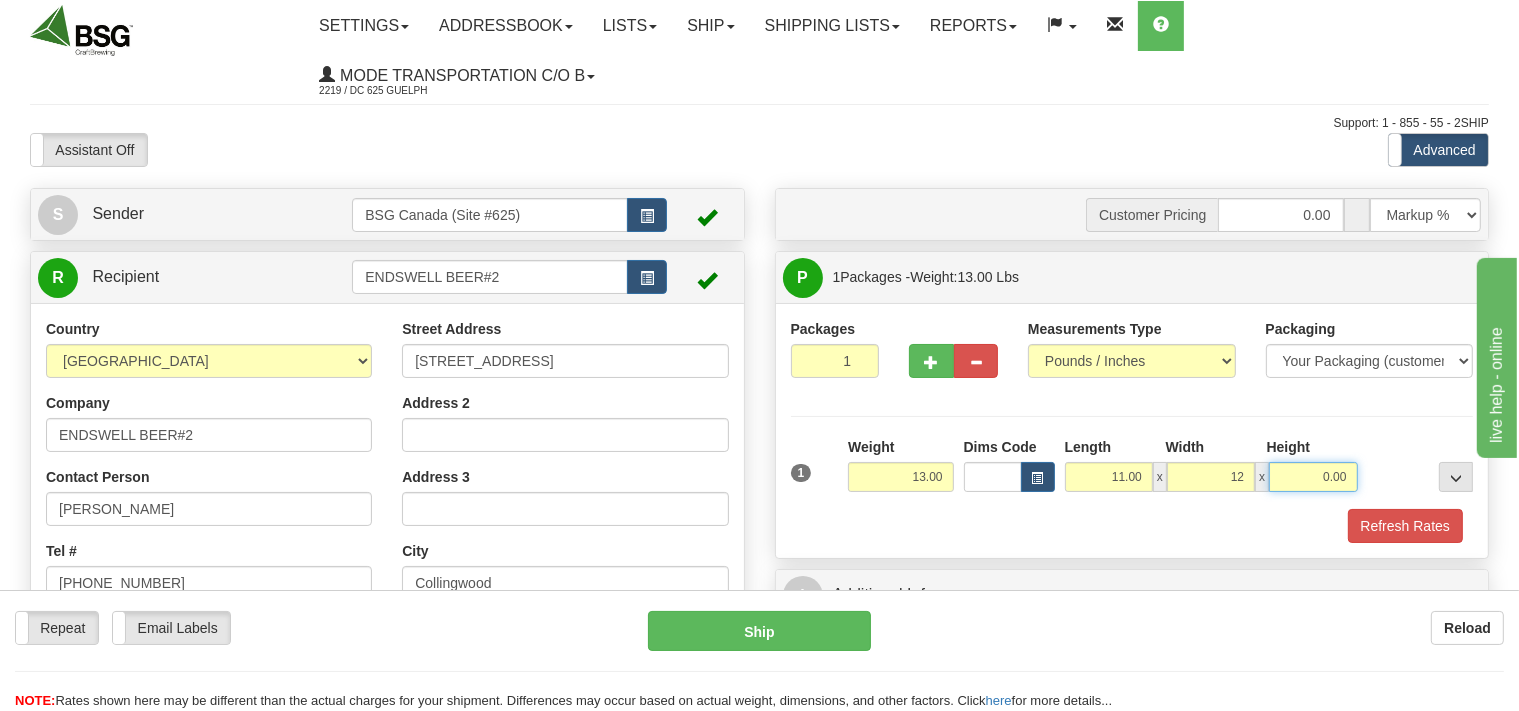 type on "12.00" 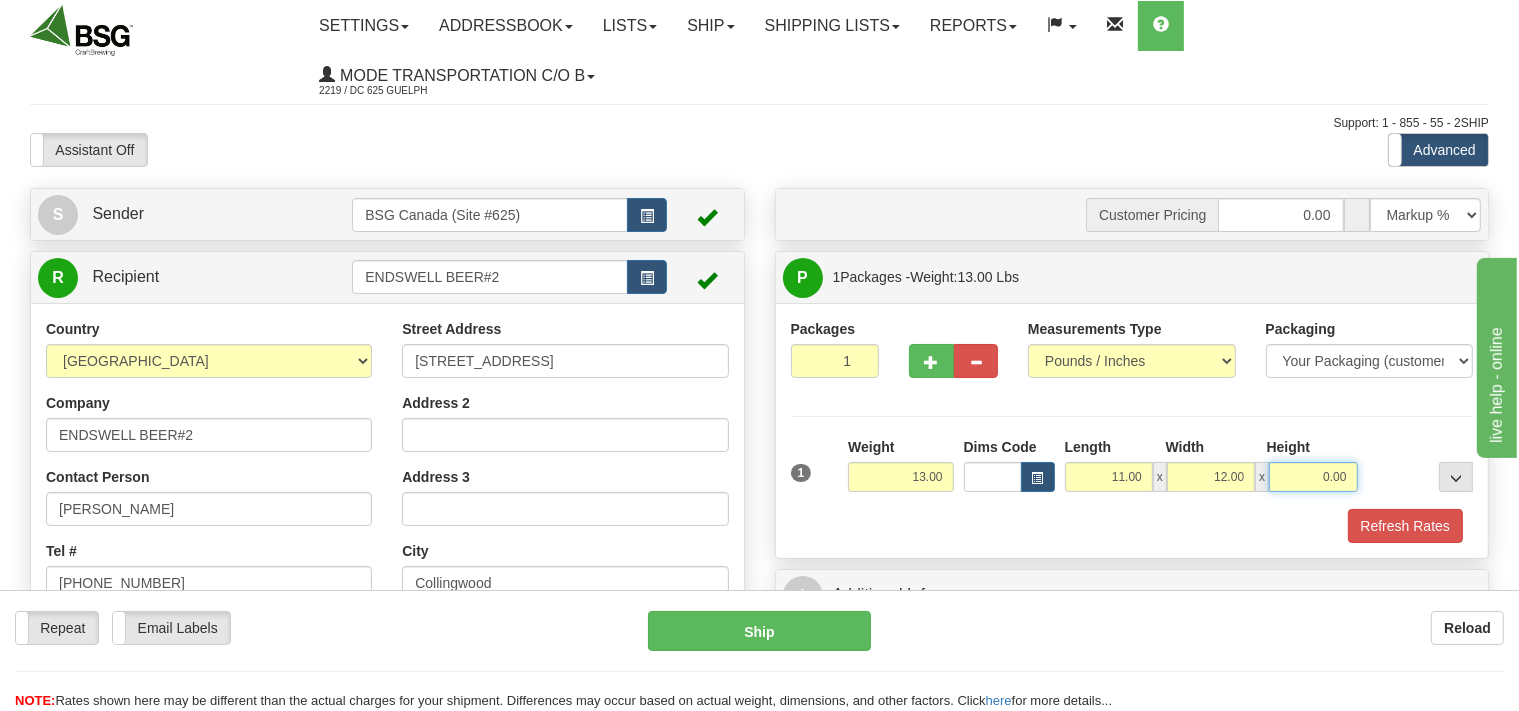 click on "0.00" at bounding box center [1313, 477] 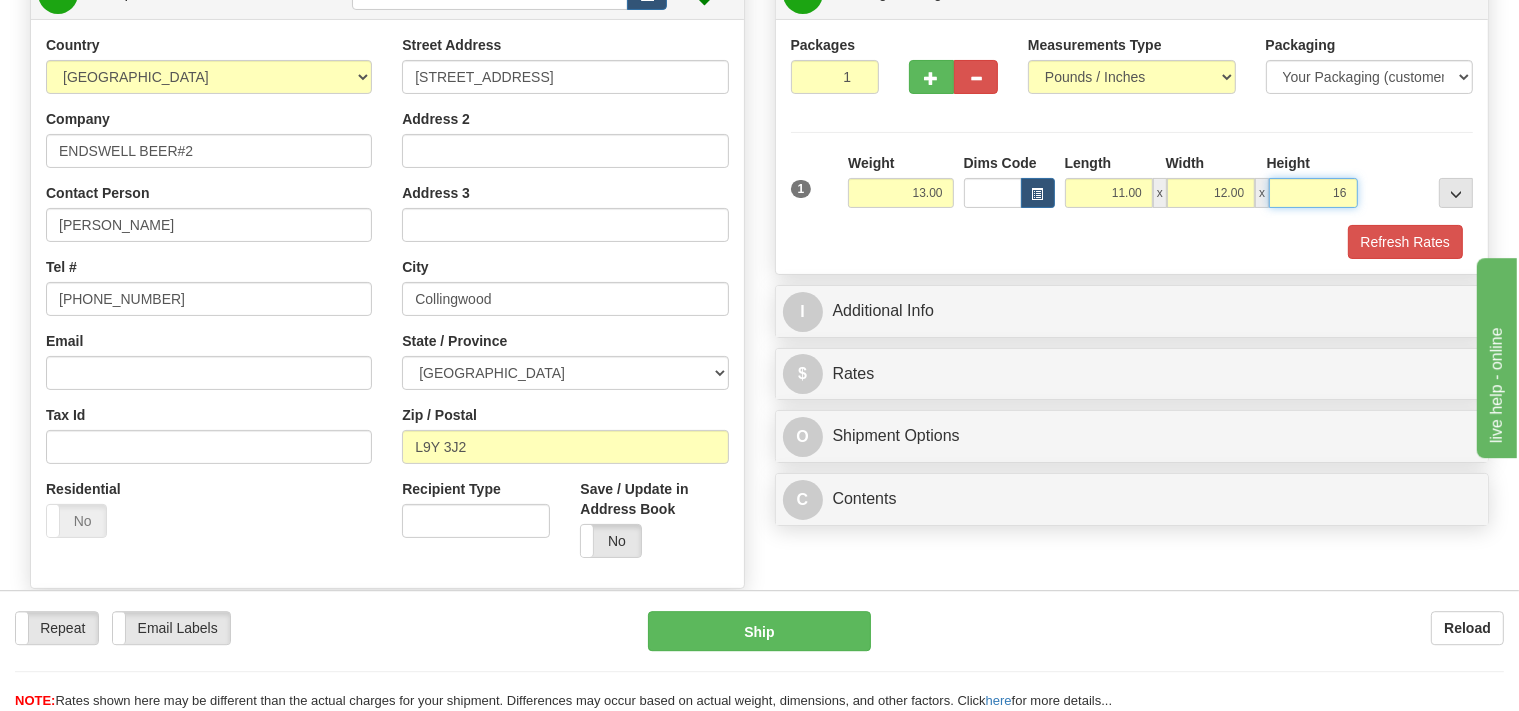 scroll, scrollTop: 316, scrollLeft: 0, axis: vertical 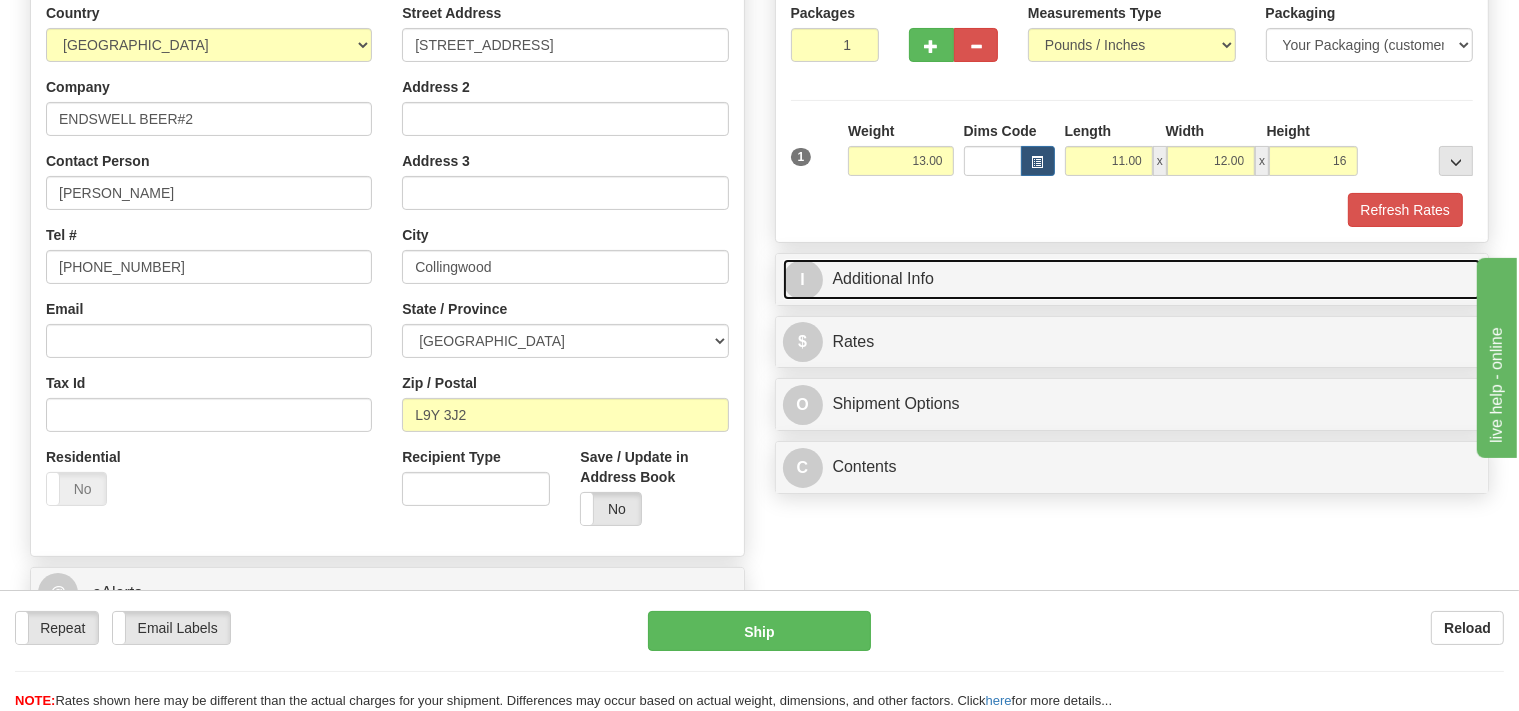 type on "16.00" 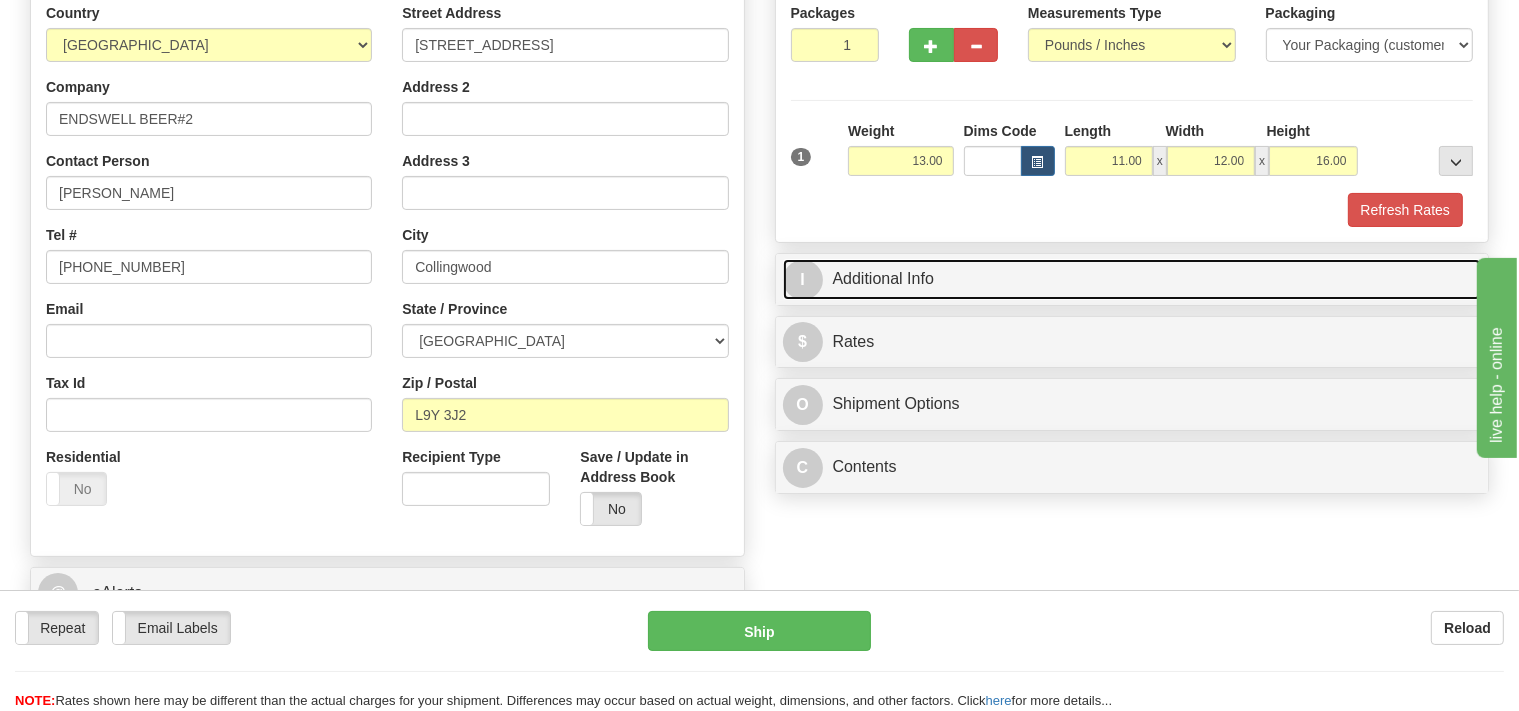 click on "I Additional Info" at bounding box center [1132, 279] 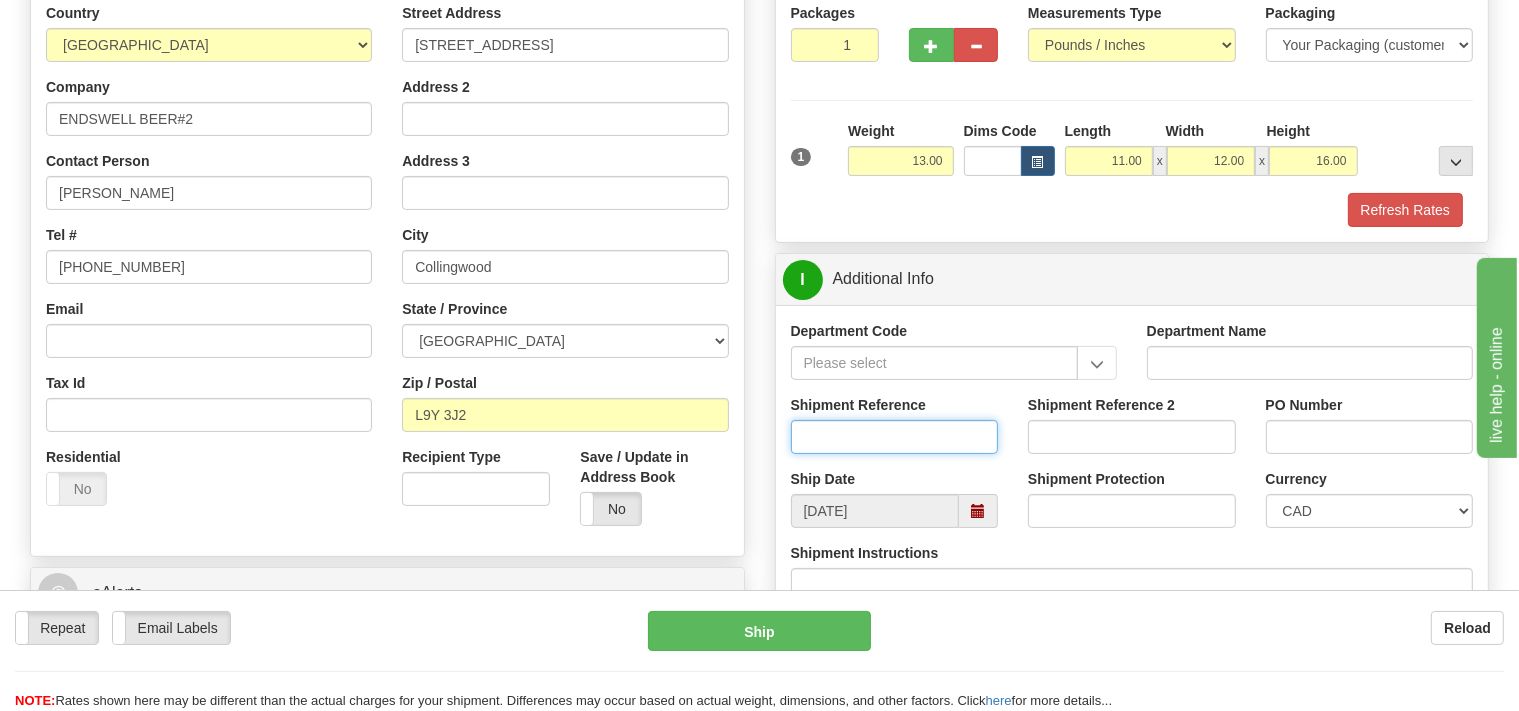 click on "Shipment Reference" at bounding box center (895, 437) 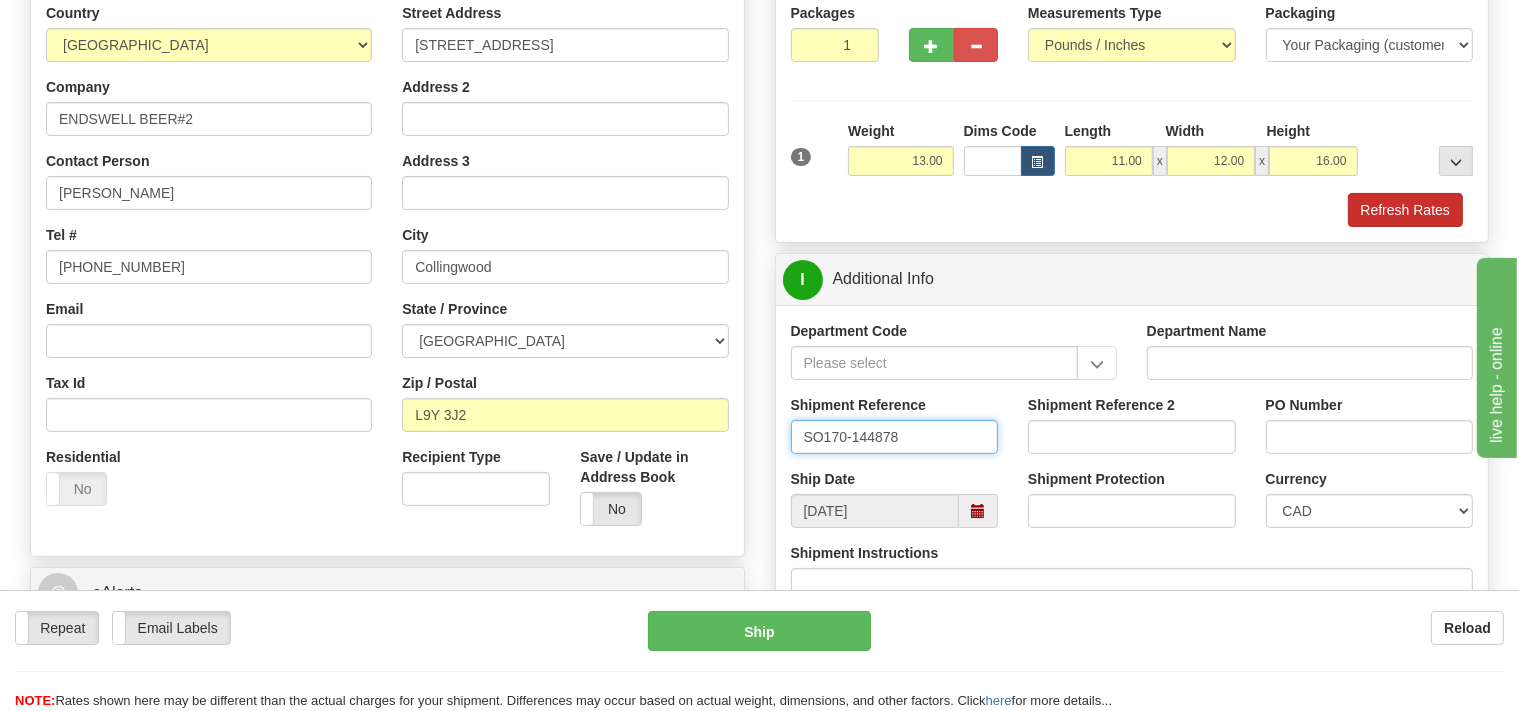 type on "SO170-144878" 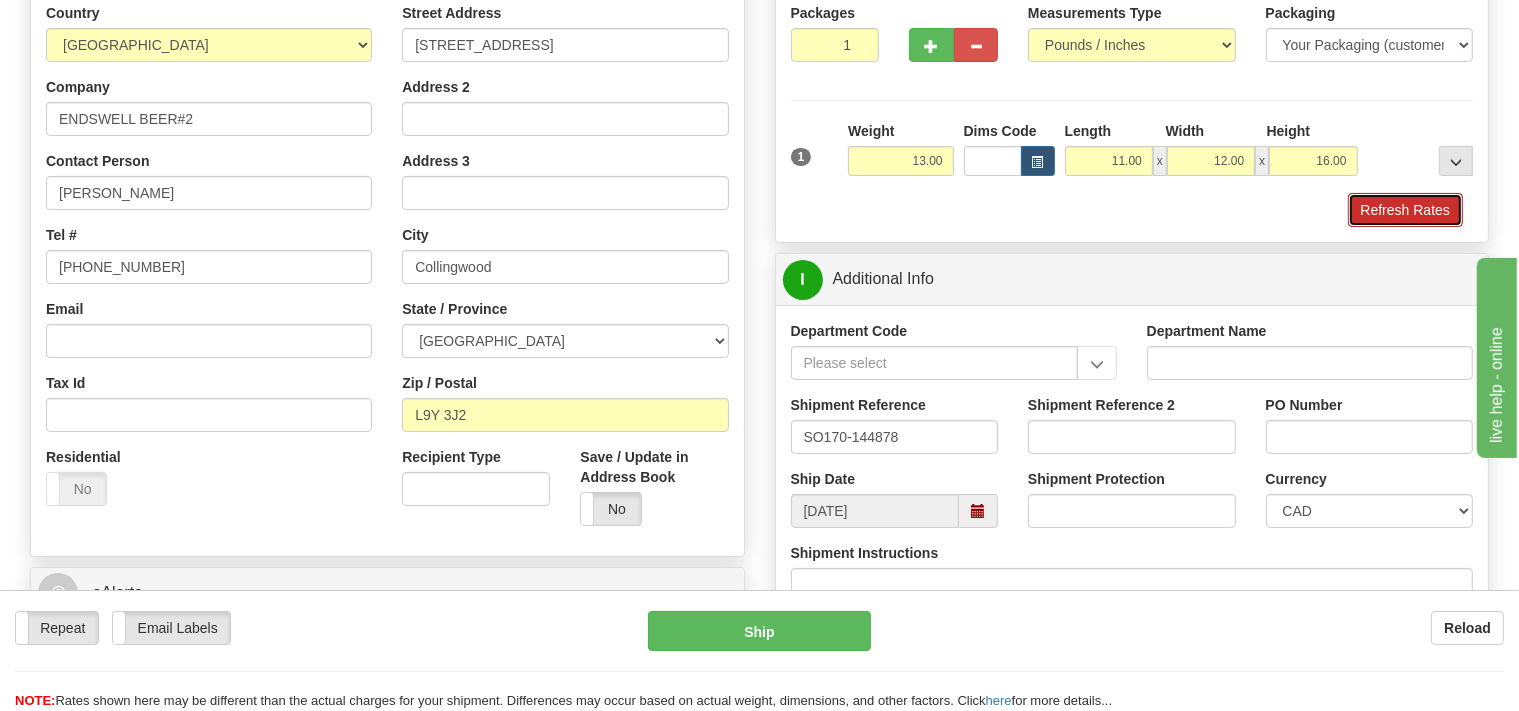 click on "Refresh Rates" at bounding box center [1405, 210] 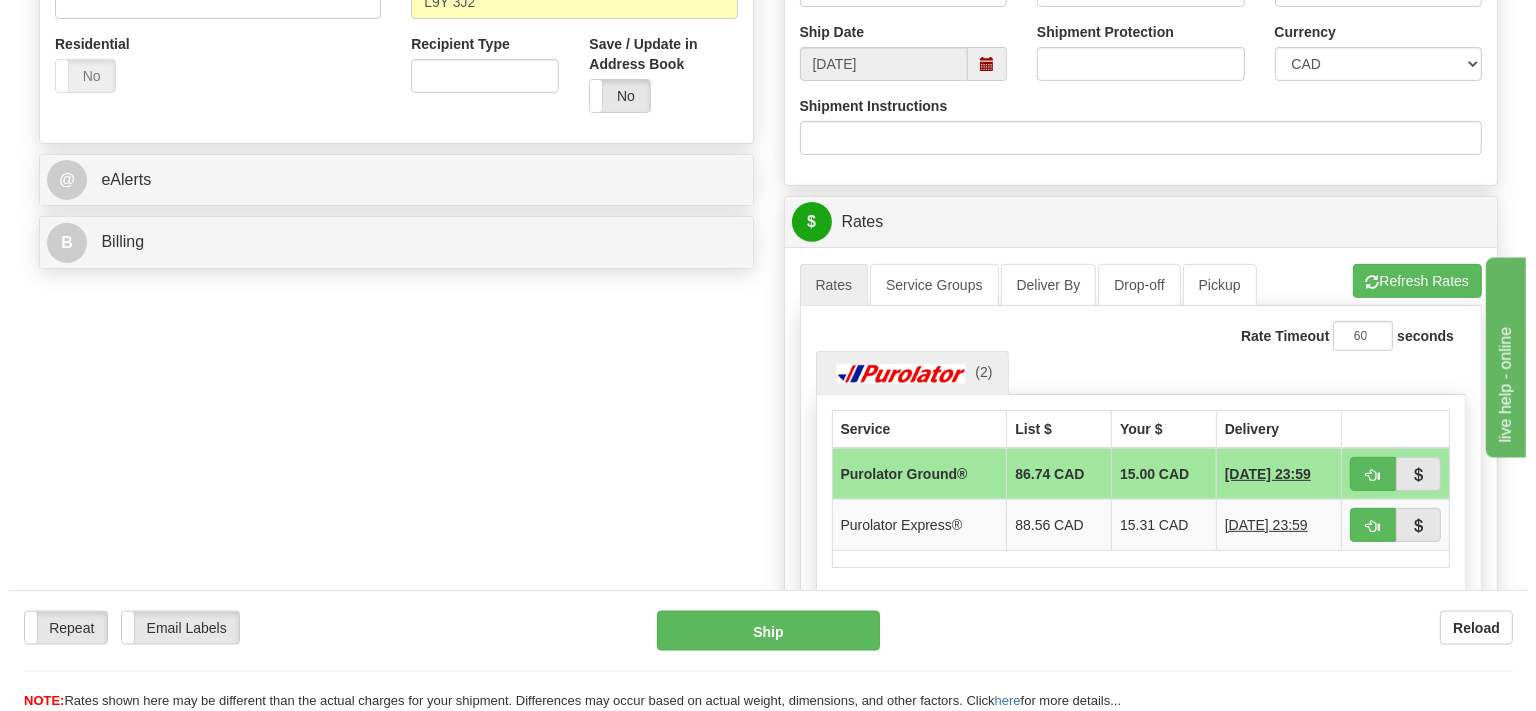 scroll, scrollTop: 739, scrollLeft: 0, axis: vertical 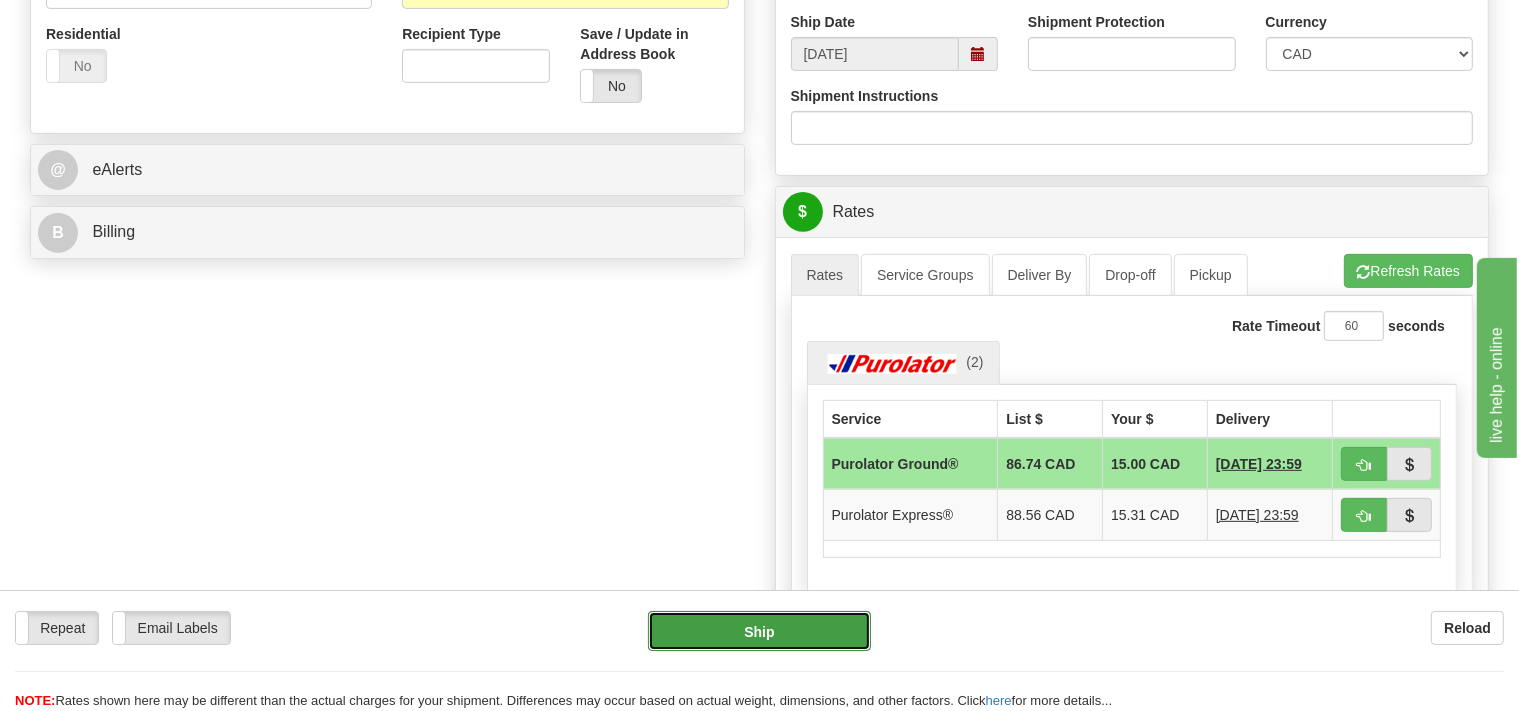 click on "Ship" at bounding box center [759, 631] 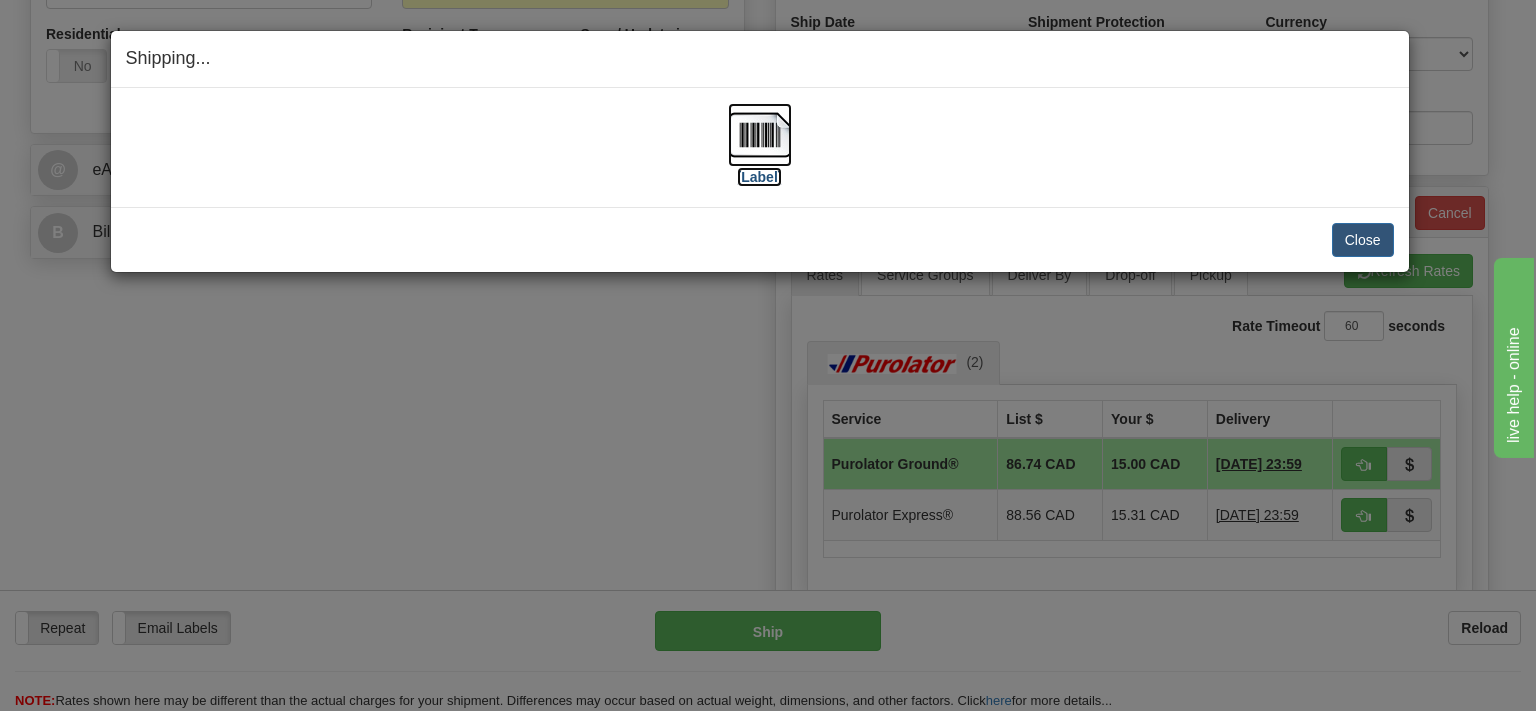 click at bounding box center [760, 135] 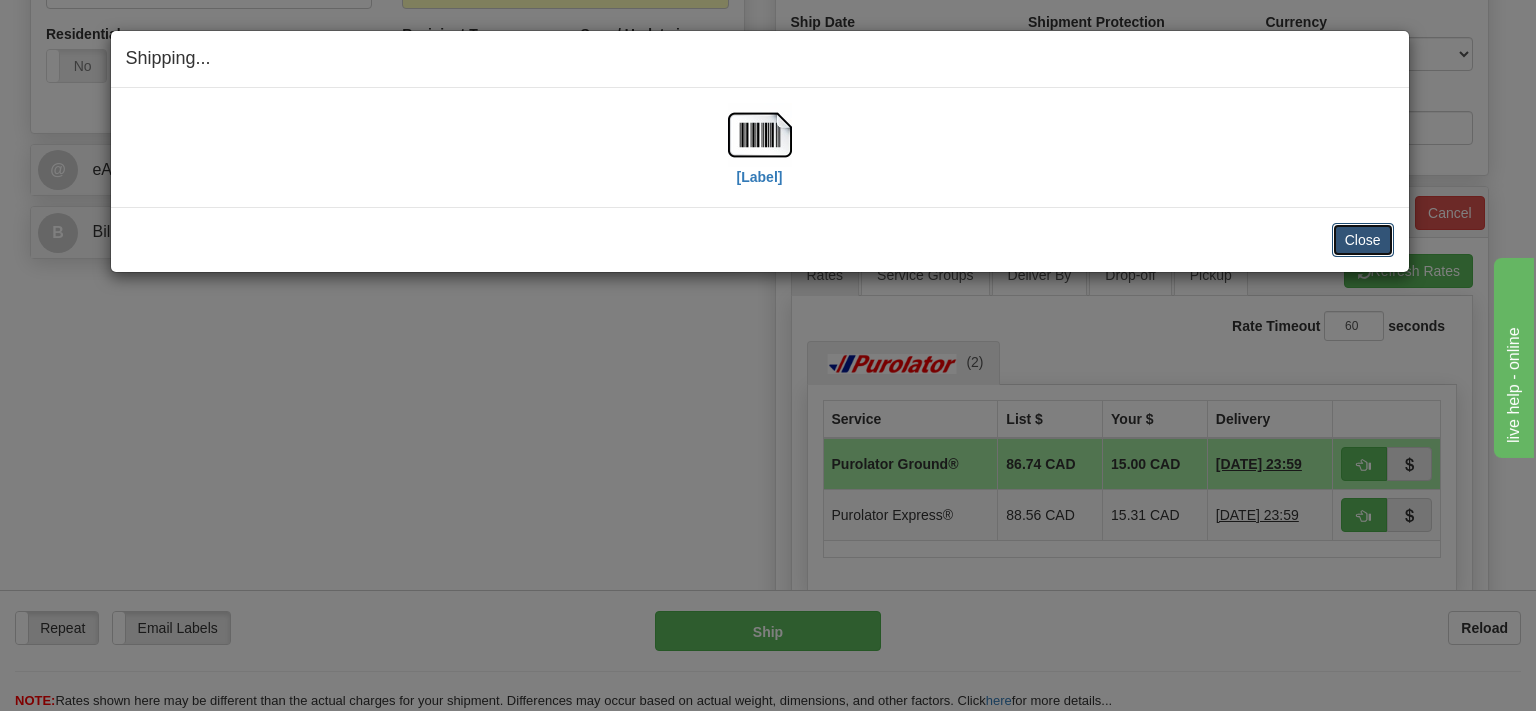 click on "Close" at bounding box center [1363, 240] 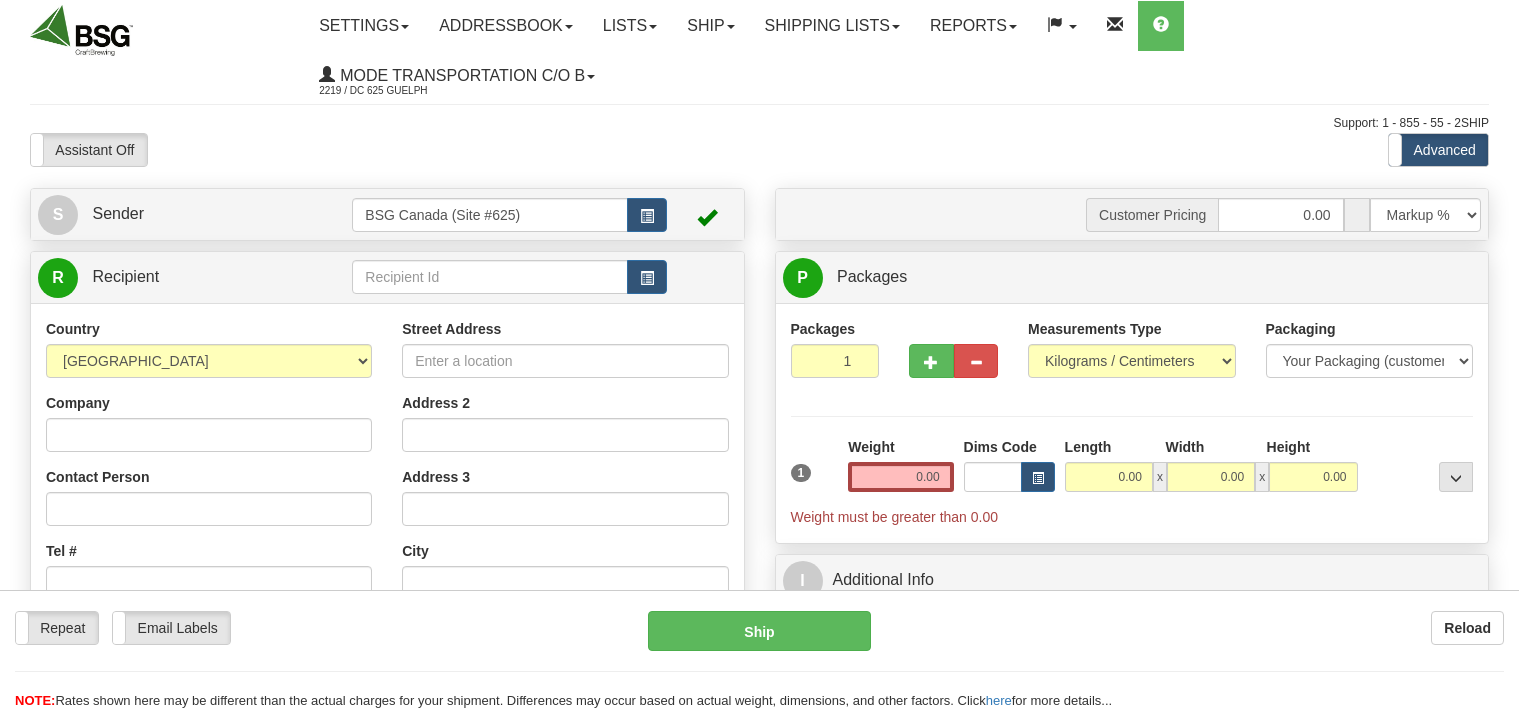 scroll, scrollTop: 0, scrollLeft: 0, axis: both 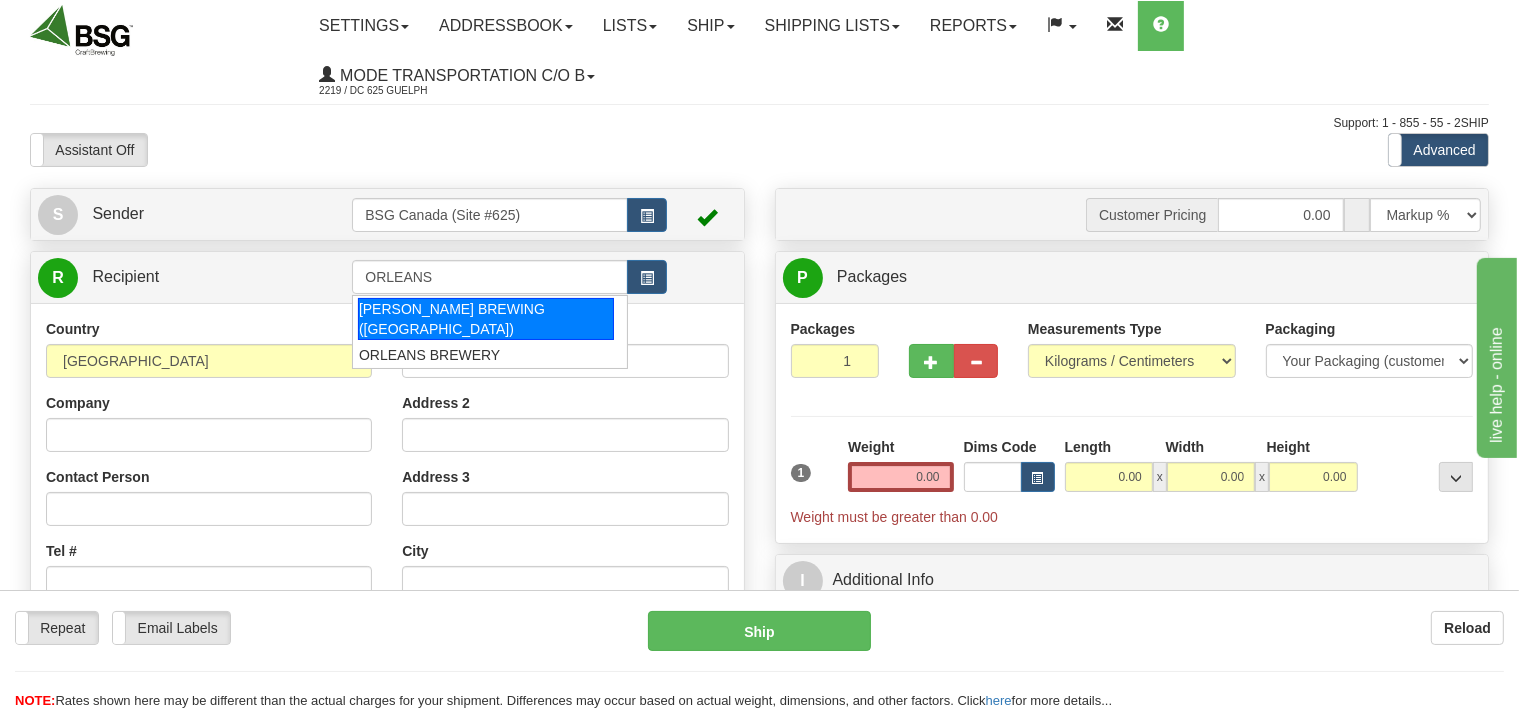 click on "BROADHEAD BREWING (ORLEANS)" at bounding box center (486, 319) 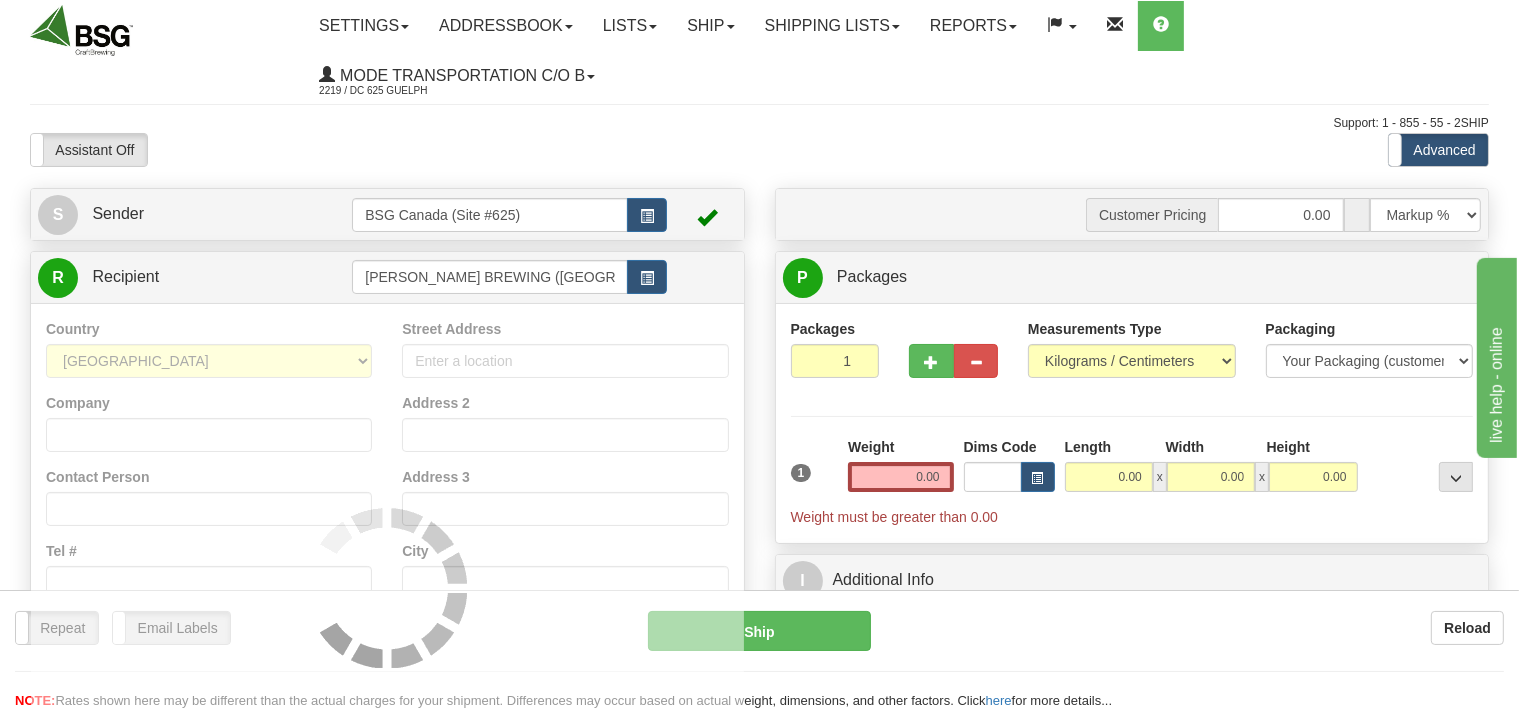 type on "BROADHEAD BREWING (ORLEANS)" 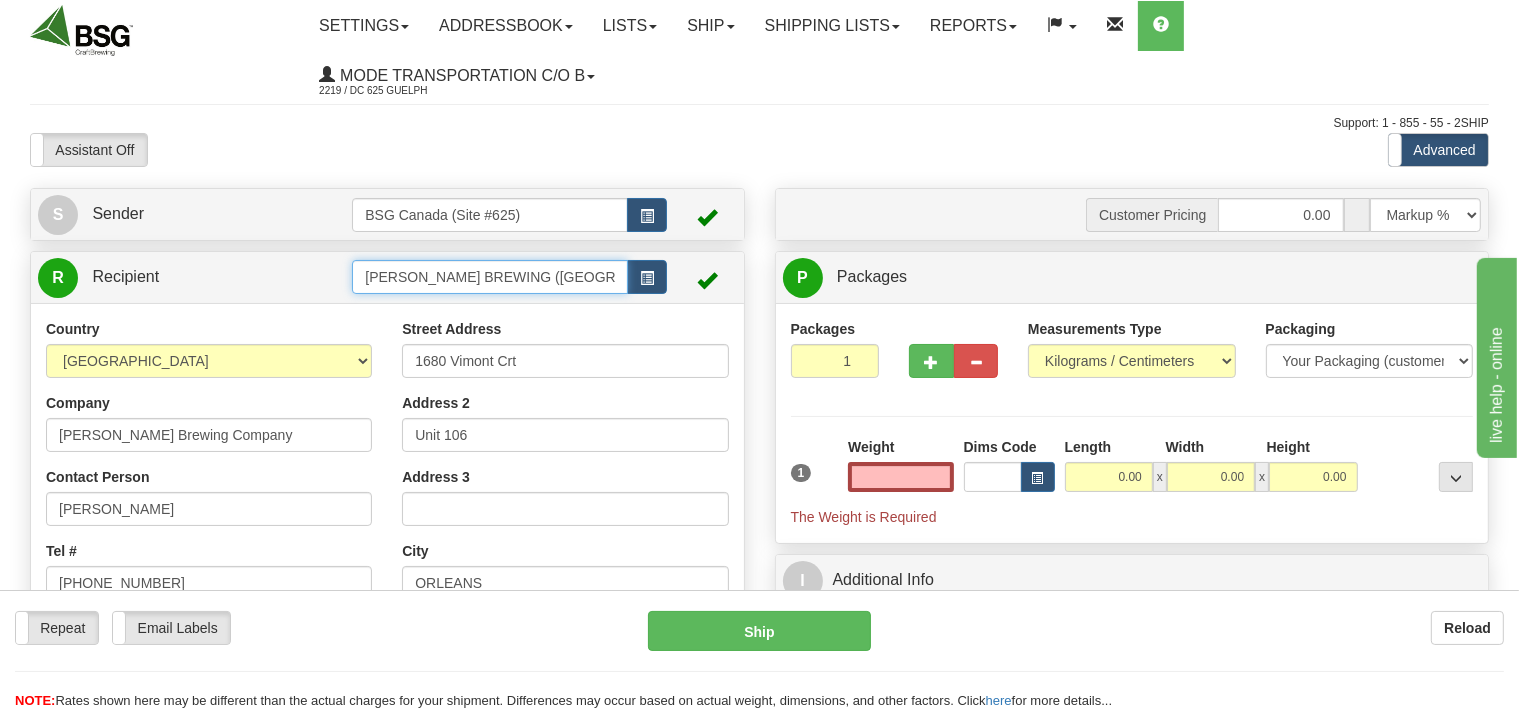 type on "0.00" 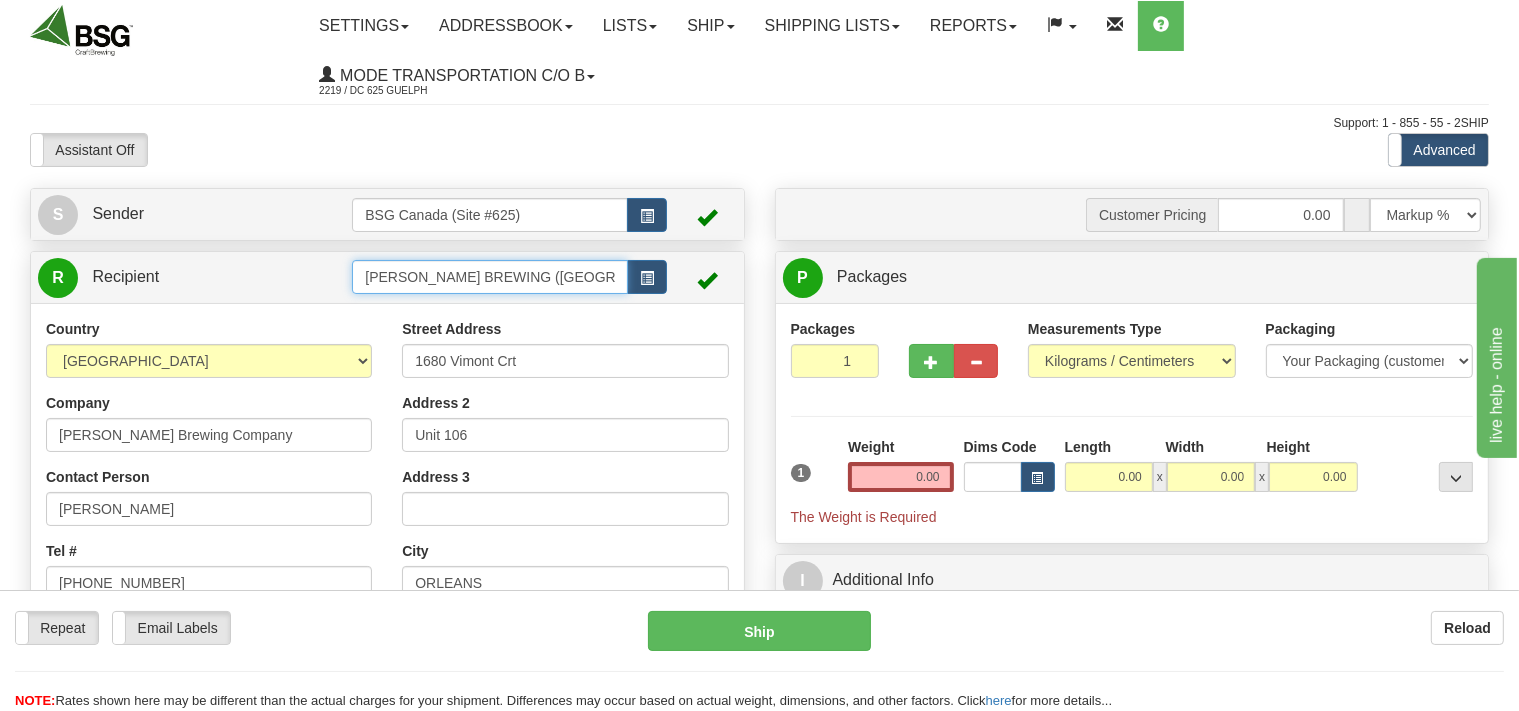 drag, startPoint x: 607, startPoint y: 280, endPoint x: 251, endPoint y: 271, distance: 356.11374 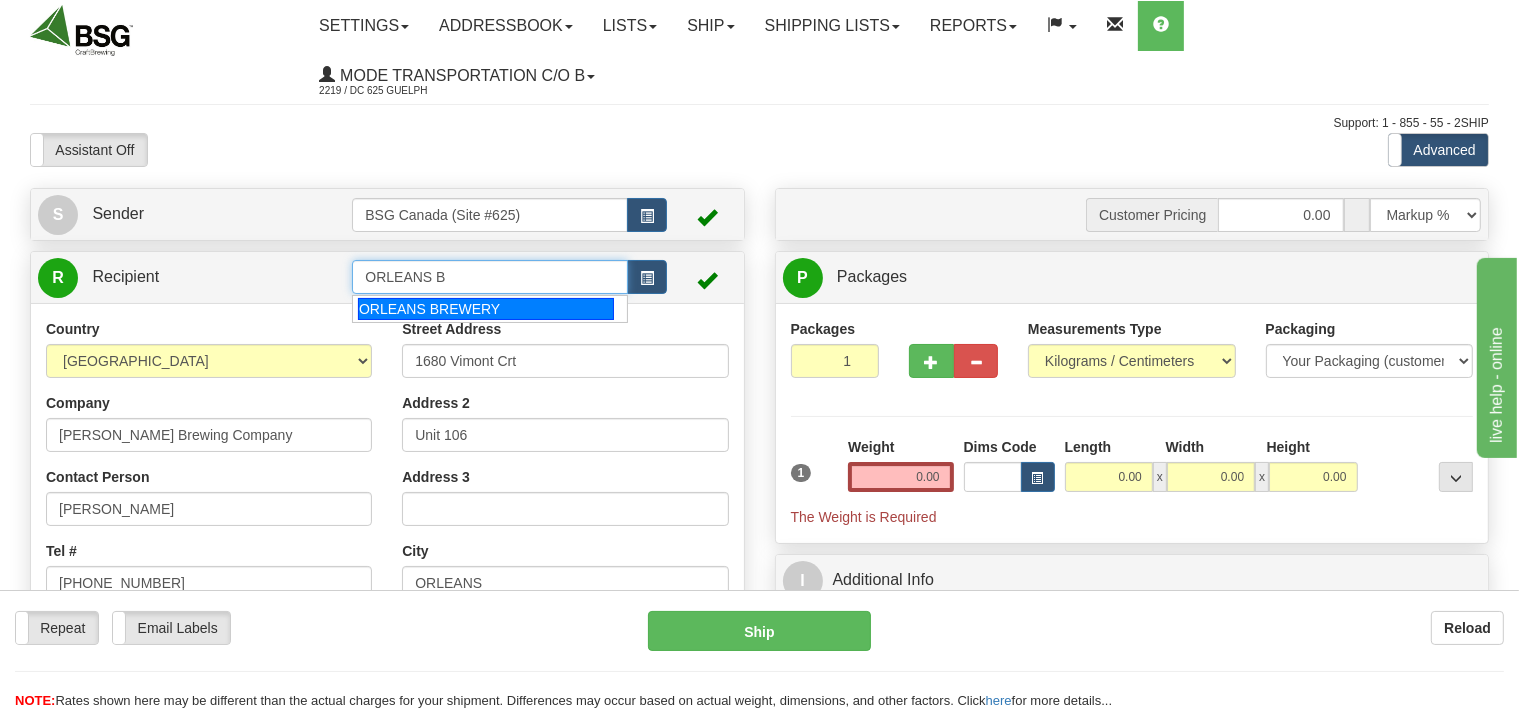 click on "ORLEANS BREWERY" at bounding box center (486, 309) 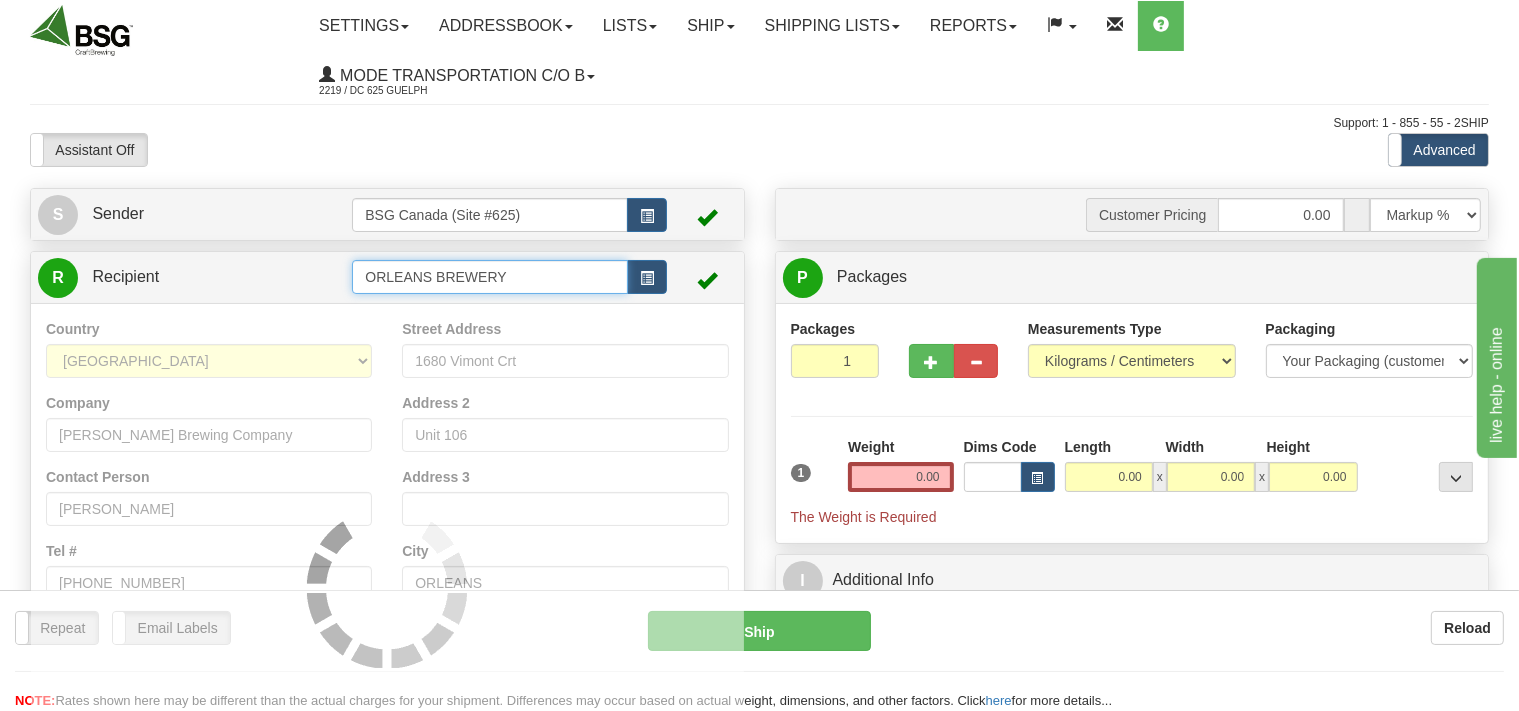 type on "ORLEANS BREWERY" 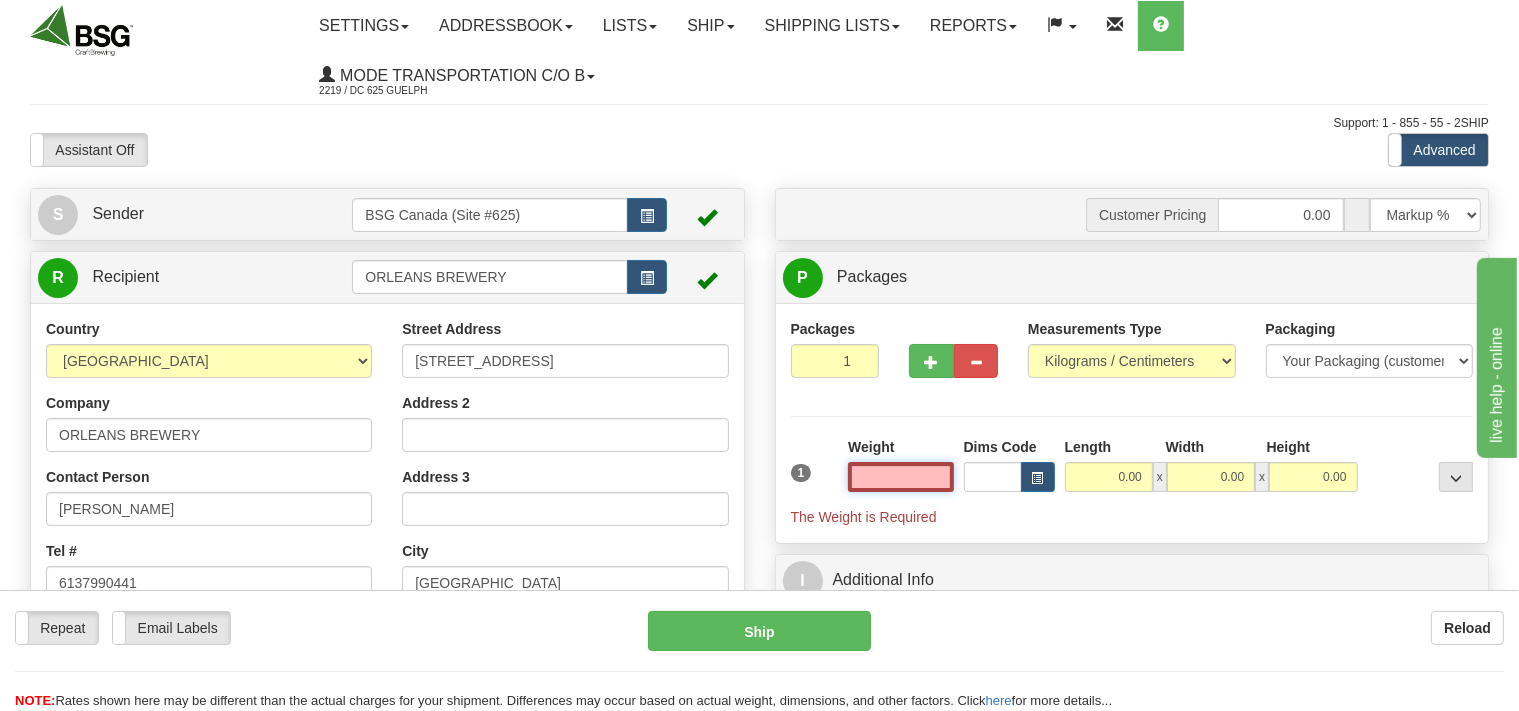 scroll, scrollTop: 105, scrollLeft: 0, axis: vertical 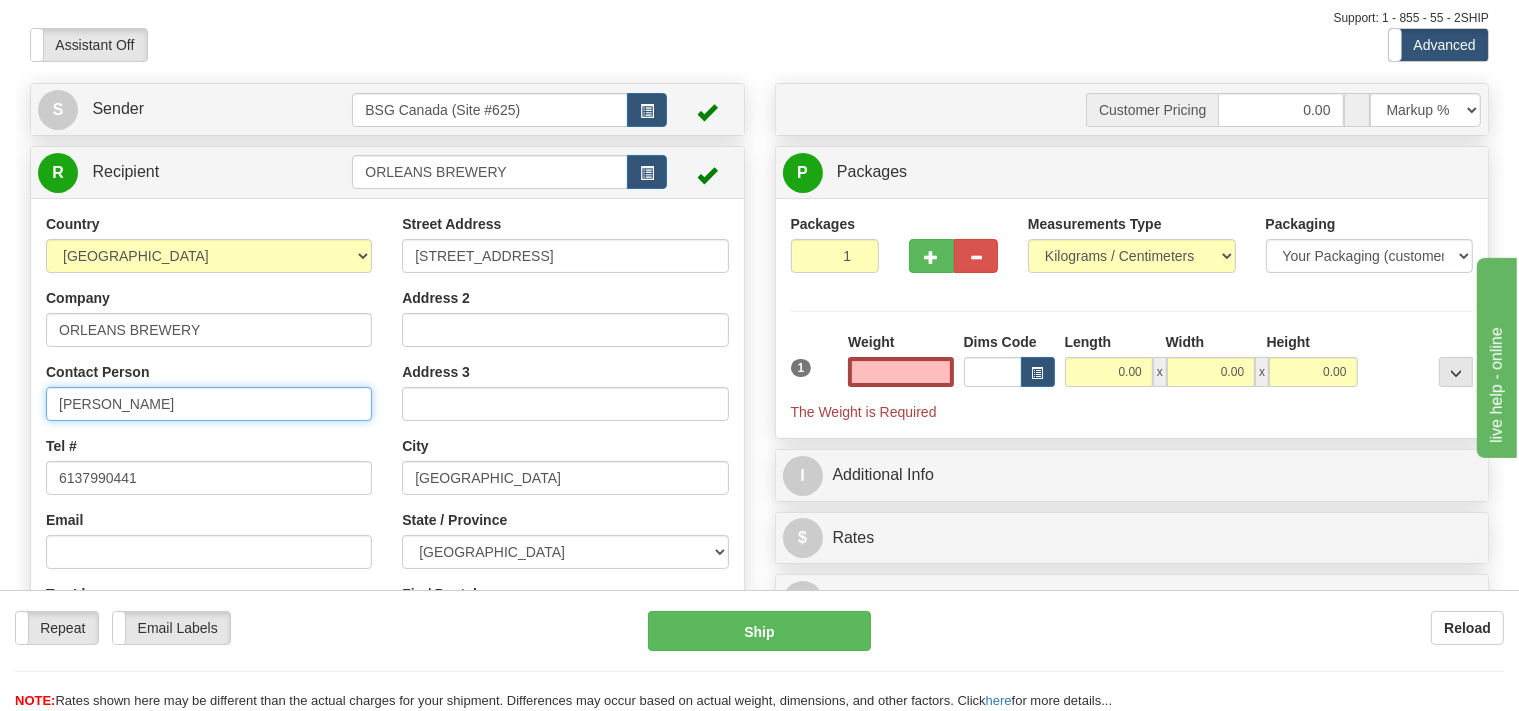 type on "0.00" 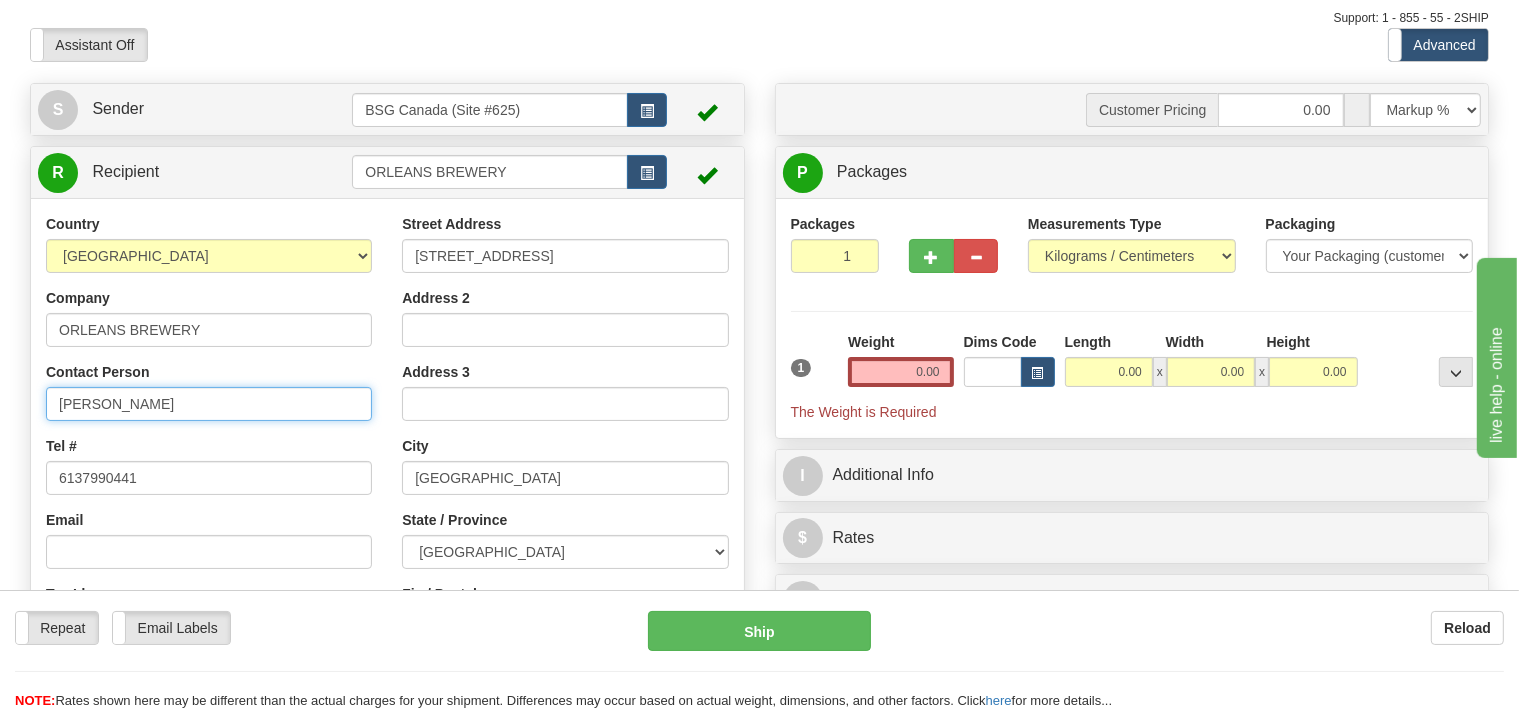 drag, startPoint x: 115, startPoint y: 406, endPoint x: 18, endPoint y: 397, distance: 97.41663 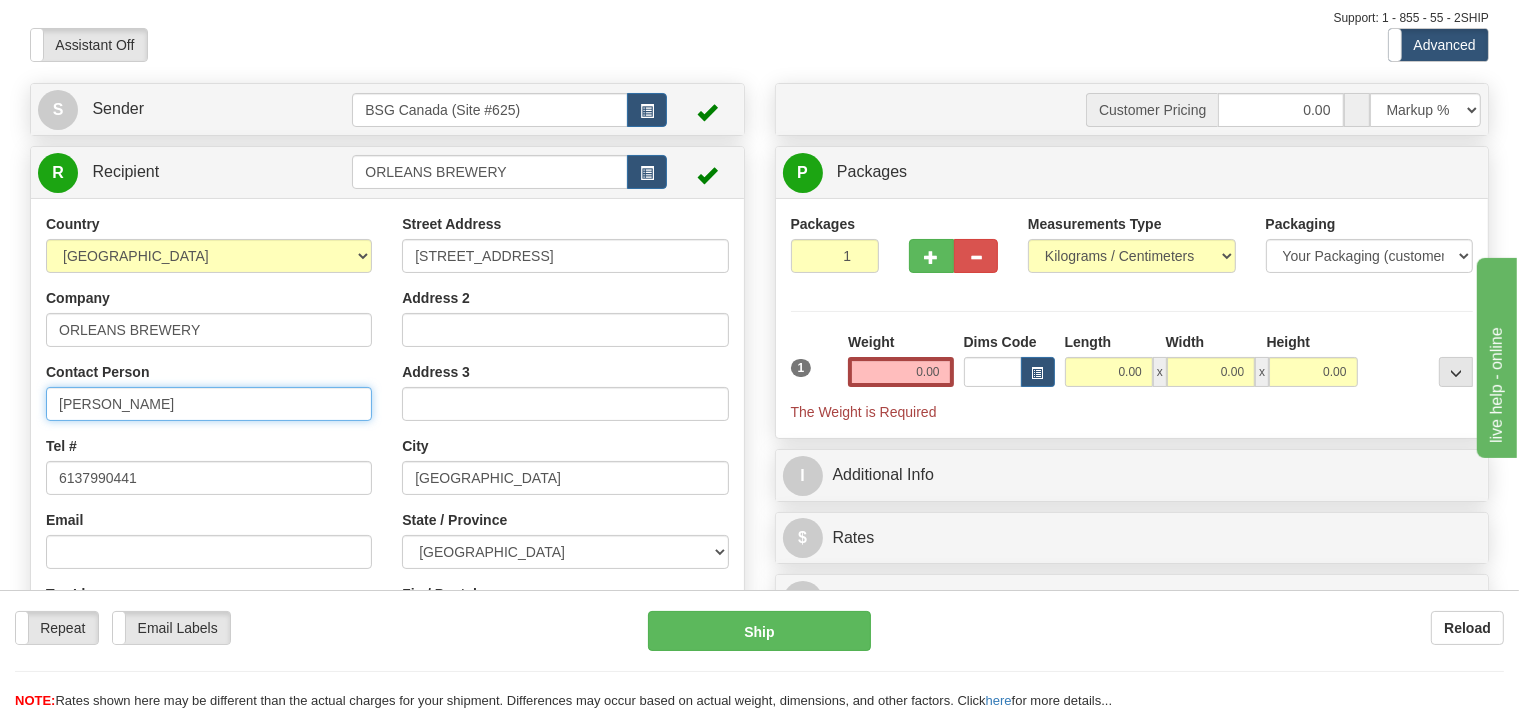 click on "JAMIE" at bounding box center (209, 404) 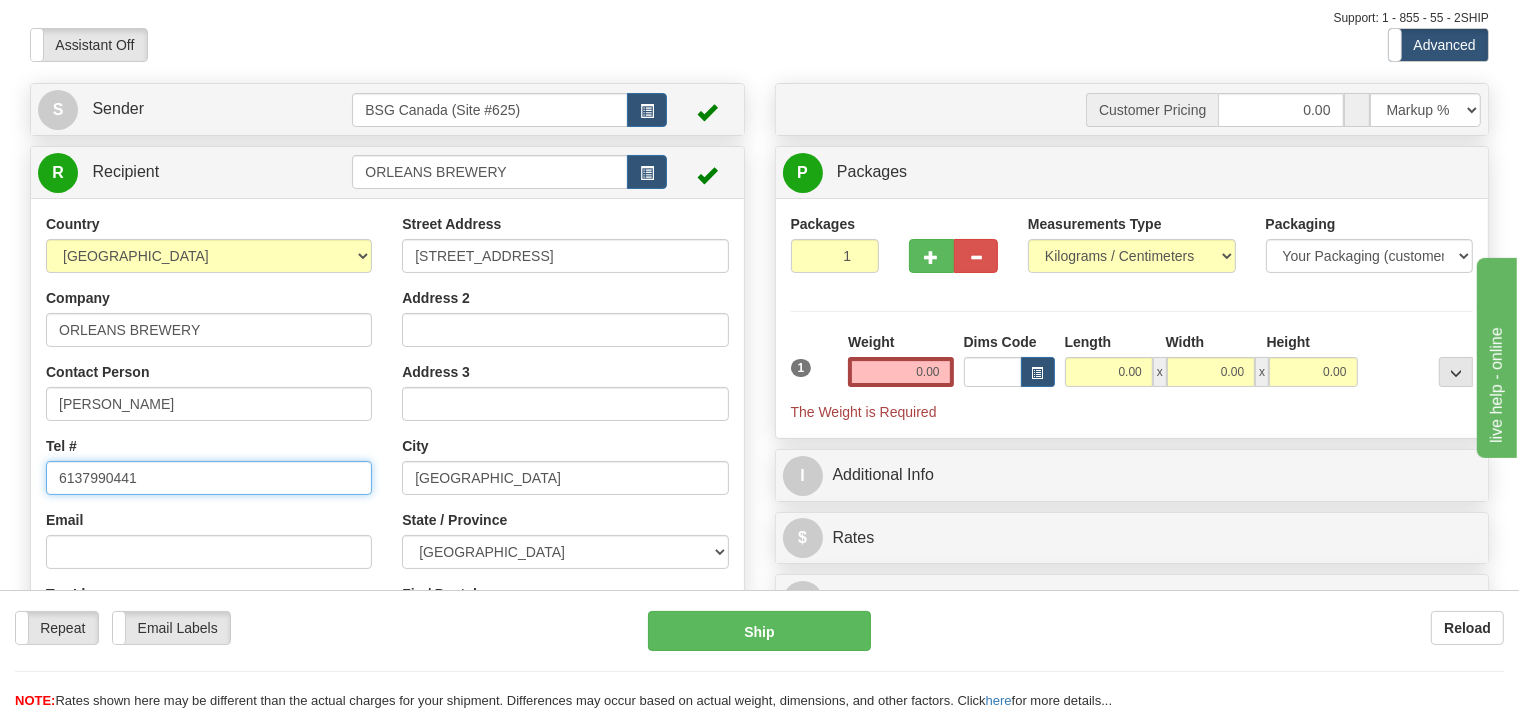 click on "6137990441" at bounding box center (209, 478) 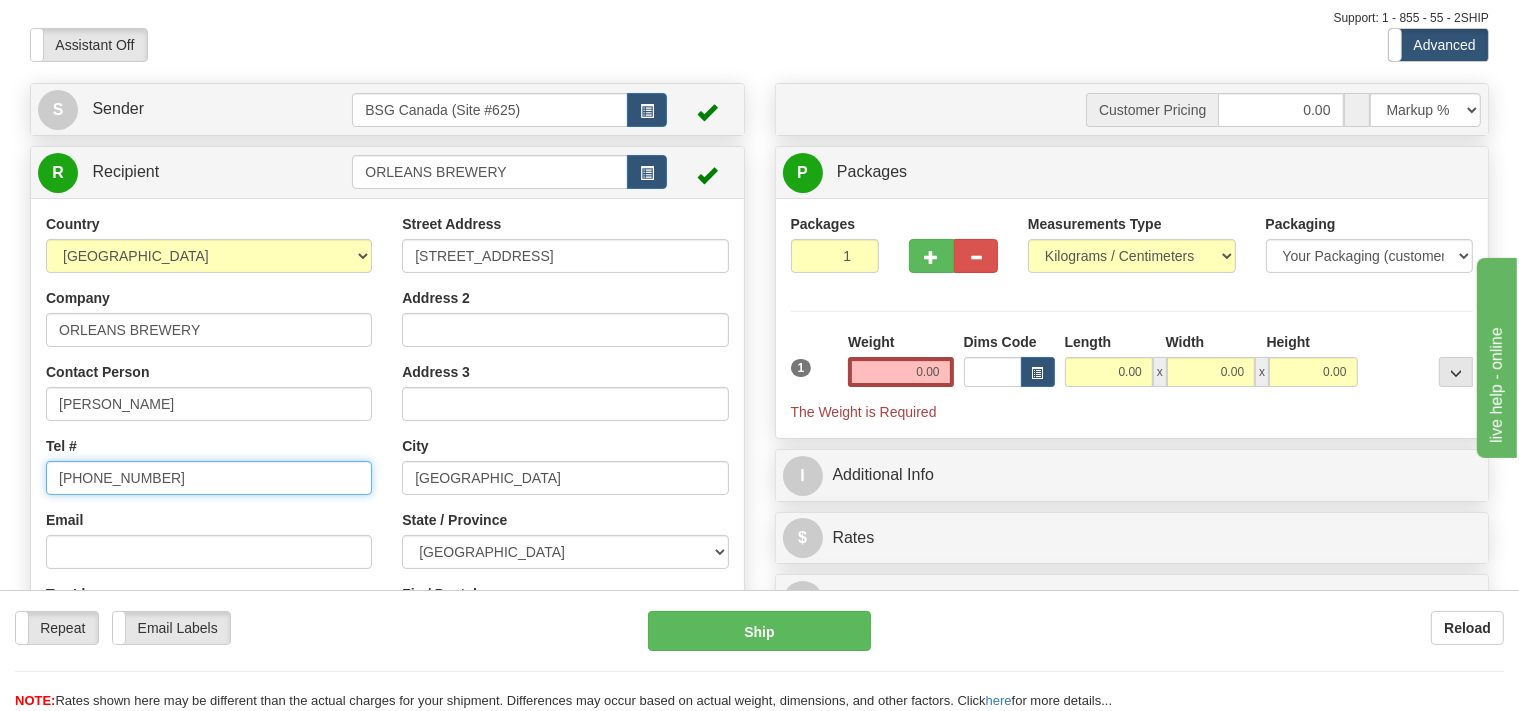 click on "613 7990441" at bounding box center (209, 478) 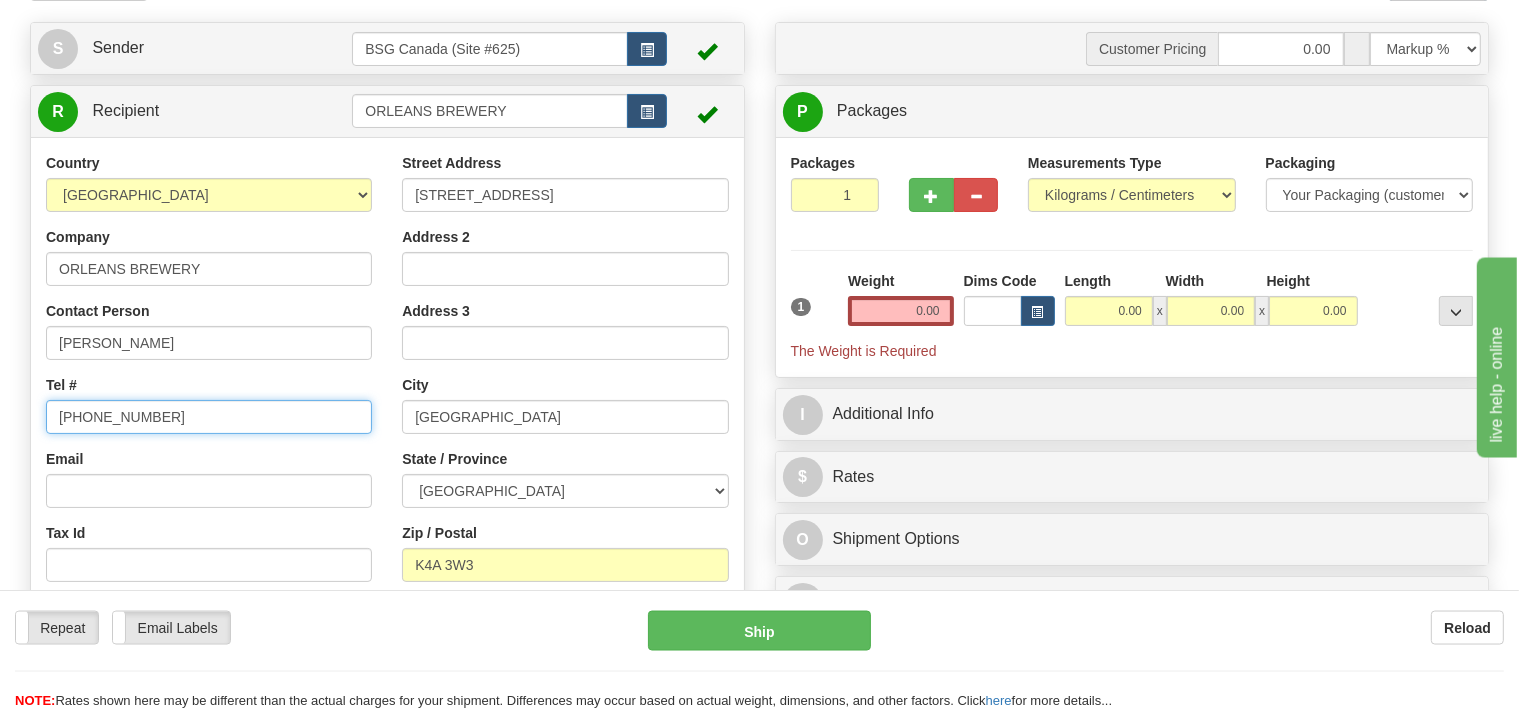 scroll, scrollTop: 211, scrollLeft: 0, axis: vertical 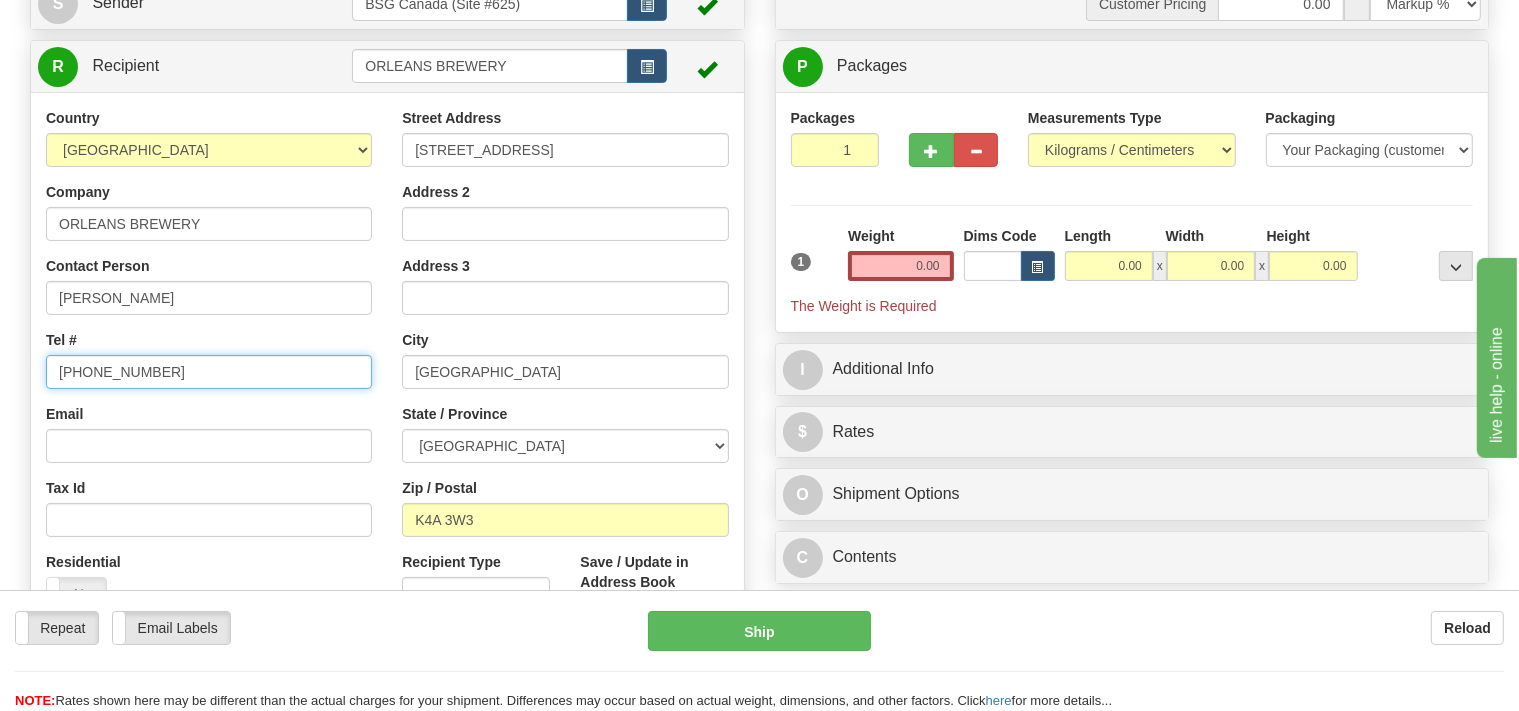 type on "613 799 0441" 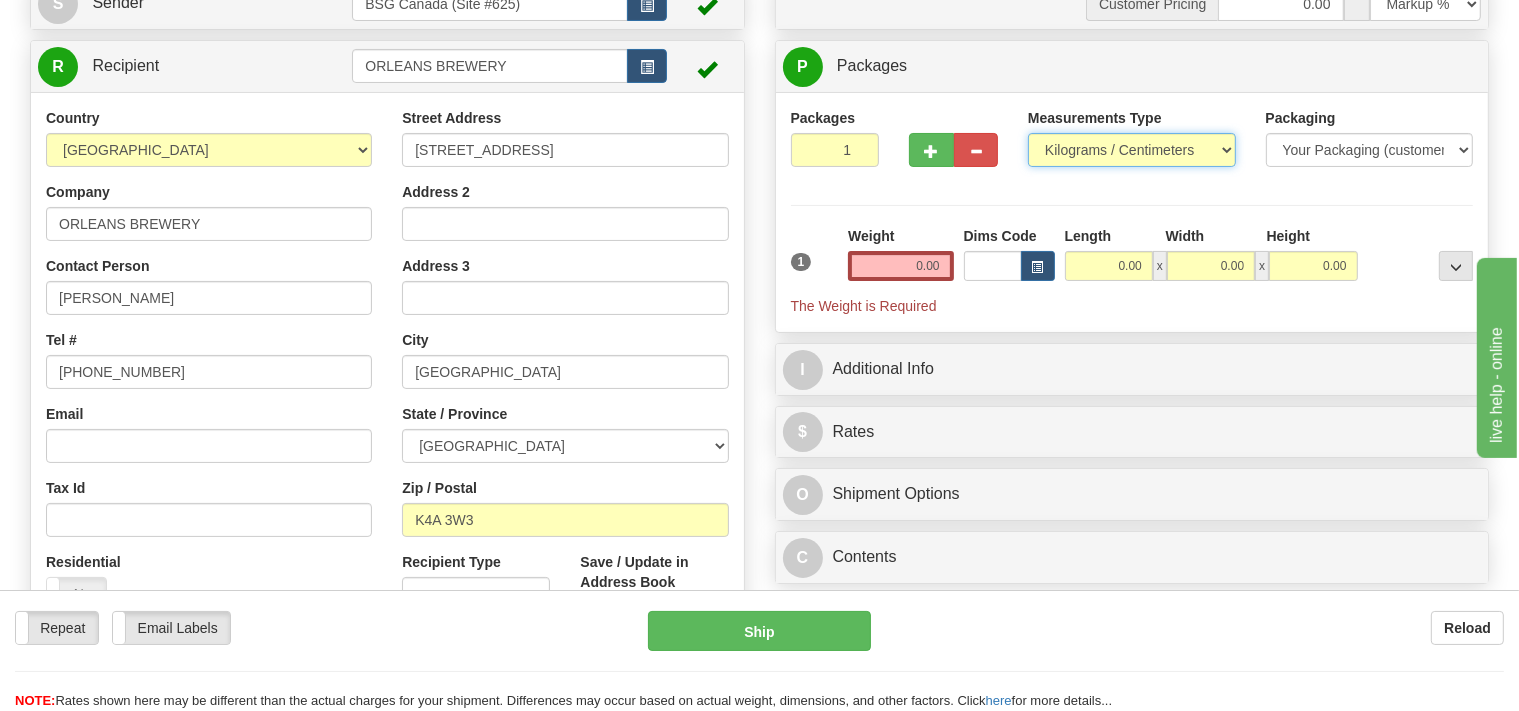 click on "Pounds / Inches
Kilograms / Centimeters" at bounding box center (1132, 150) 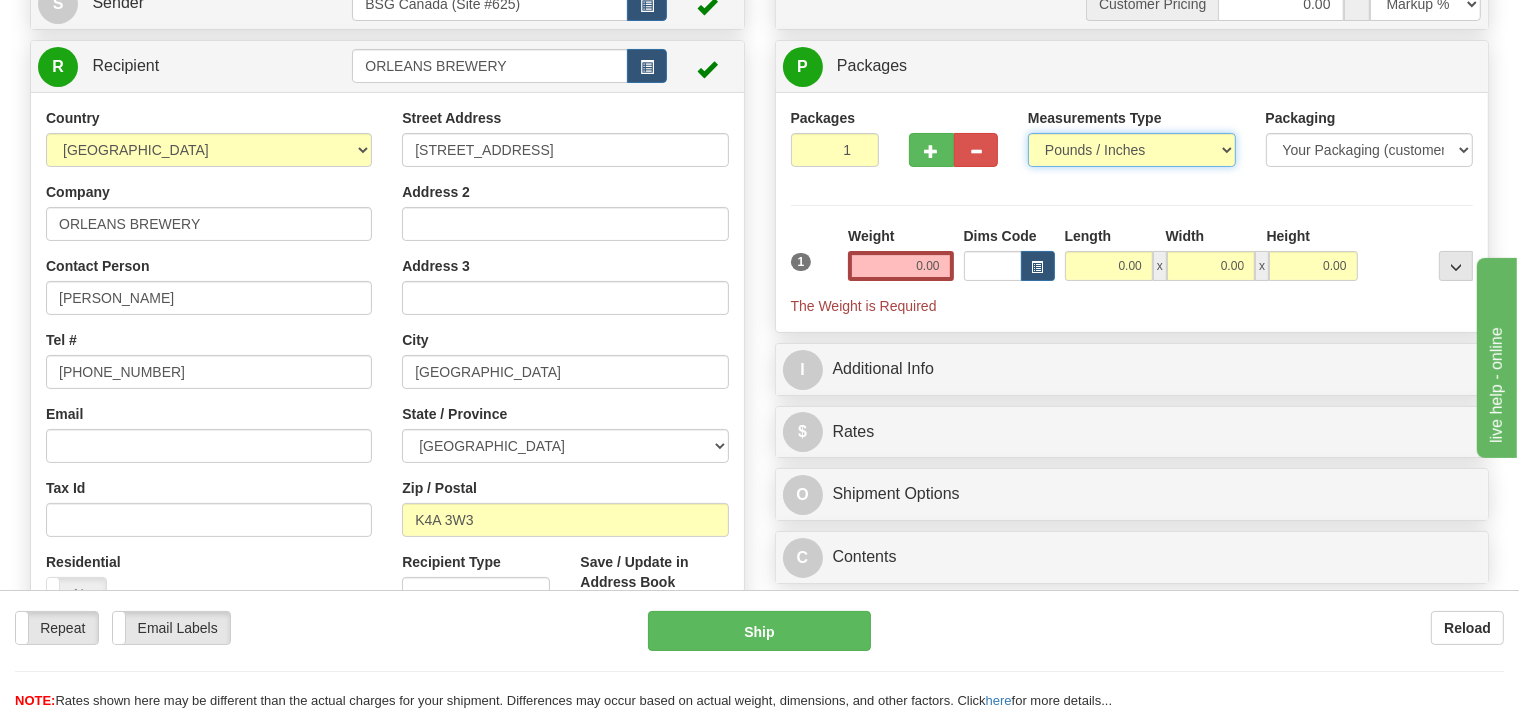 click on "Pounds / Inches" at bounding box center [0, 0] 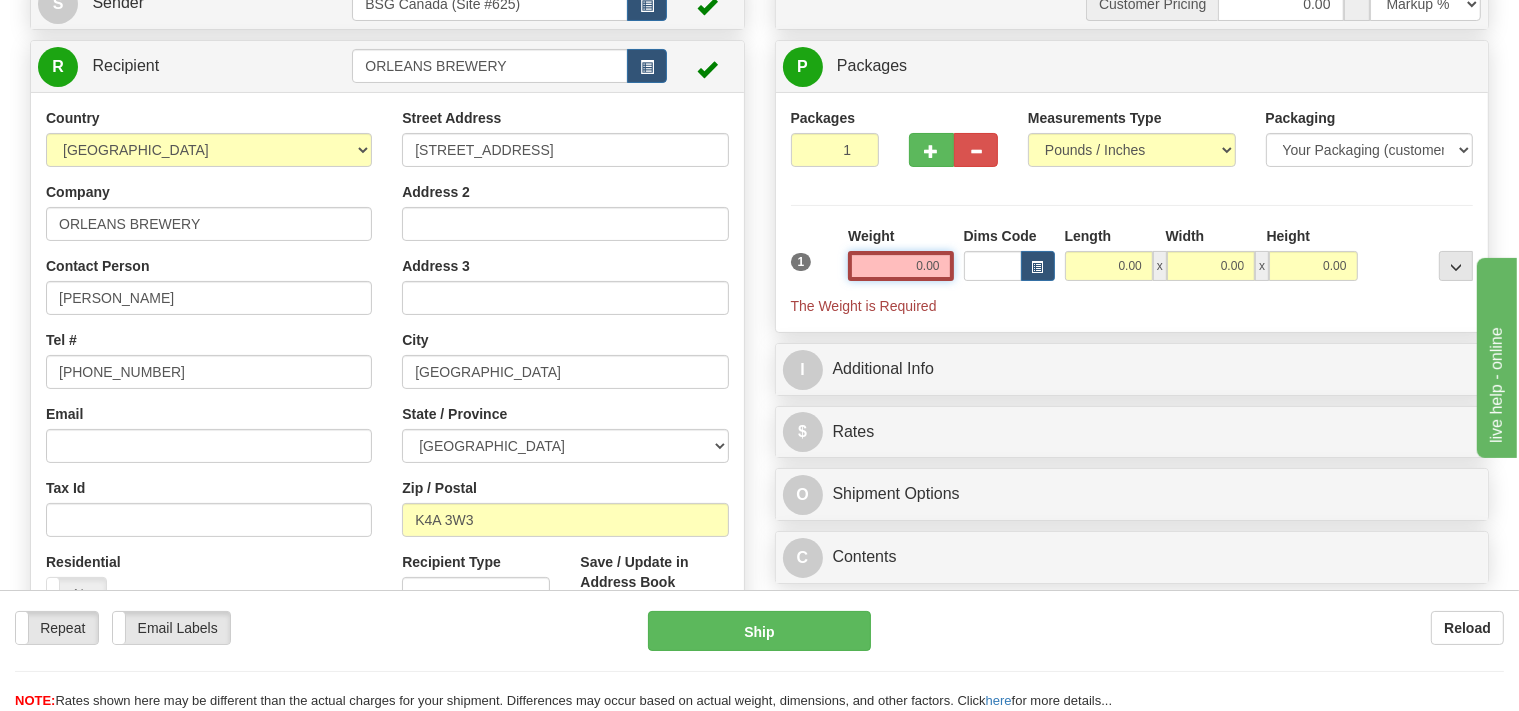 click on "0.00" at bounding box center [900, 266] 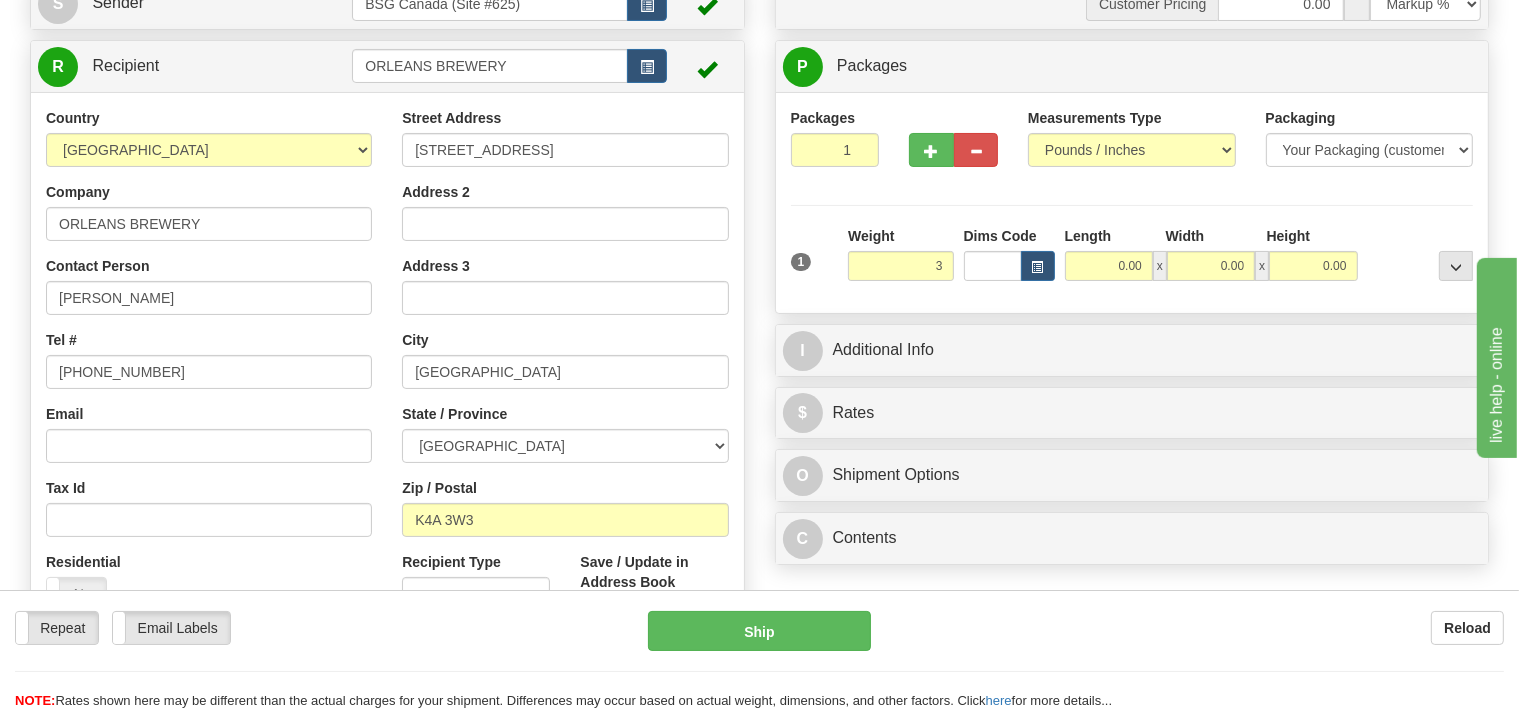 type on "3.00" 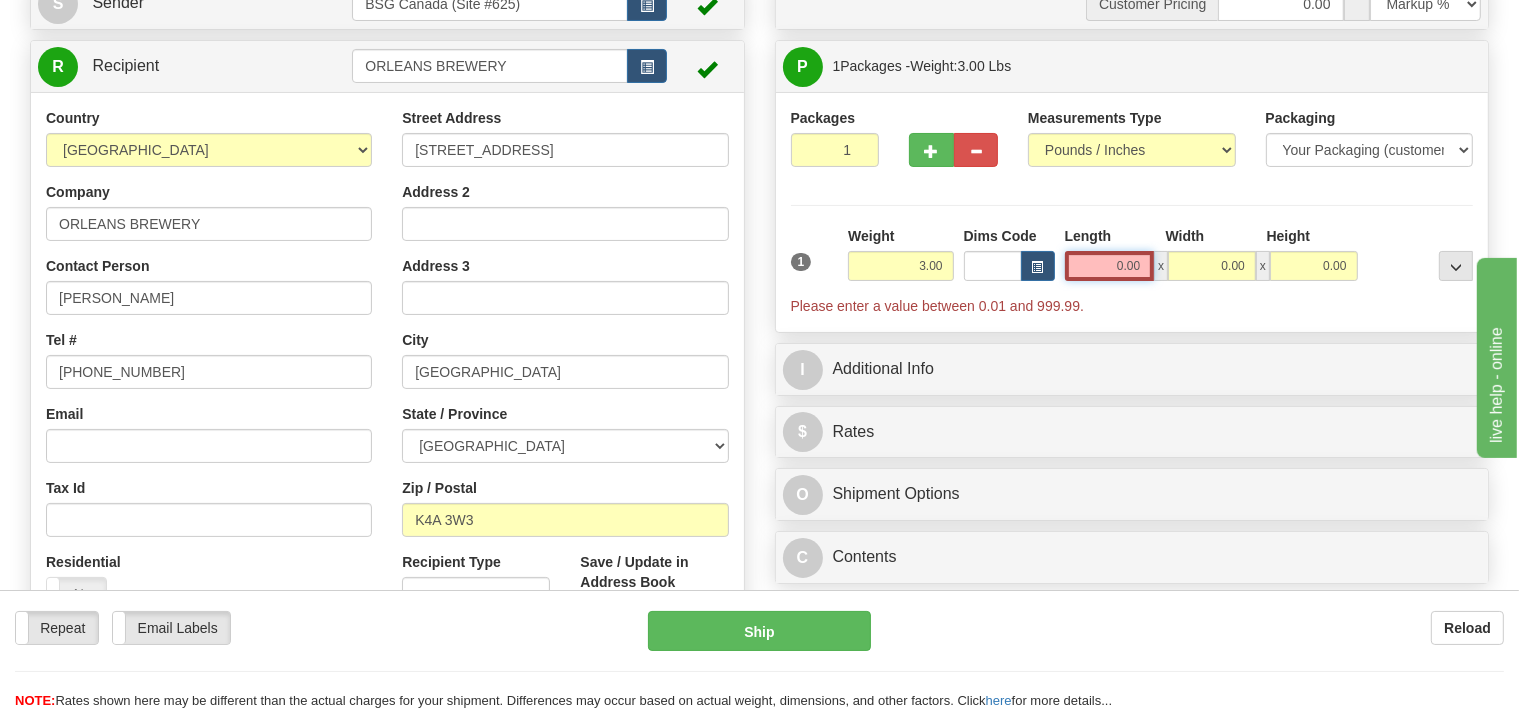 click on "0.00" at bounding box center [1110, 266] 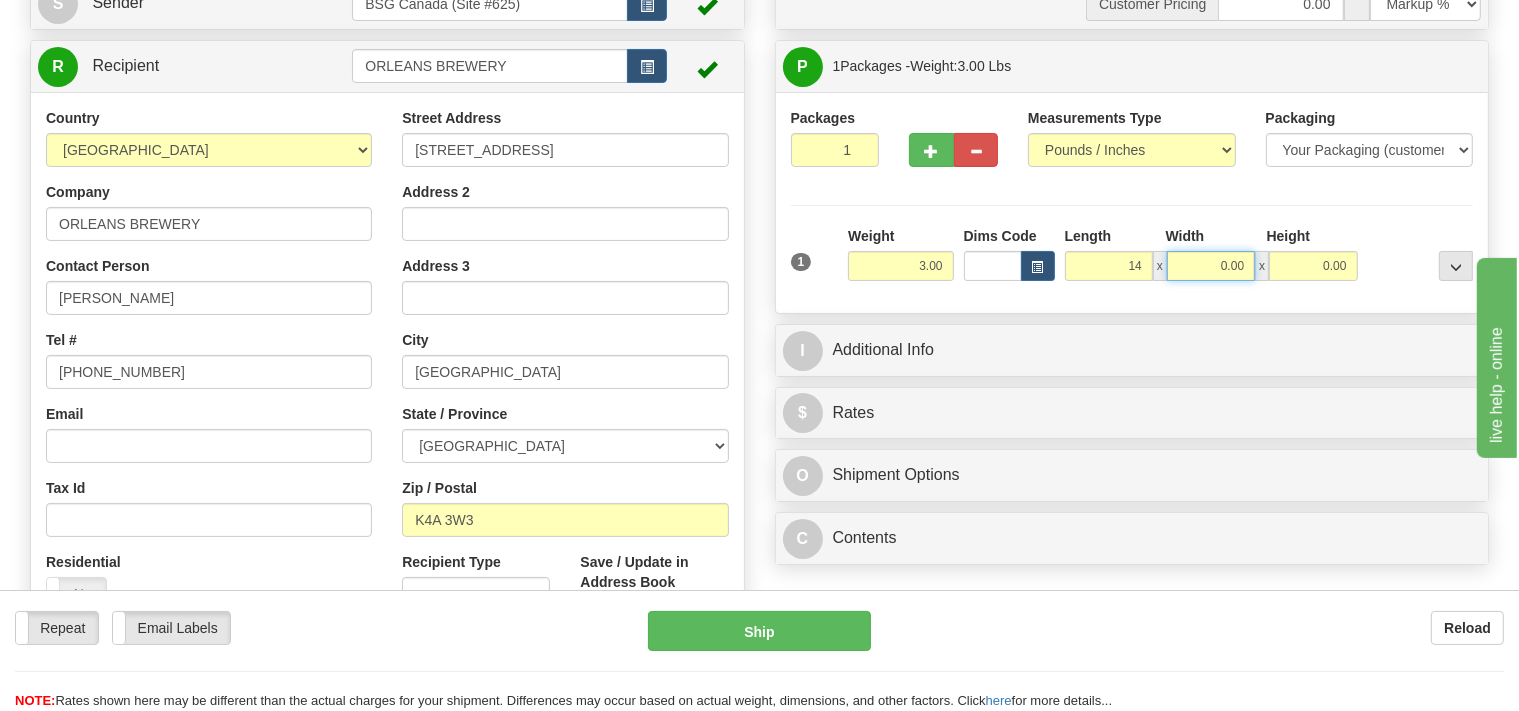 type on "14.00" 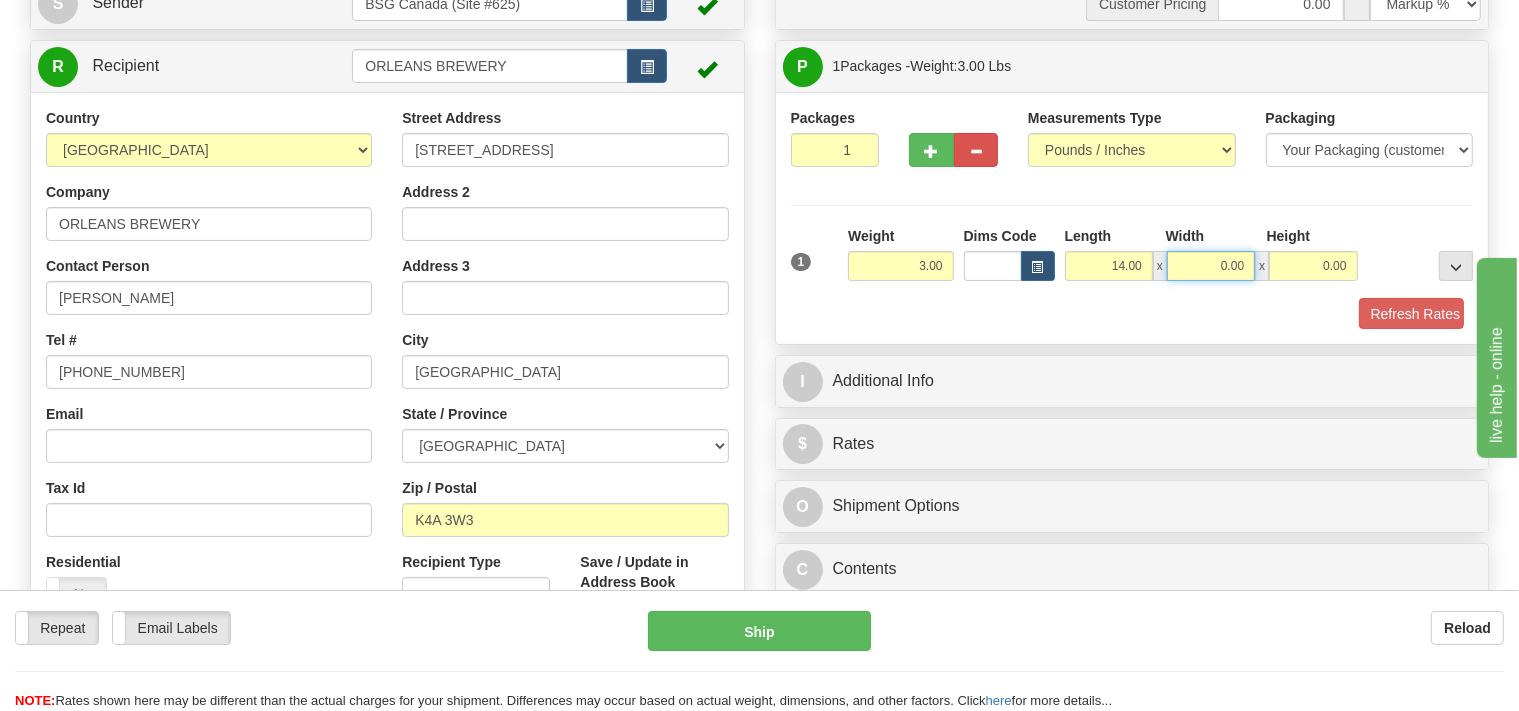 click on "0.00" at bounding box center [1211, 266] 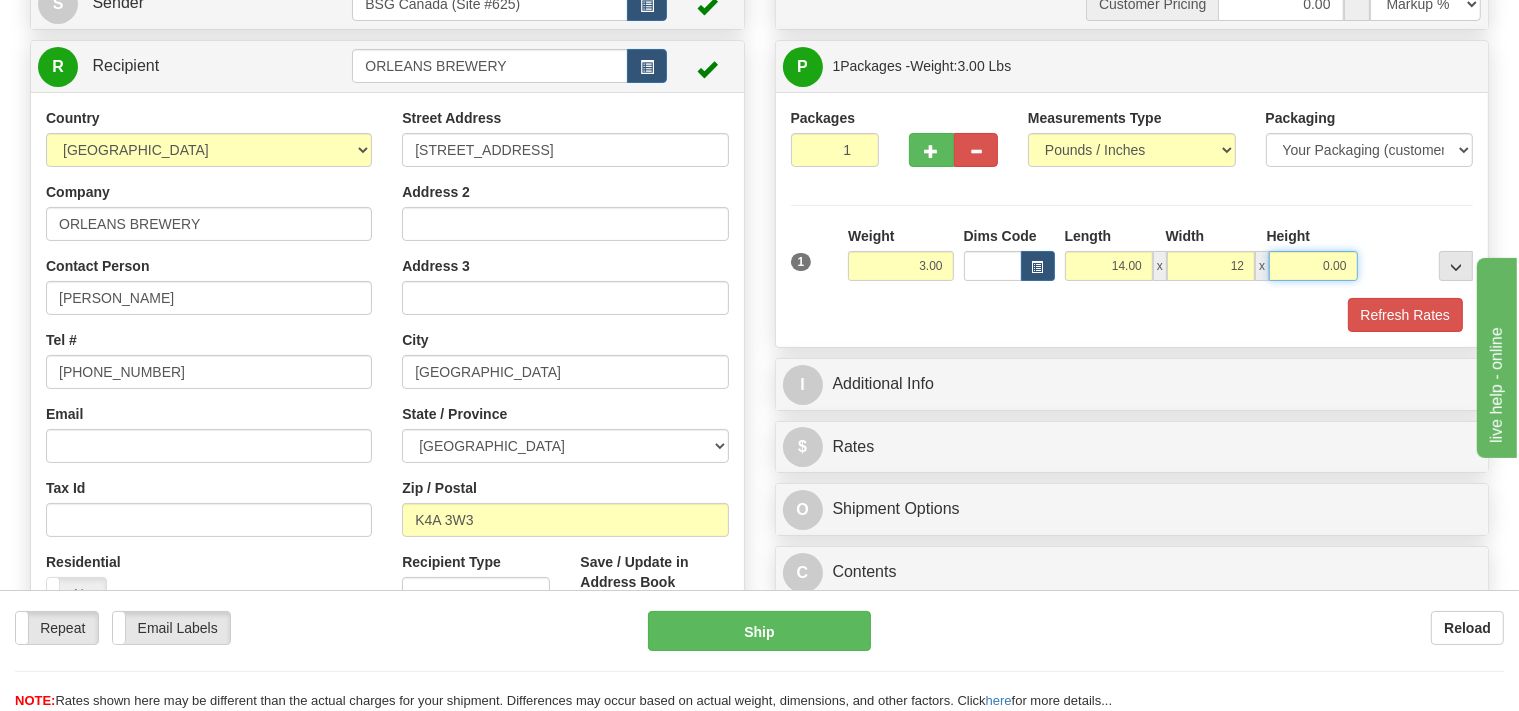 type on "12.00" 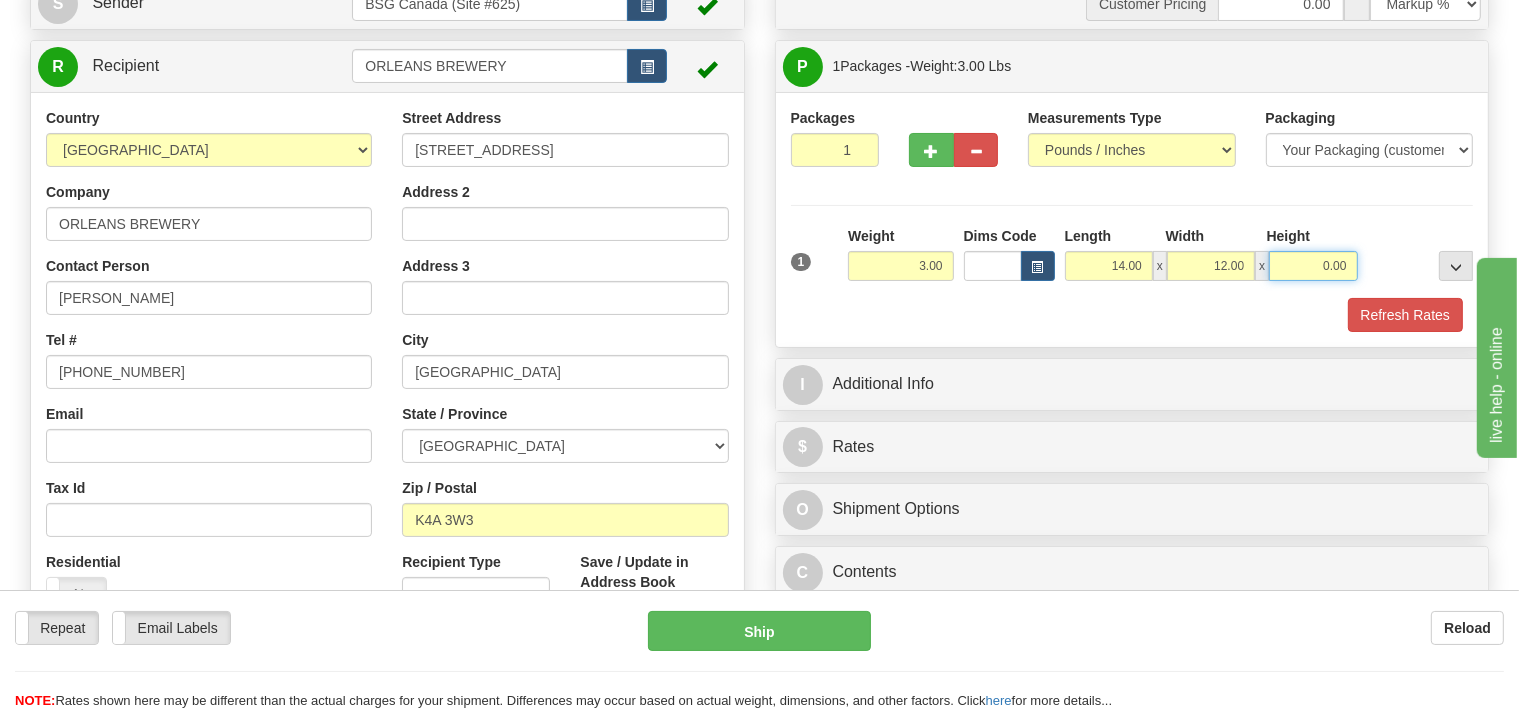 click on "0.00" at bounding box center (1313, 266) 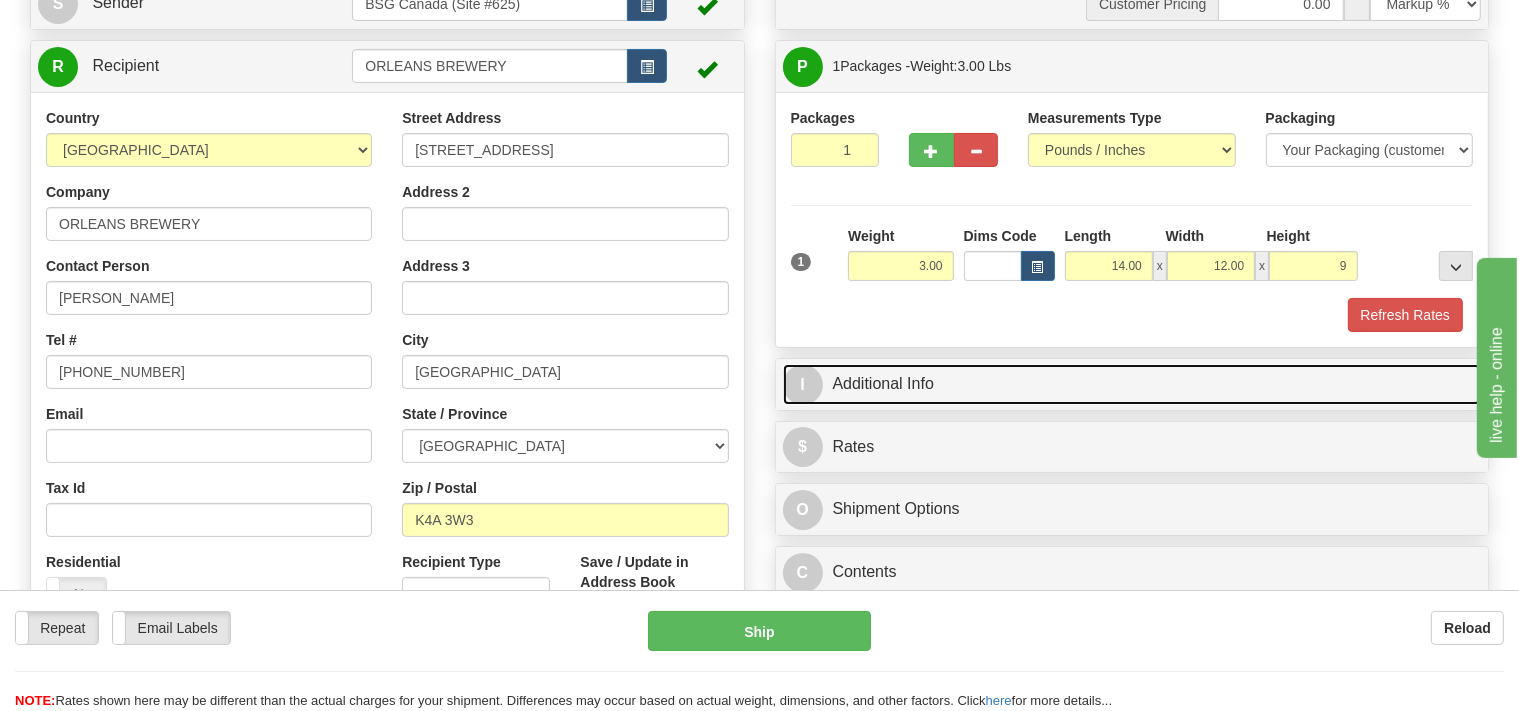 type on "9.00" 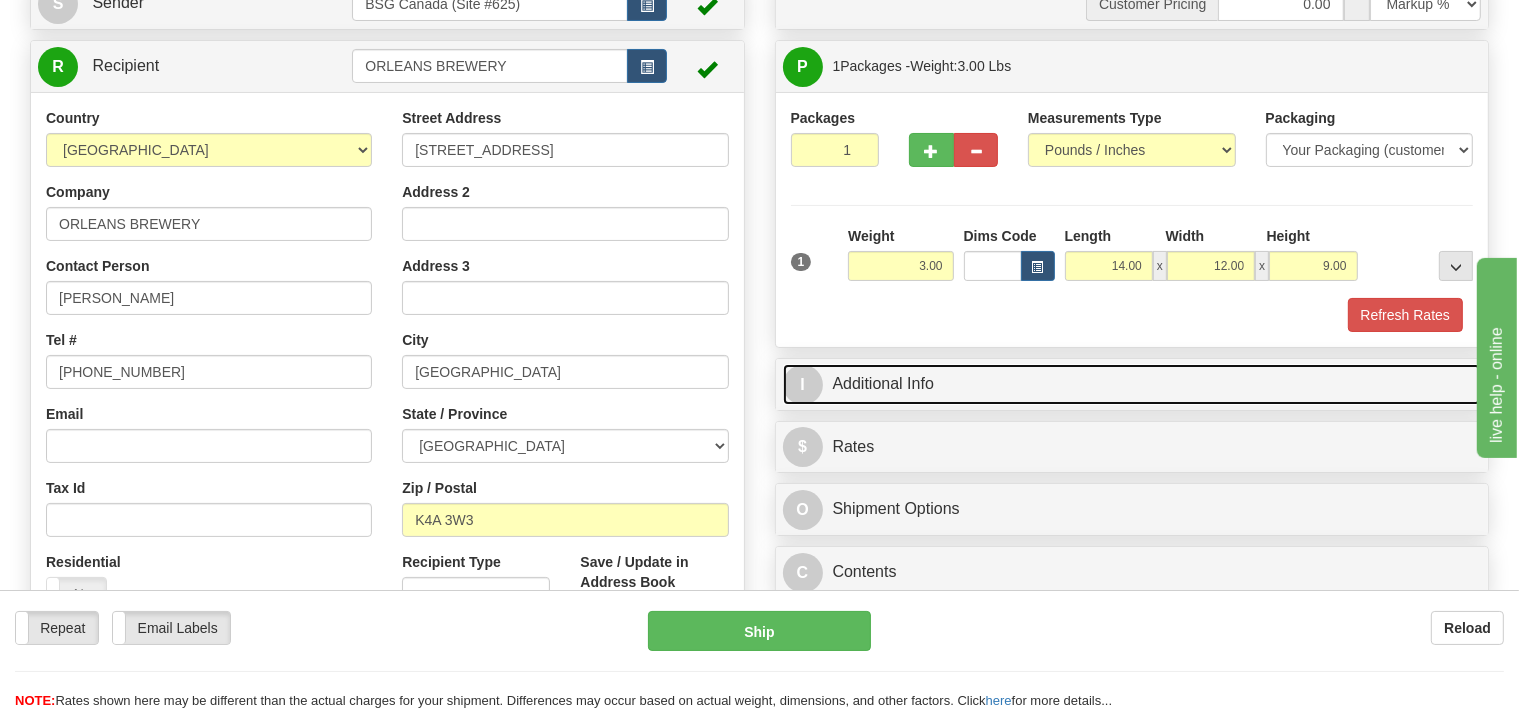 click on "I Additional Info" at bounding box center (1132, 384) 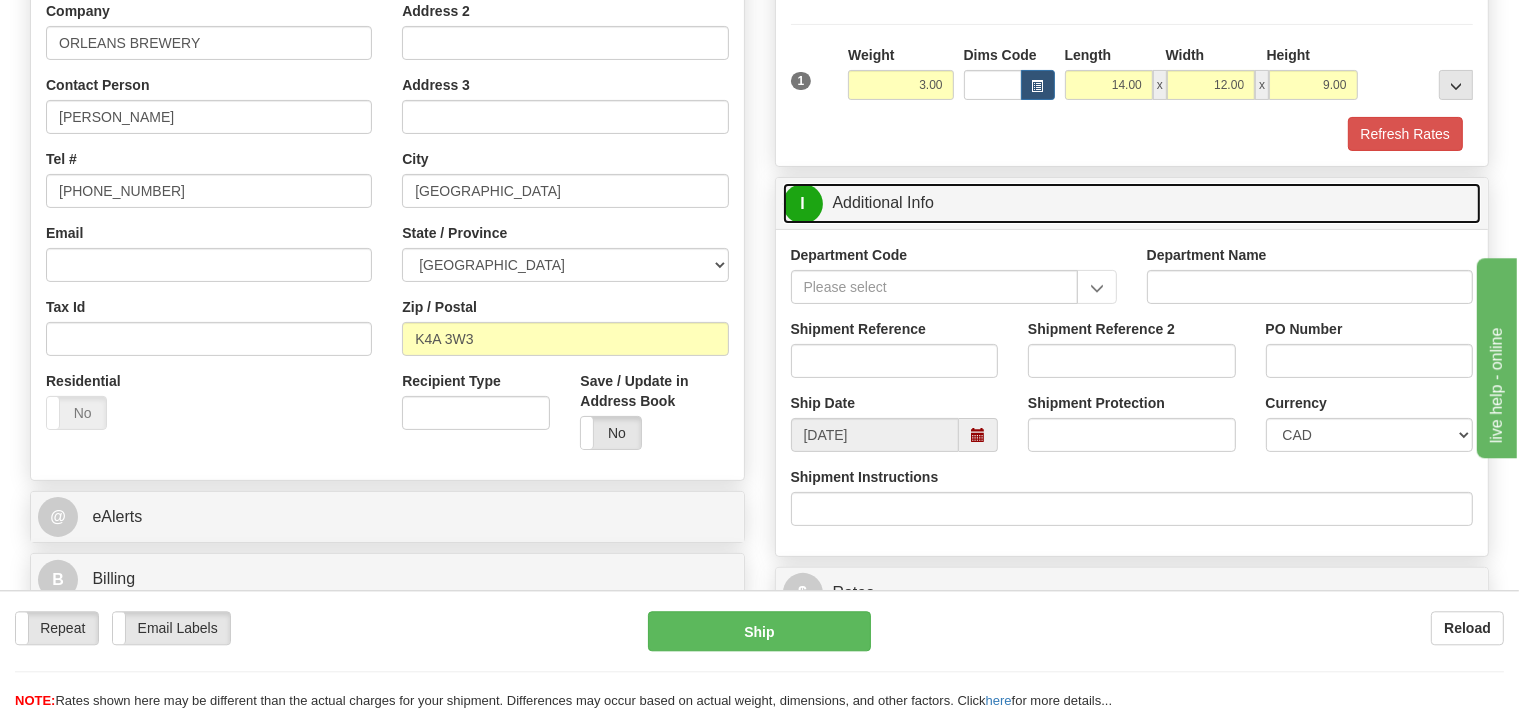 scroll, scrollTop: 422, scrollLeft: 0, axis: vertical 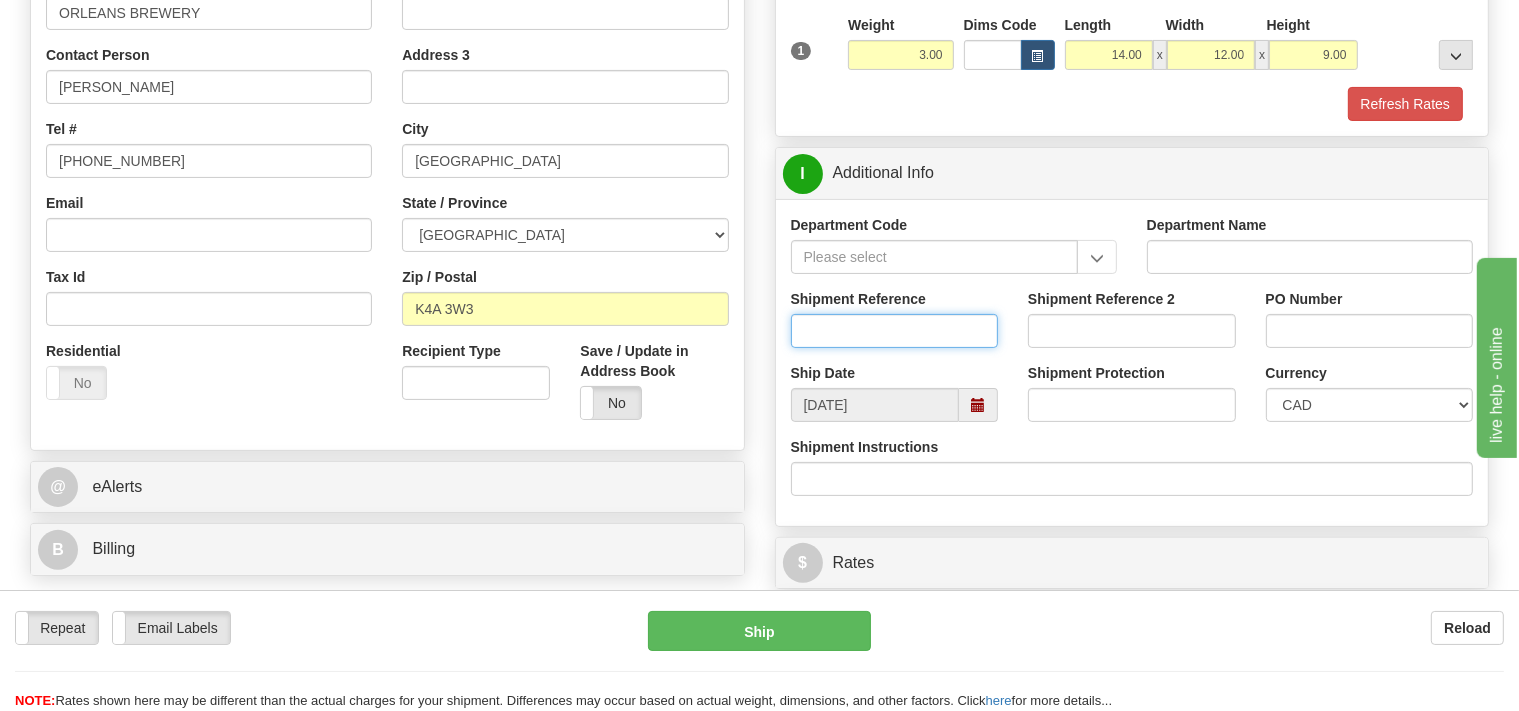click on "Shipment Reference" at bounding box center [895, 331] 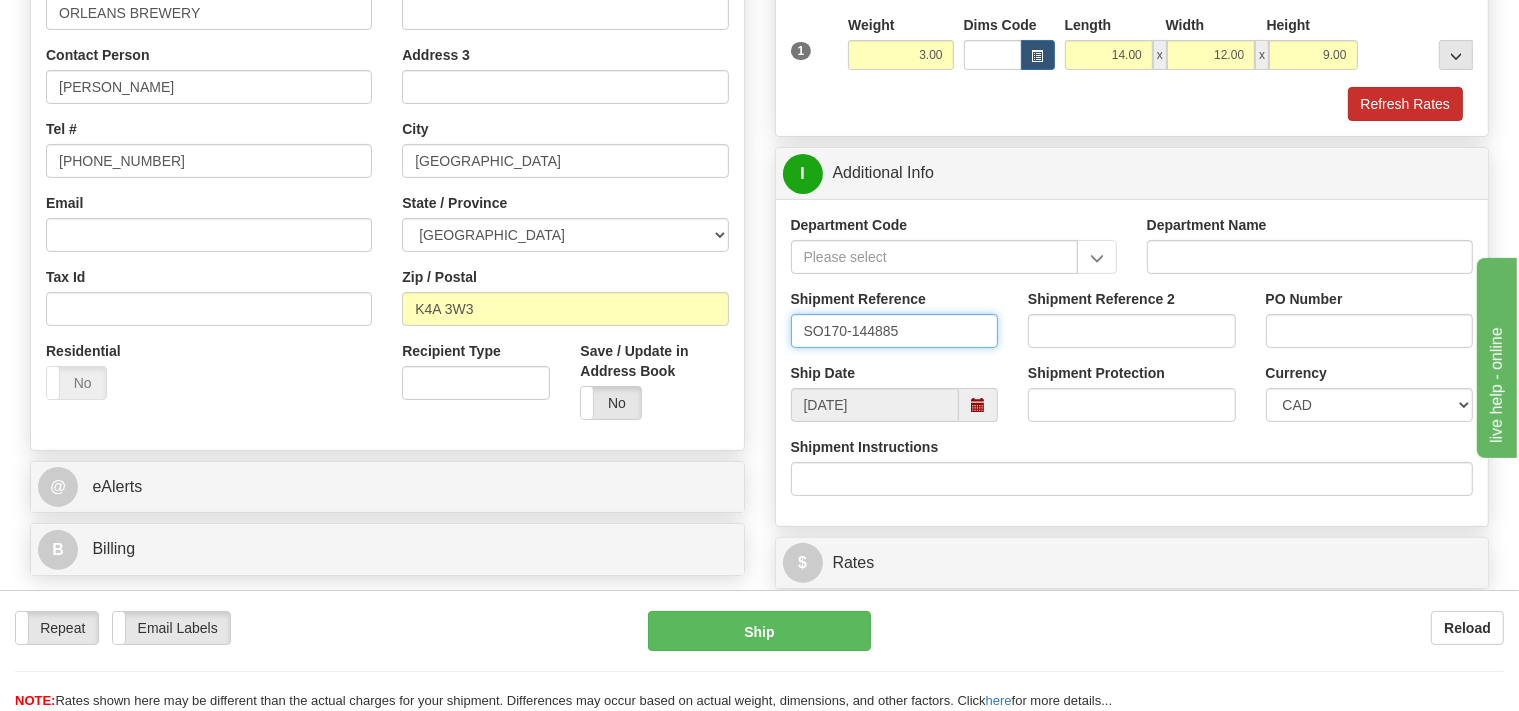 type on "SO170-144885" 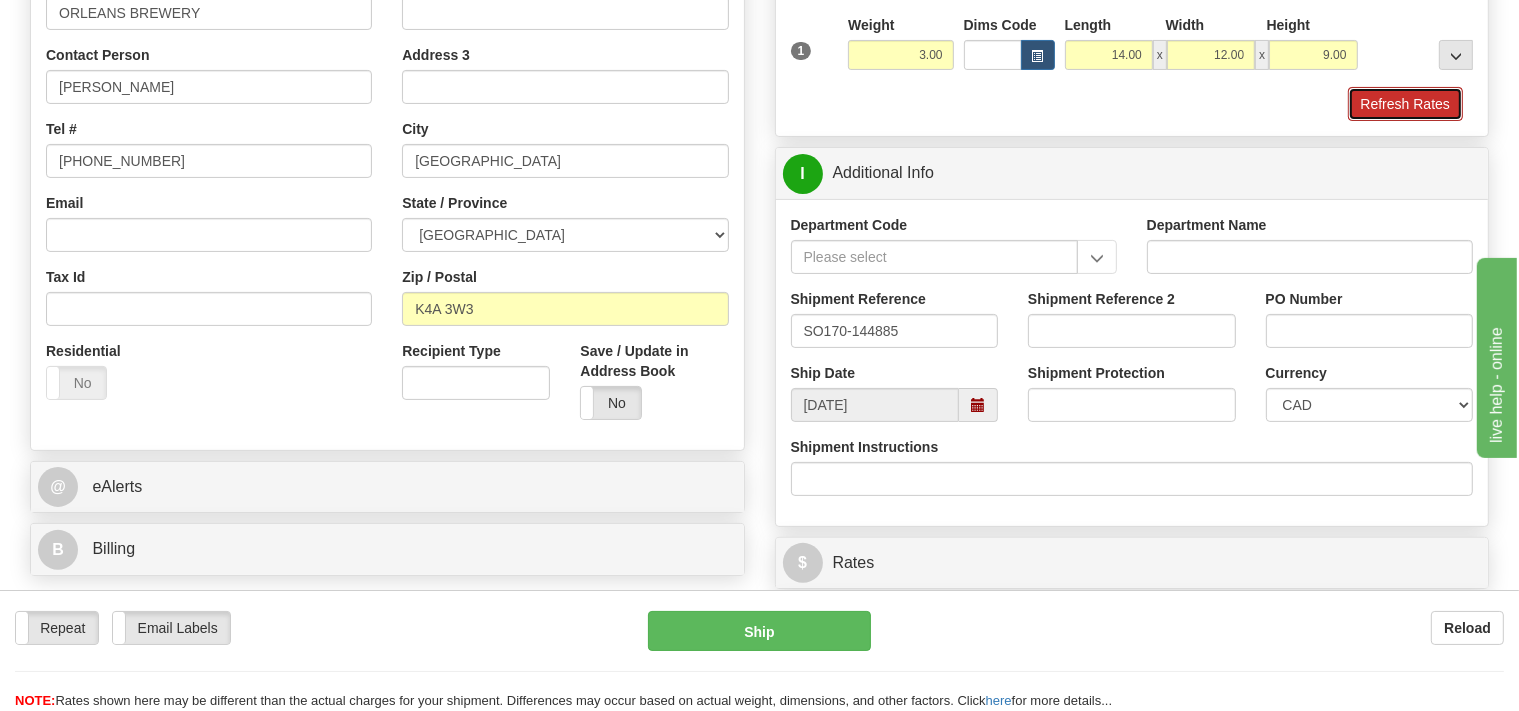 click on "Refresh Rates" at bounding box center (1405, 104) 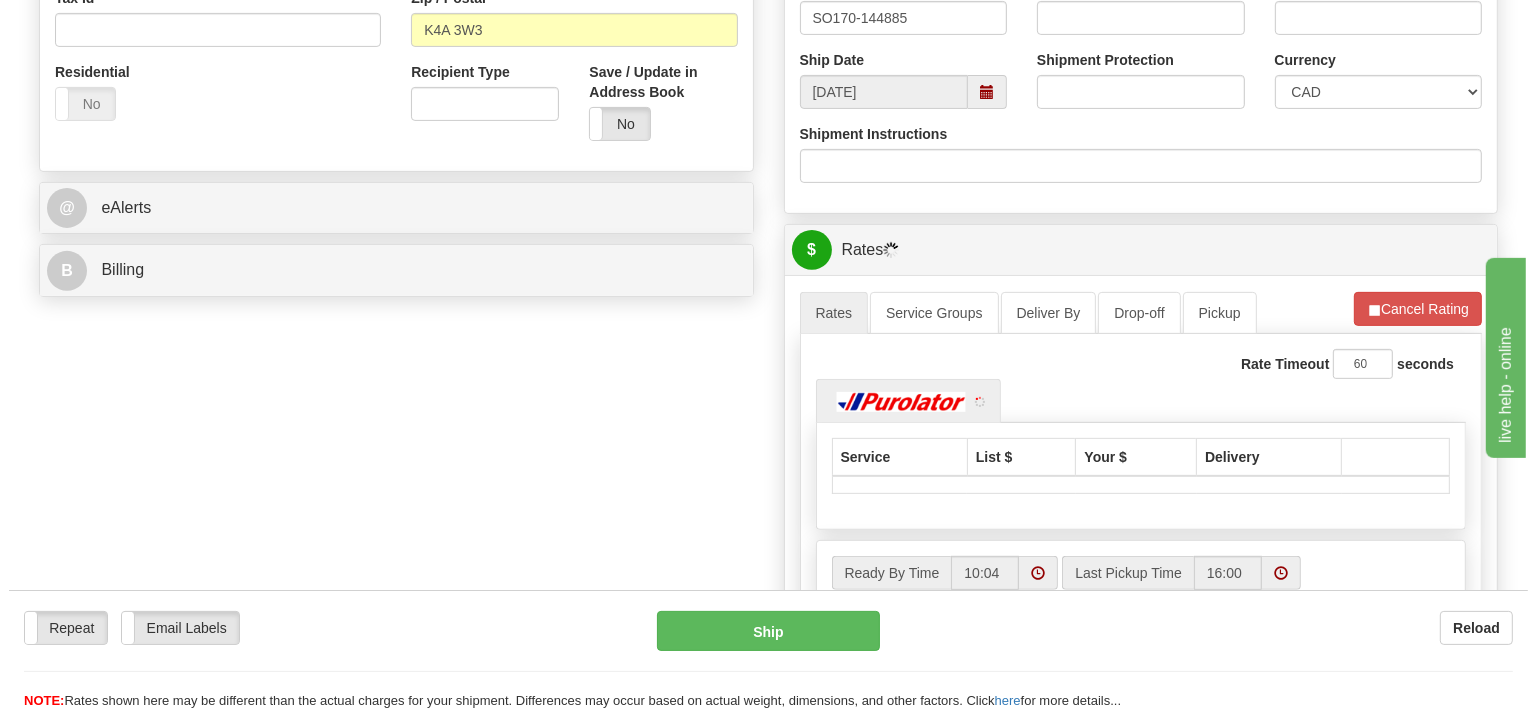 scroll, scrollTop: 739, scrollLeft: 0, axis: vertical 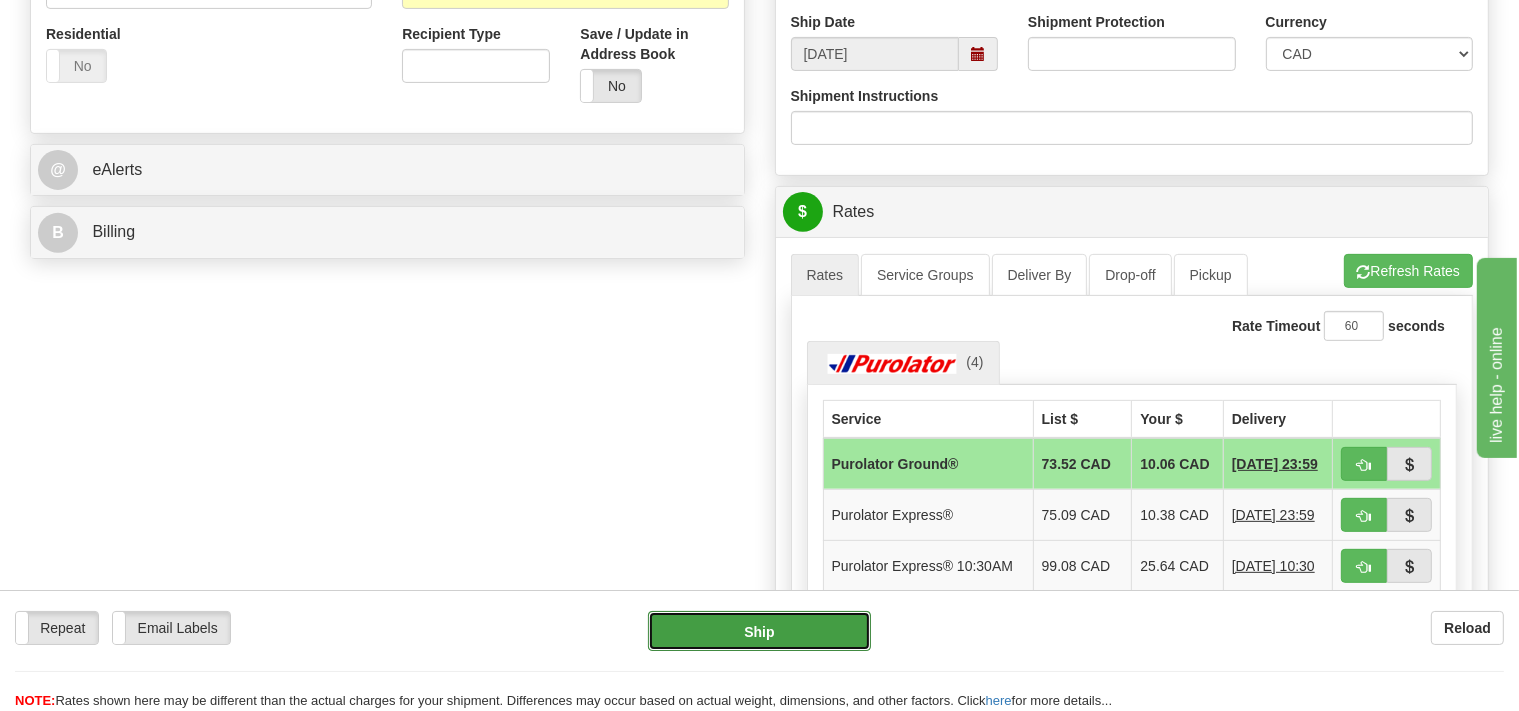 click on "Ship" at bounding box center (759, 631) 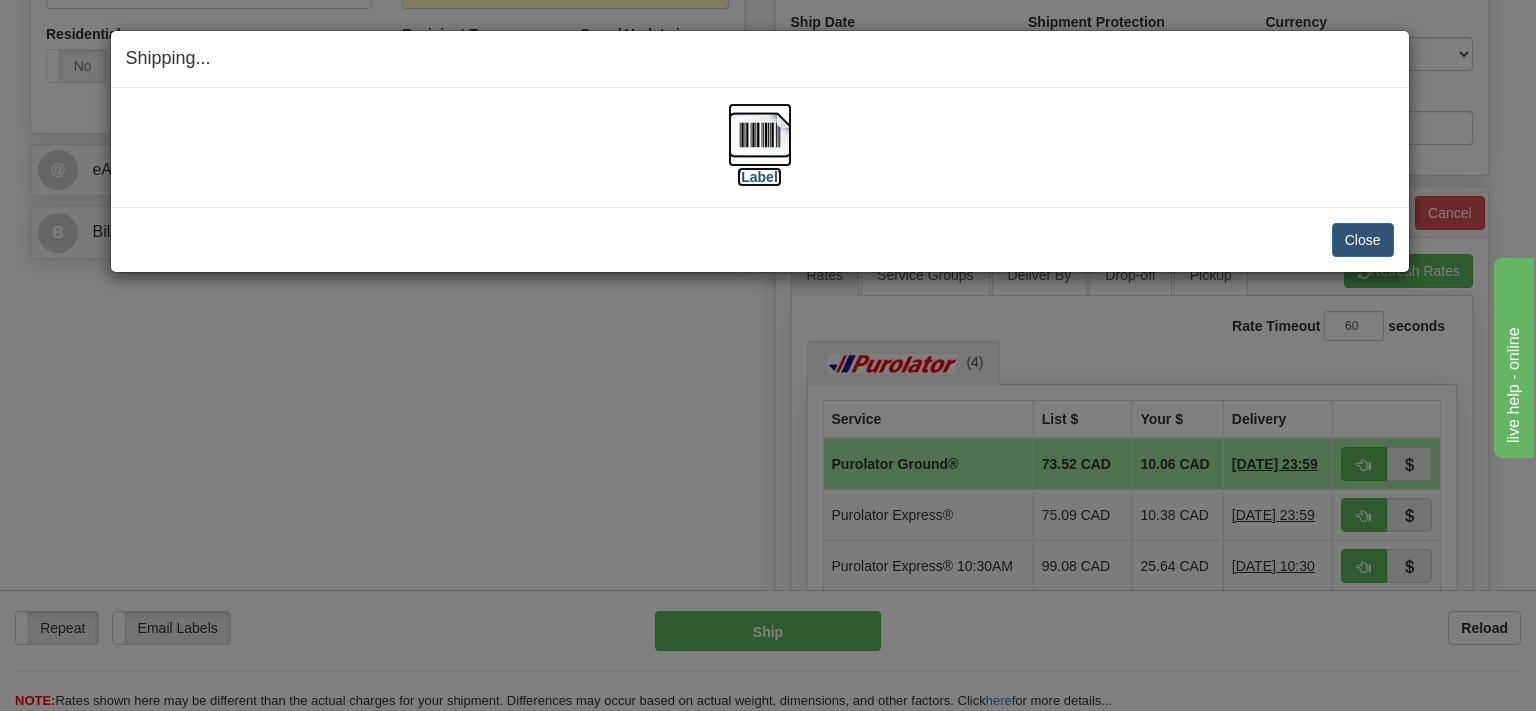 click at bounding box center [760, 135] 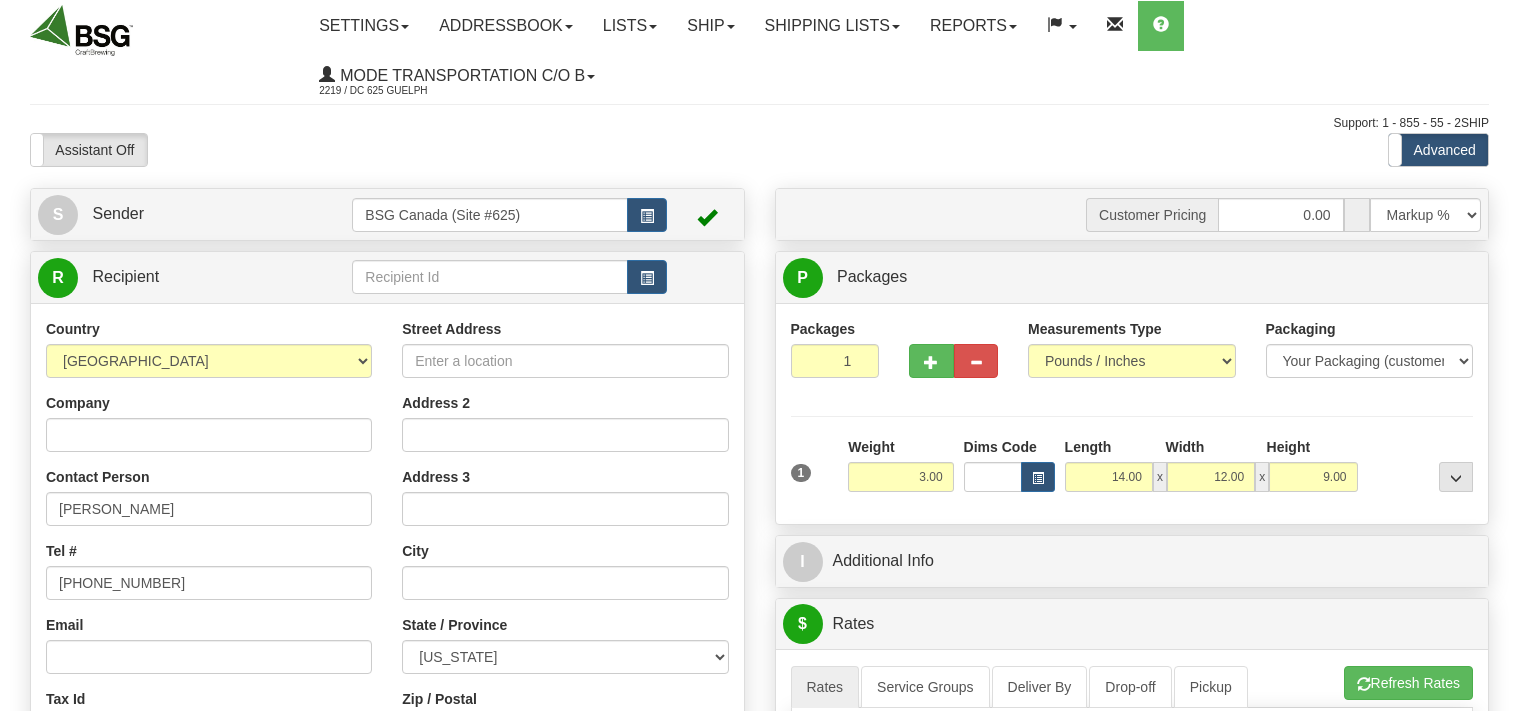 select on "0" 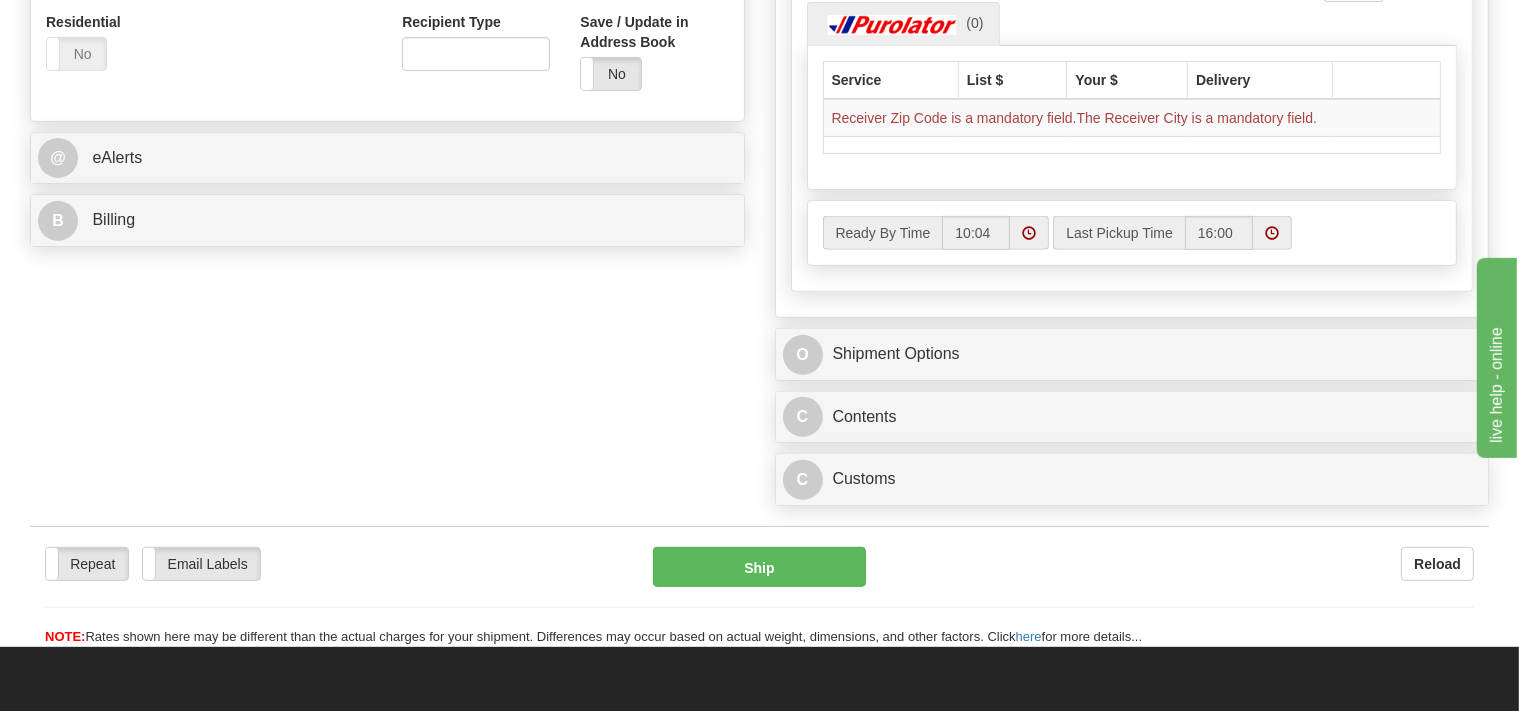 scroll, scrollTop: 0, scrollLeft: 0, axis: both 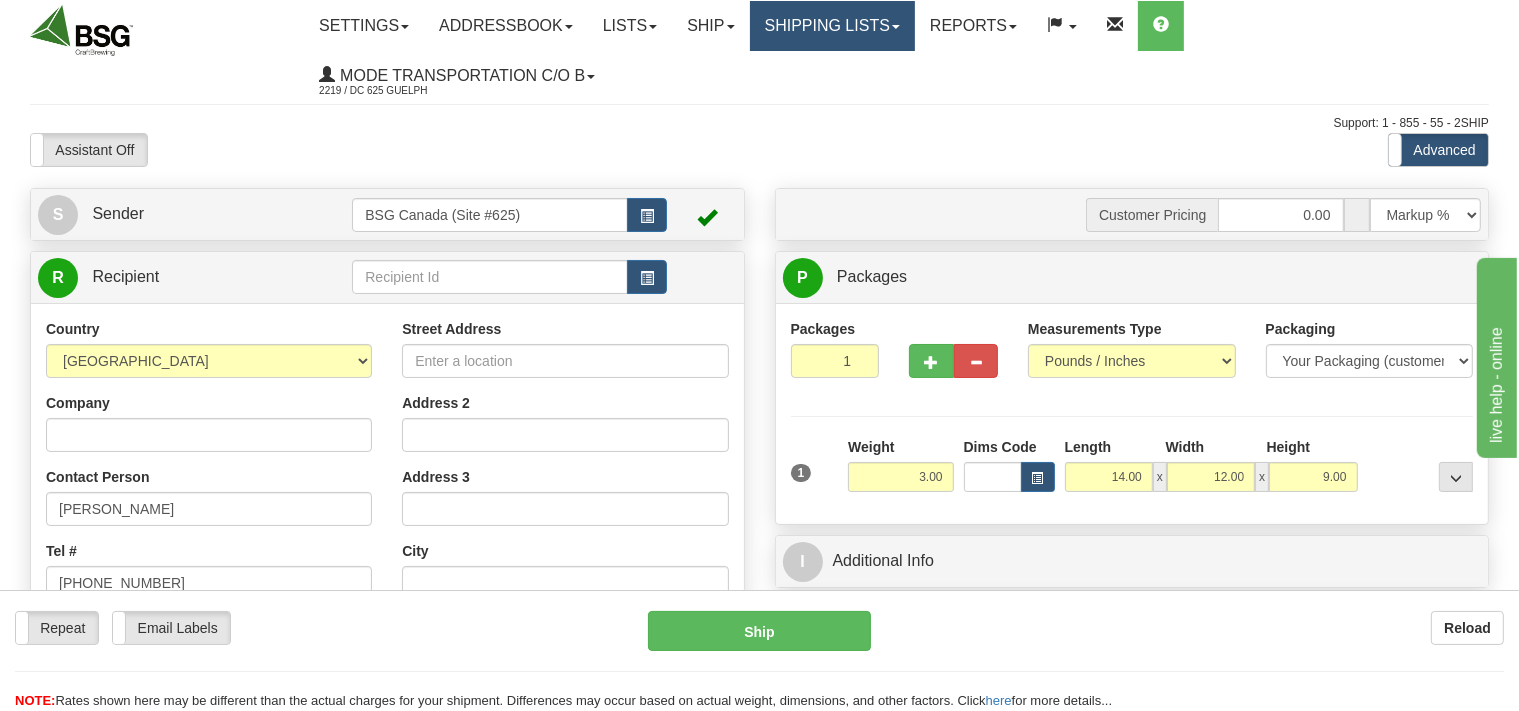 click on "Shipping lists" at bounding box center (832, 26) 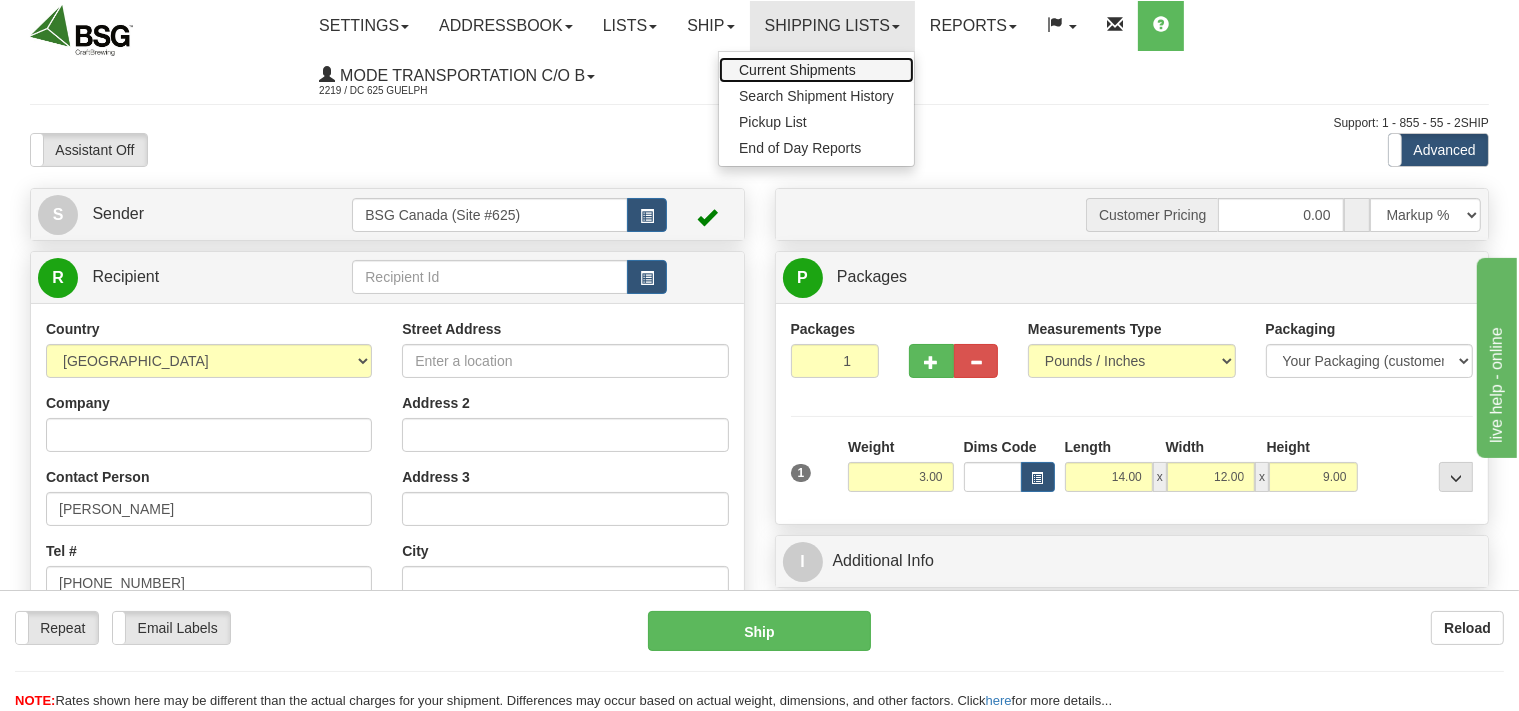 click on "Current Shipments" at bounding box center (797, 70) 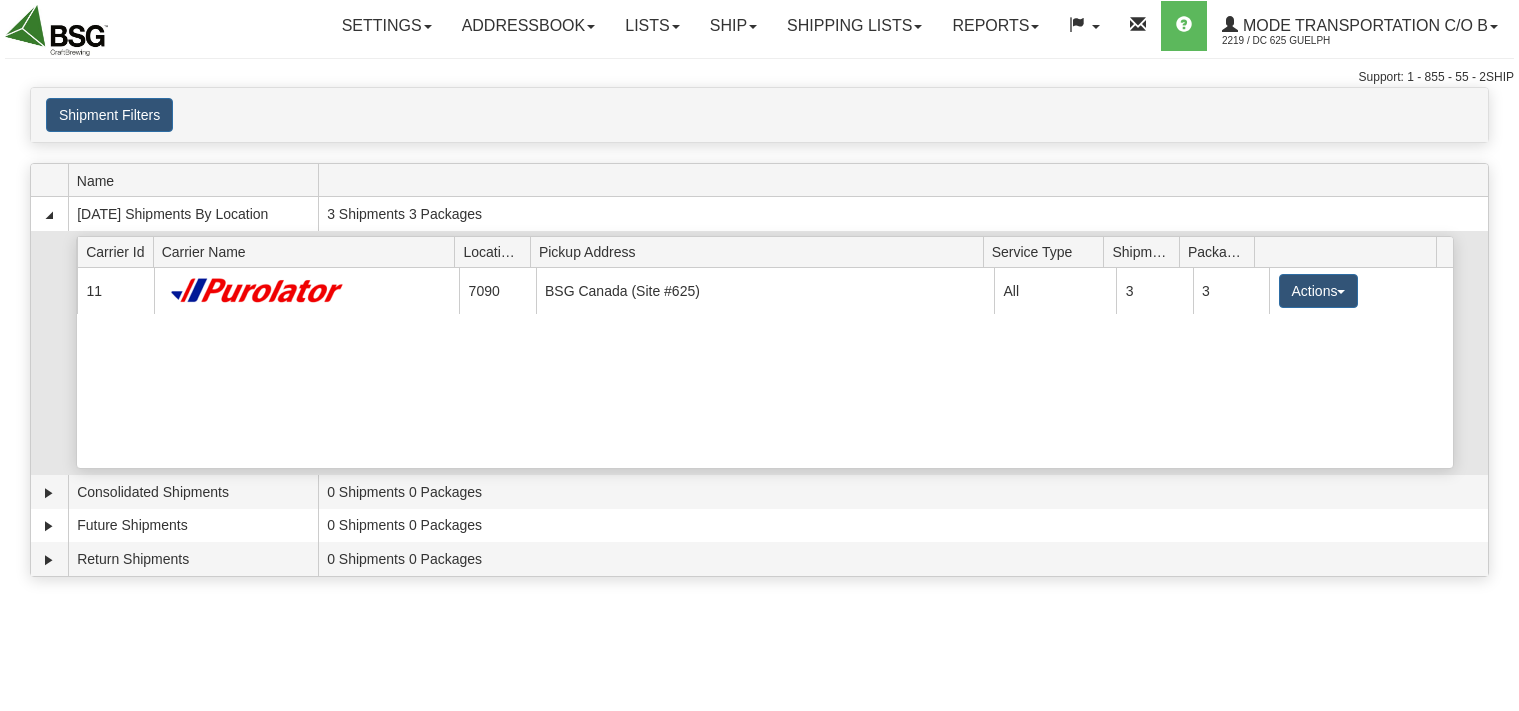 scroll, scrollTop: 0, scrollLeft: 0, axis: both 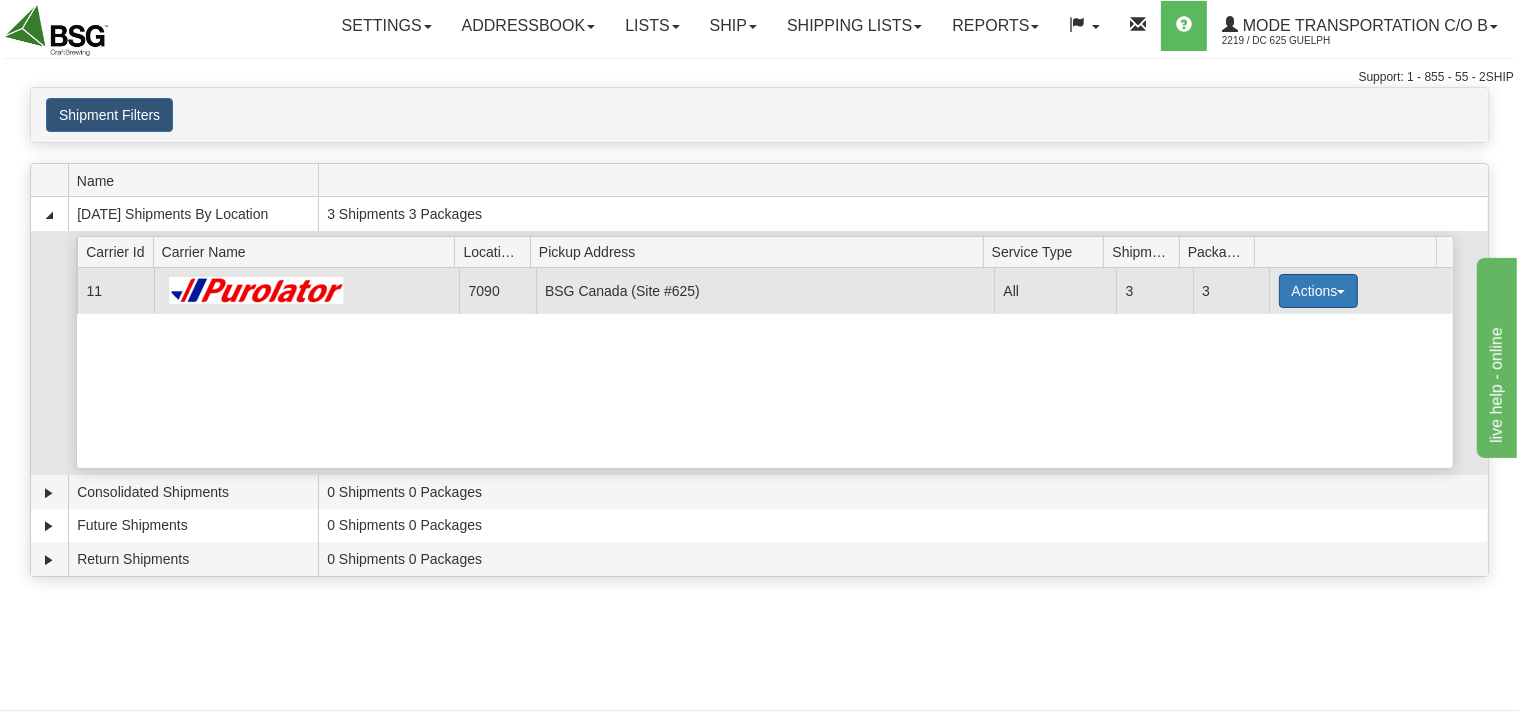click on "Actions" at bounding box center [1319, 291] 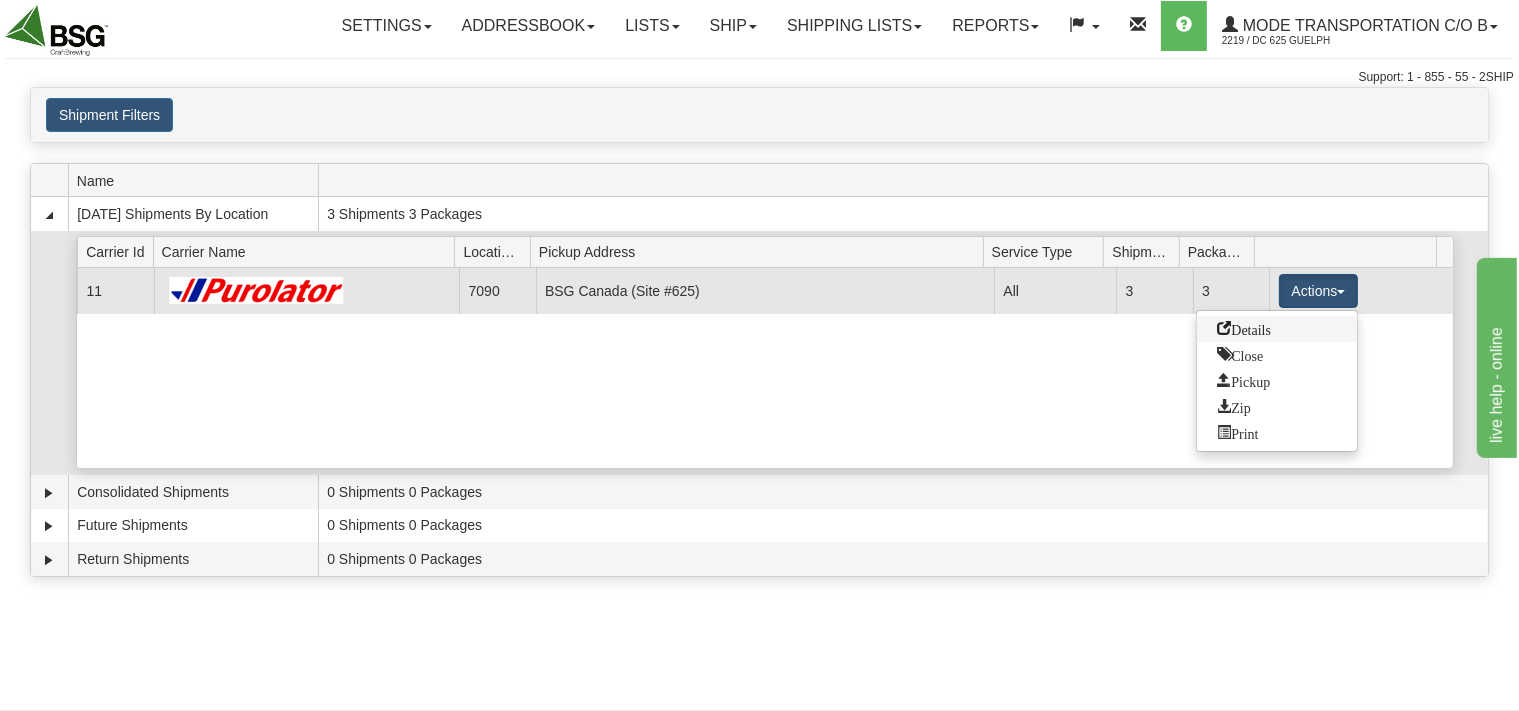 click on "Details" at bounding box center [1244, 328] 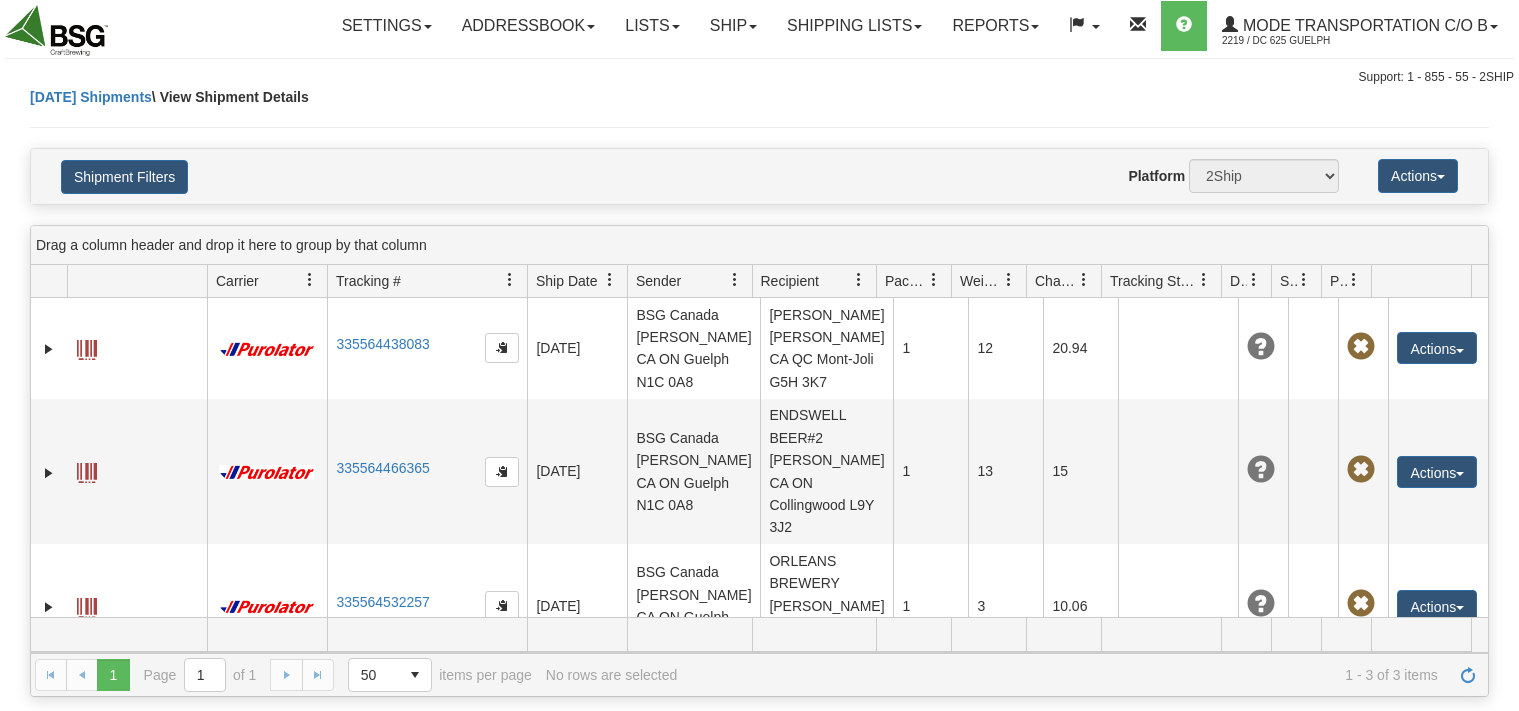 scroll, scrollTop: 0, scrollLeft: 0, axis: both 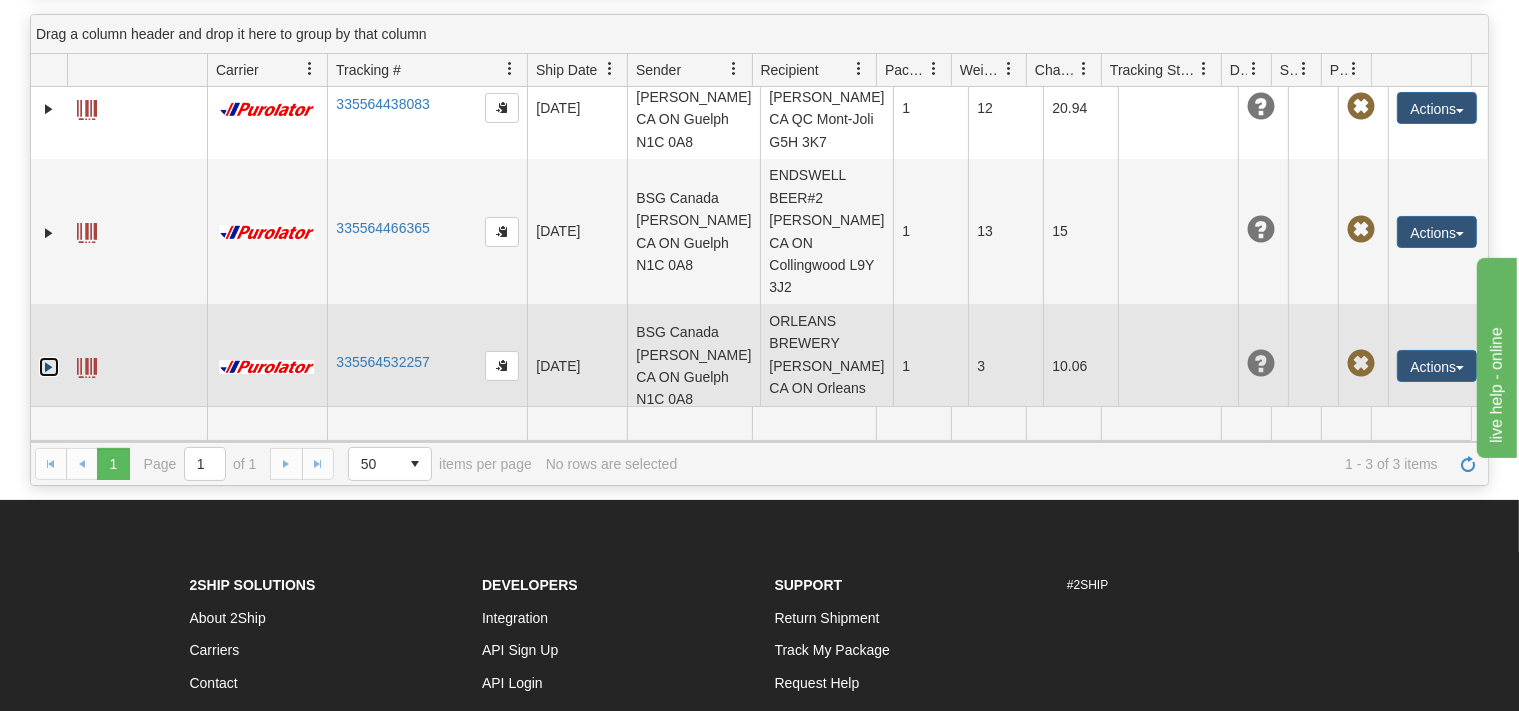 click at bounding box center (49, 367) 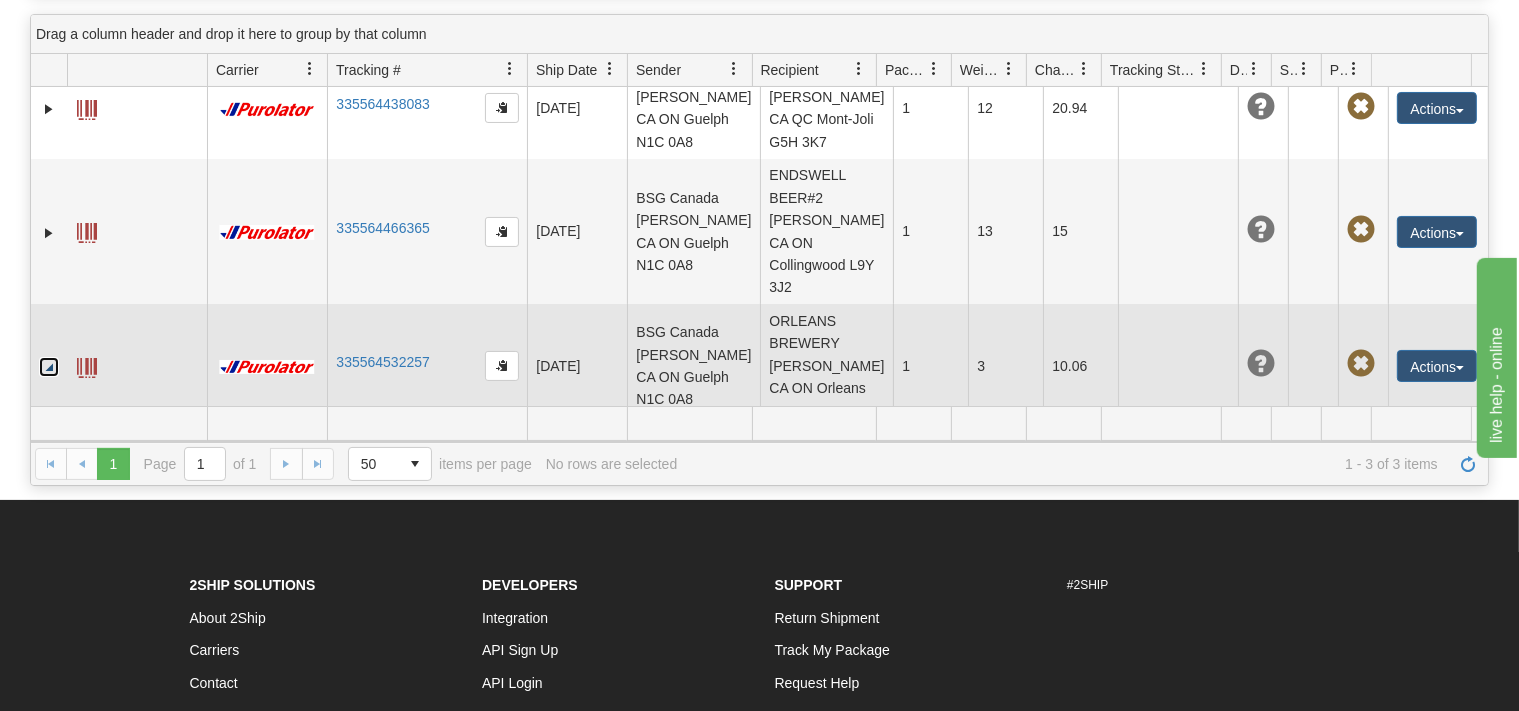 click at bounding box center [137, 365] 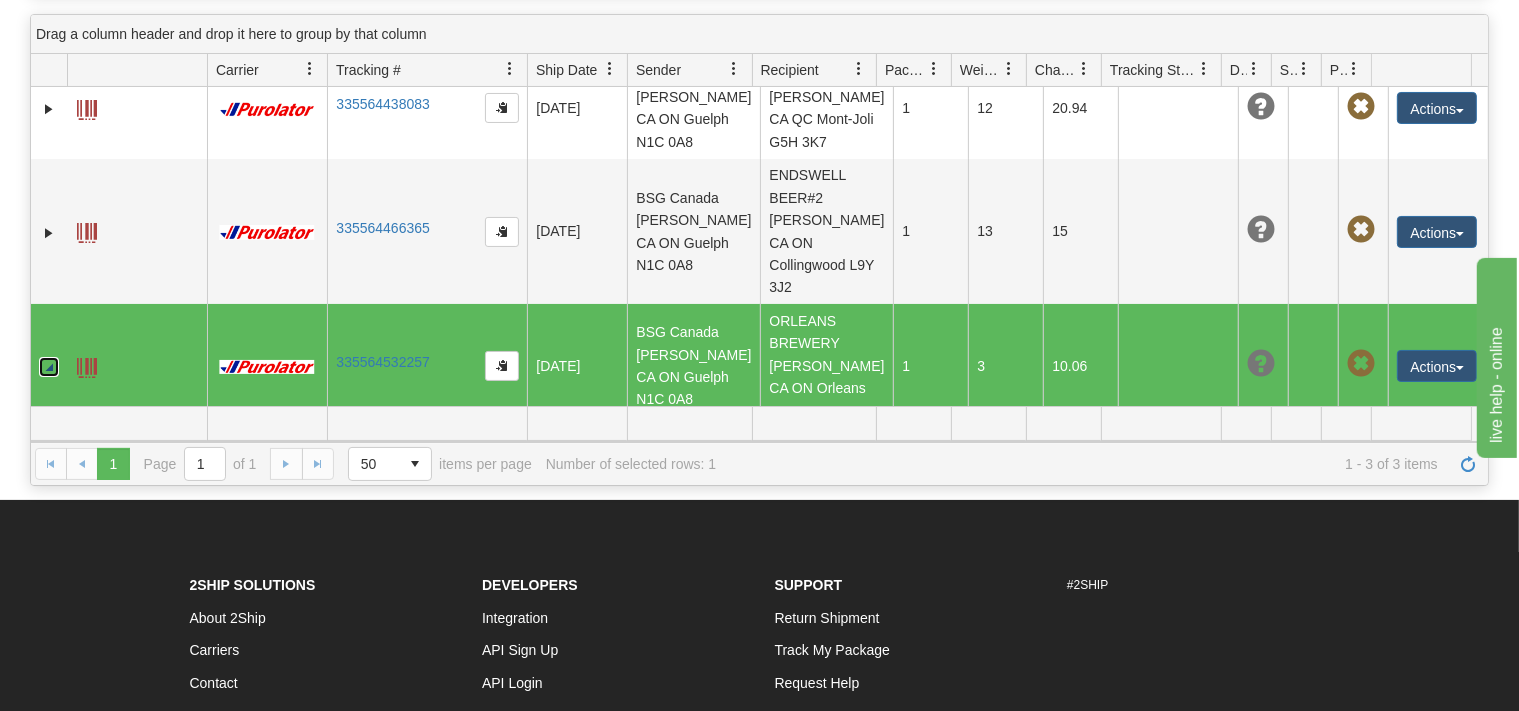 click at bounding box center [137, 365] 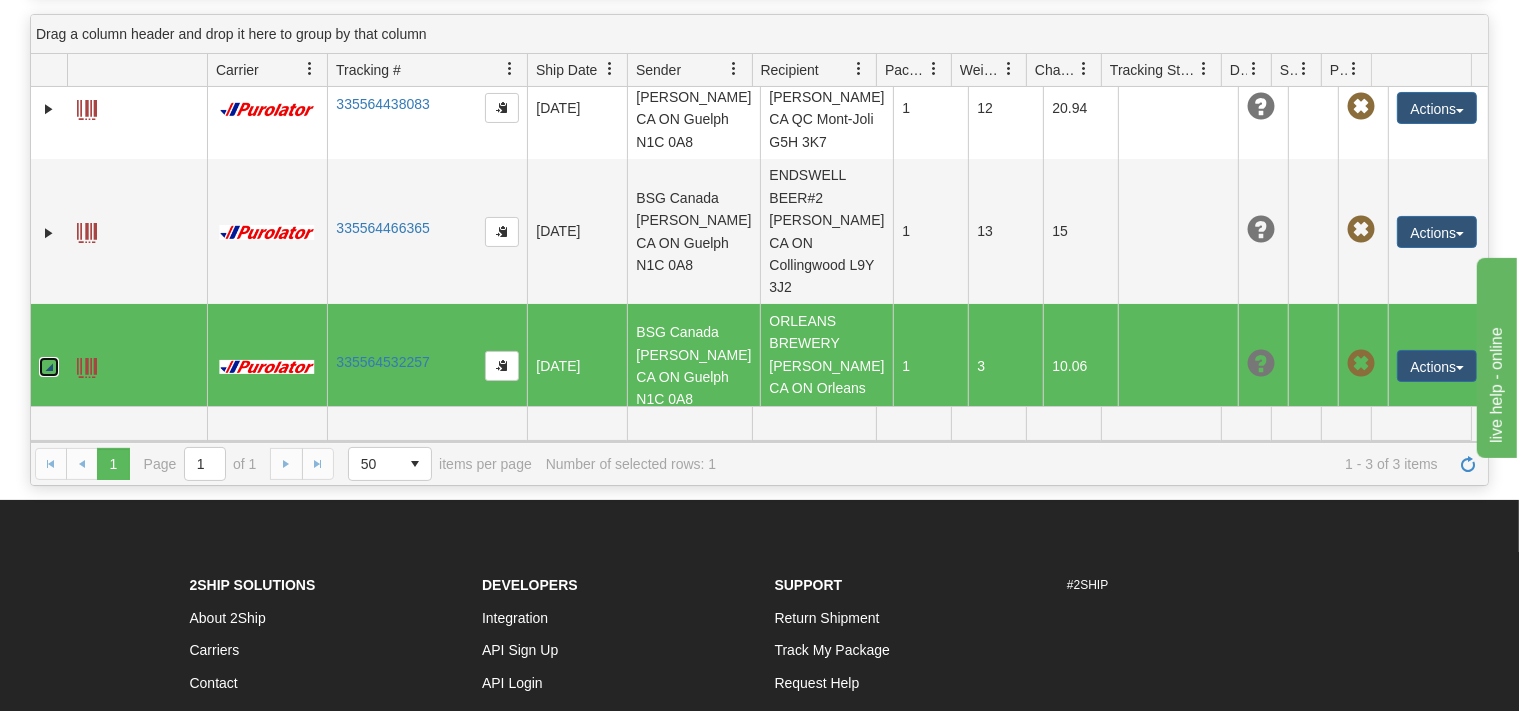 click at bounding box center [137, 365] 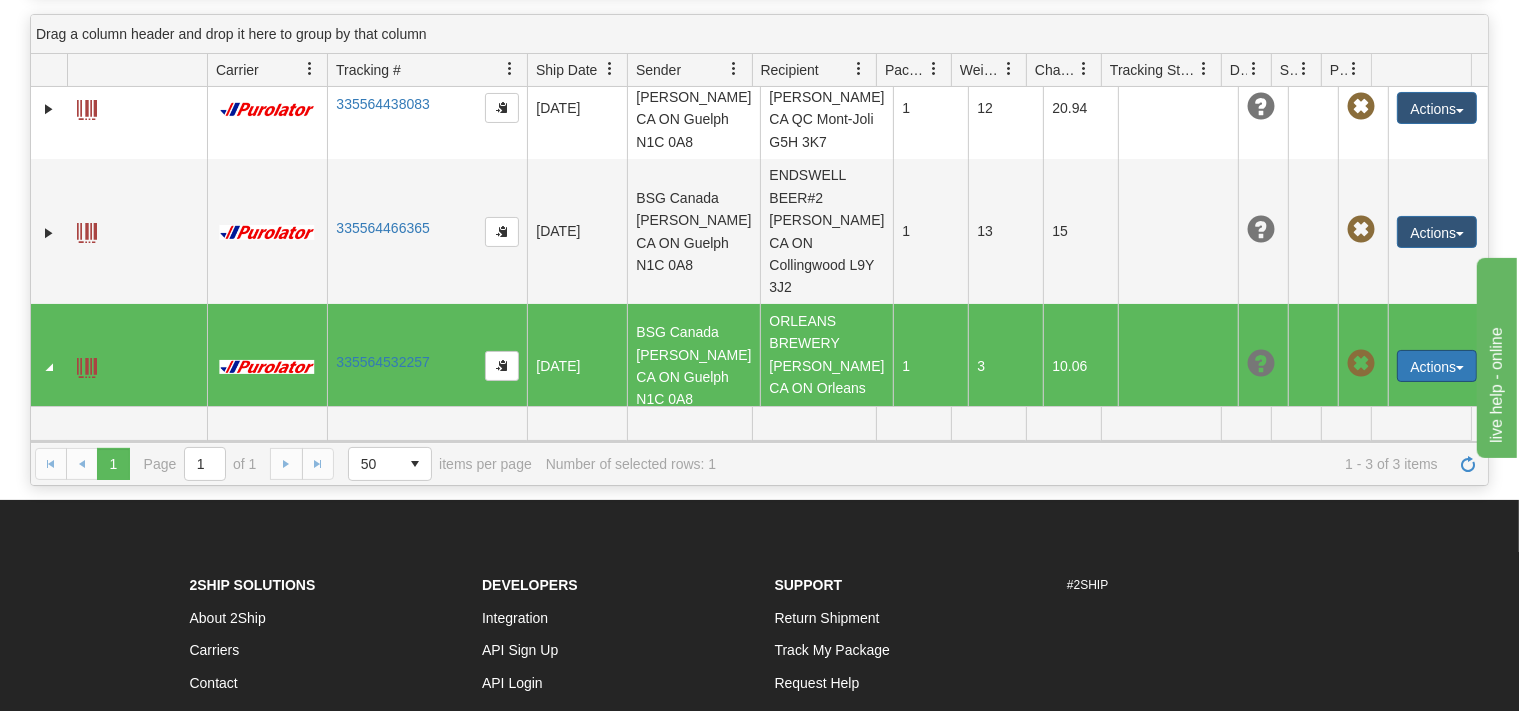 click on "Actions" at bounding box center [1437, 366] 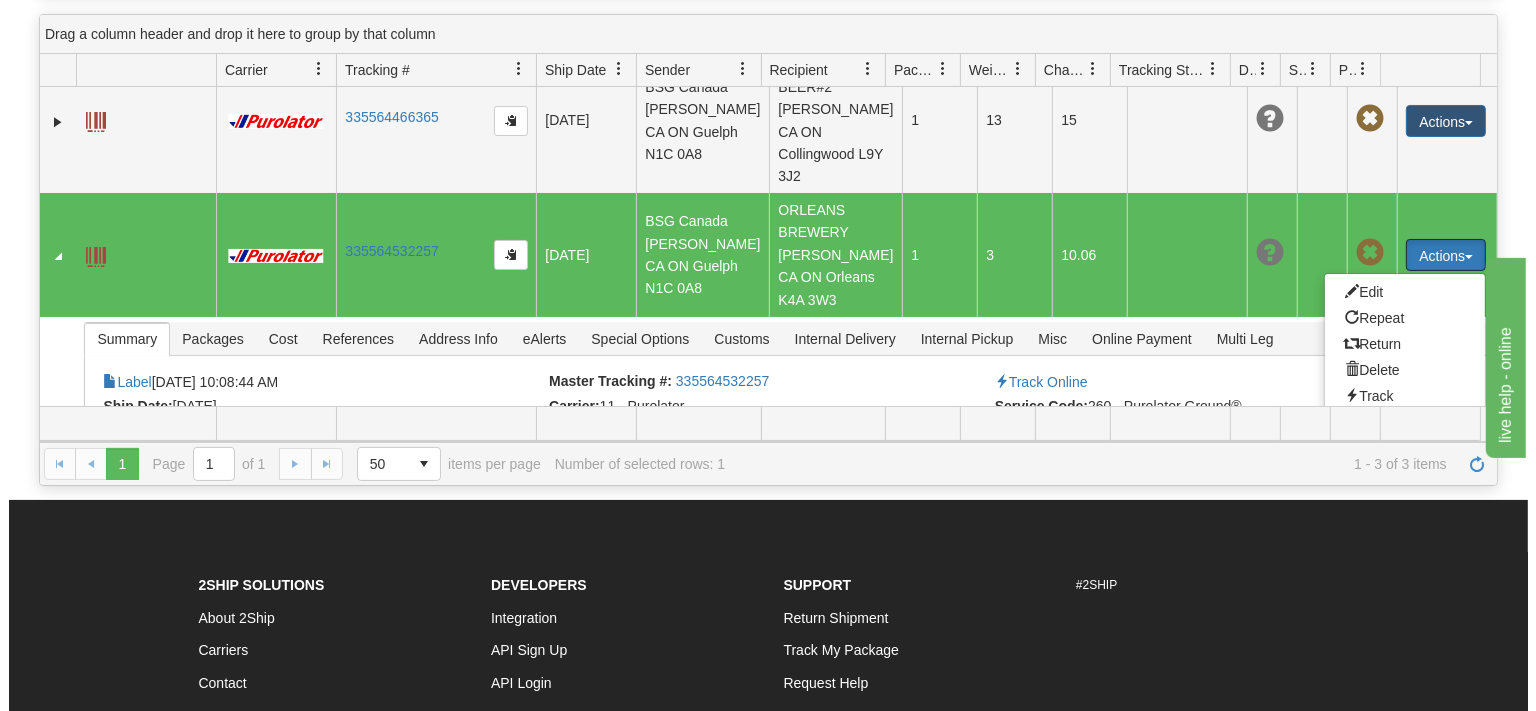 scroll, scrollTop: 221, scrollLeft: 0, axis: vertical 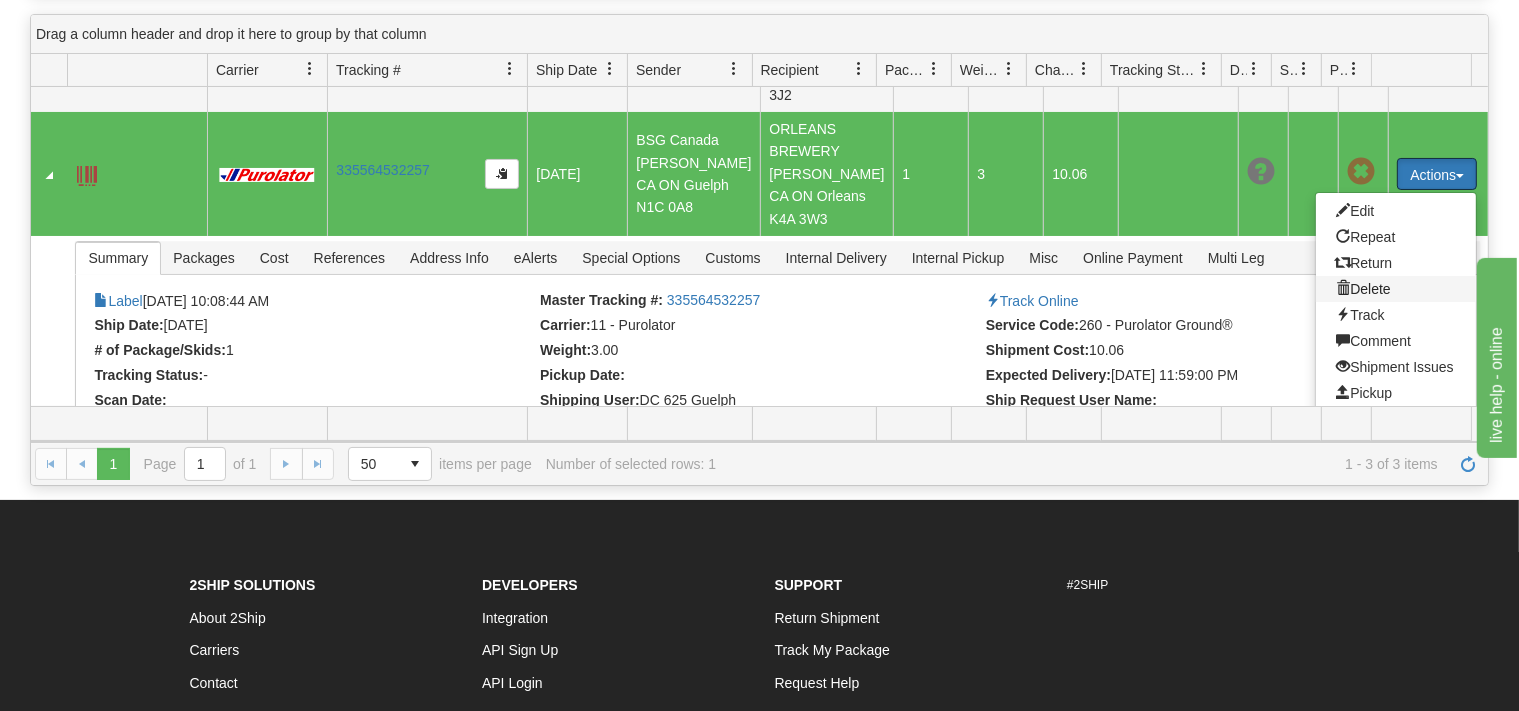 click at bounding box center (1343, 288) 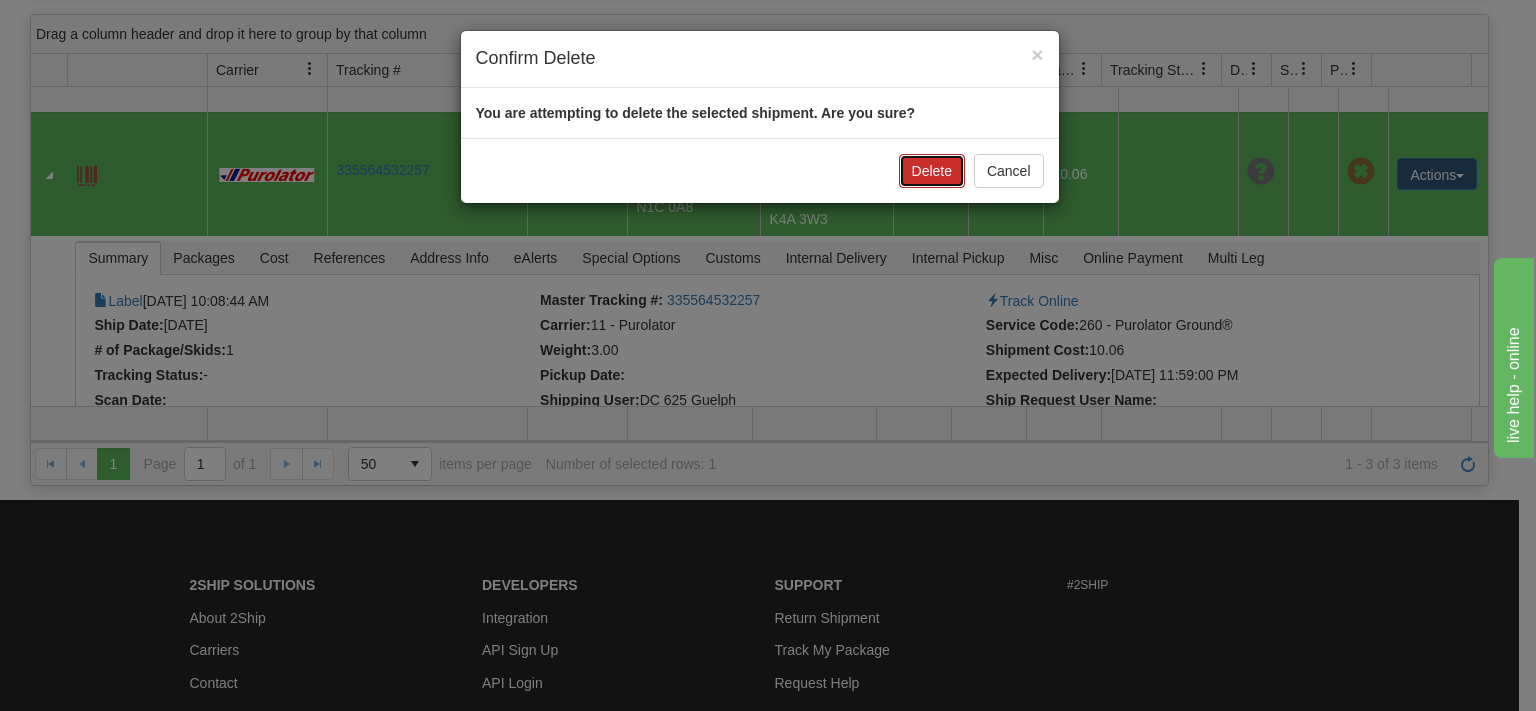 click on "Delete" at bounding box center [932, 171] 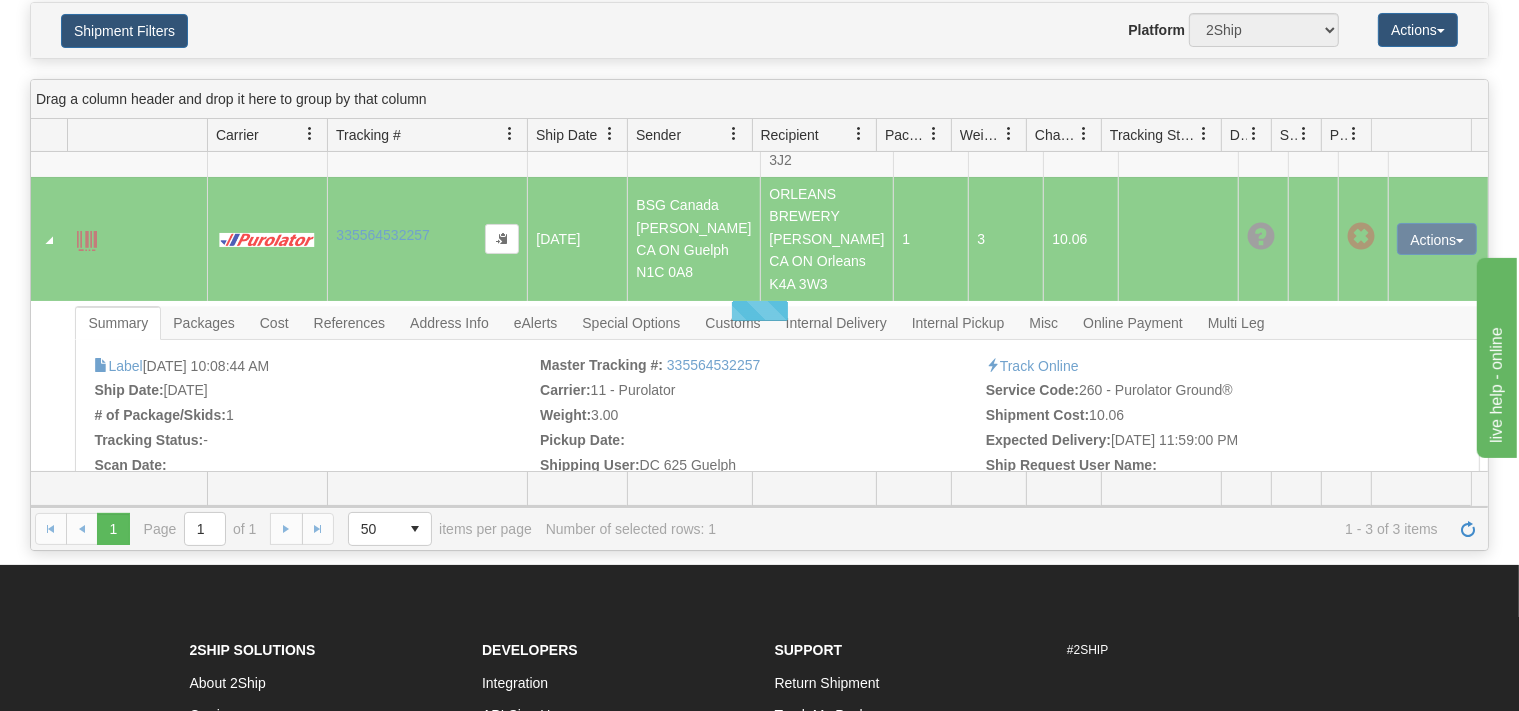 scroll, scrollTop: 211, scrollLeft: 0, axis: vertical 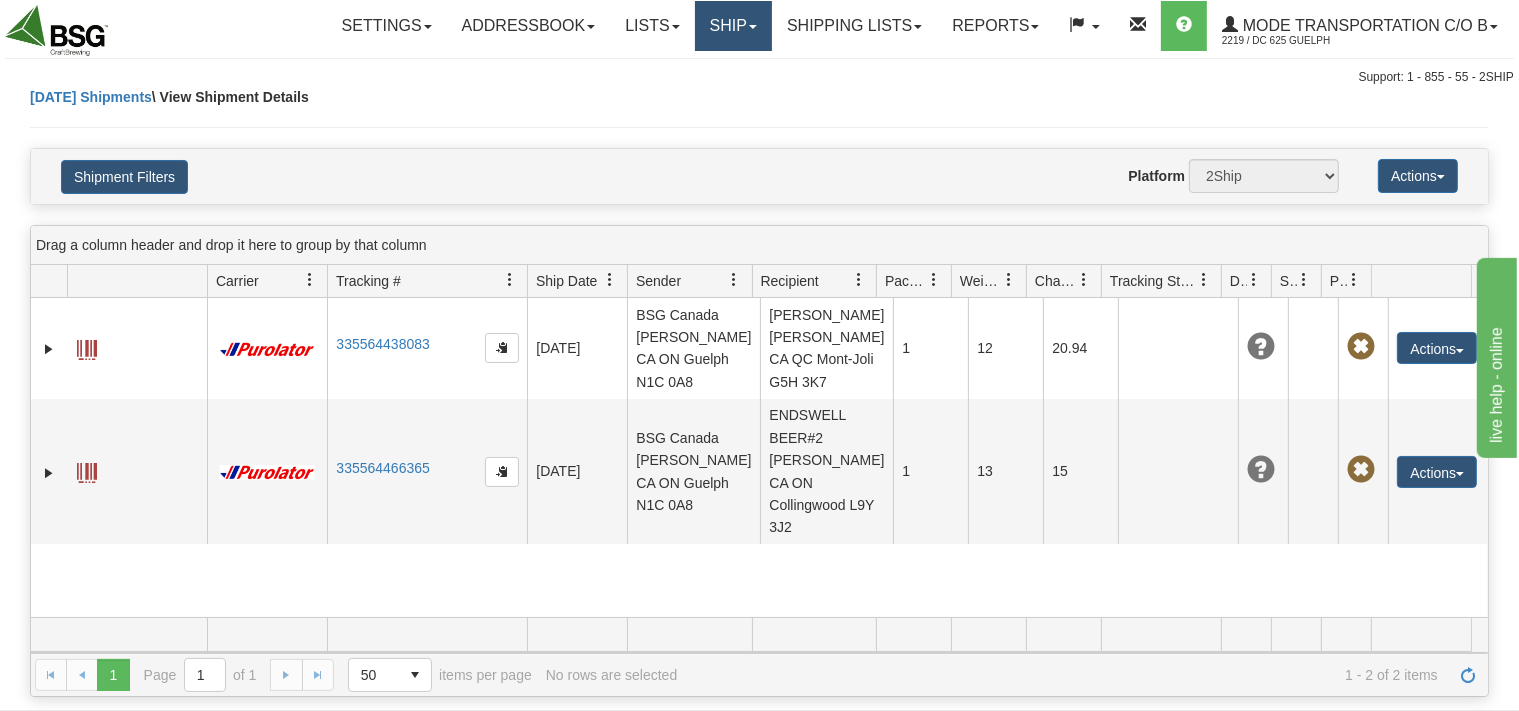 click on "Ship" at bounding box center [733, 26] 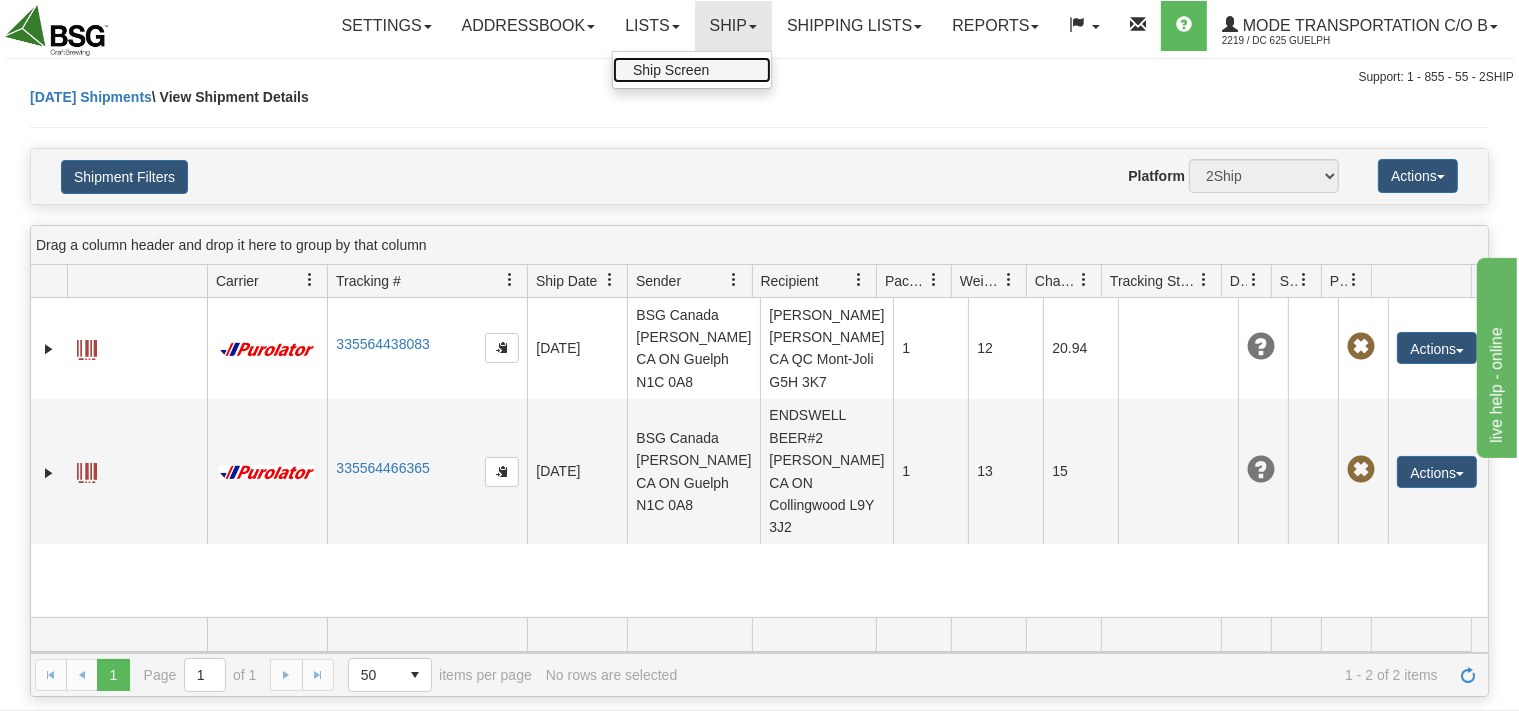 click on "Ship Screen" at bounding box center [692, 70] 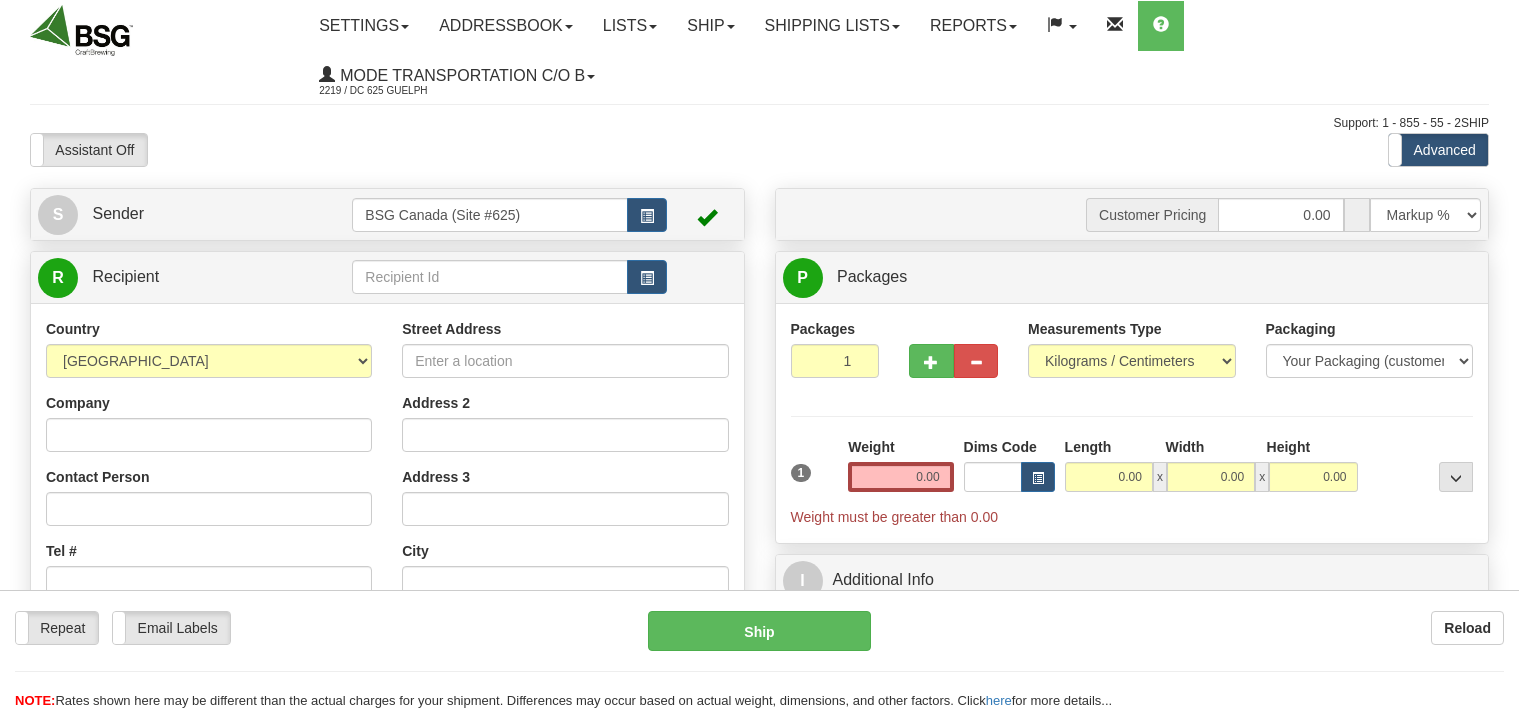 scroll, scrollTop: 0, scrollLeft: 0, axis: both 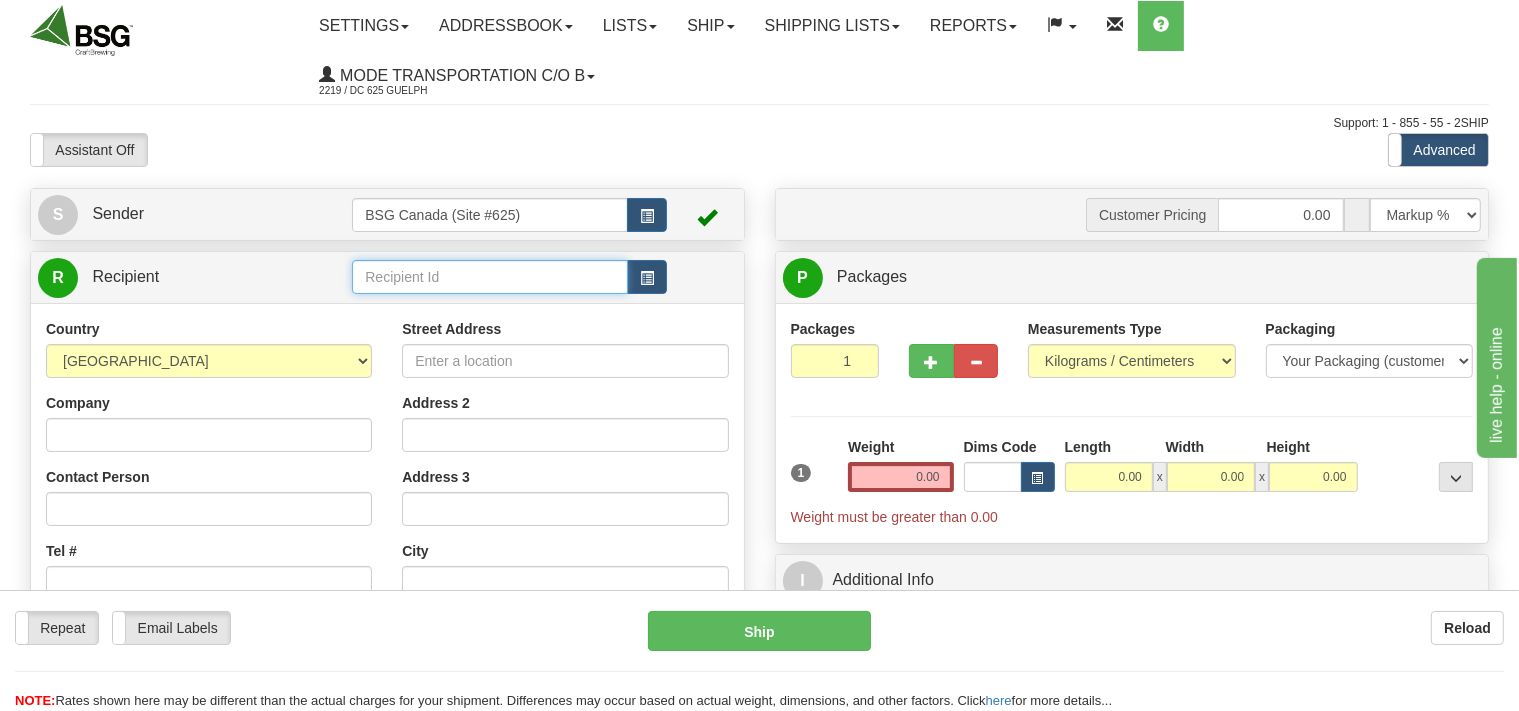 click at bounding box center (489, 277) 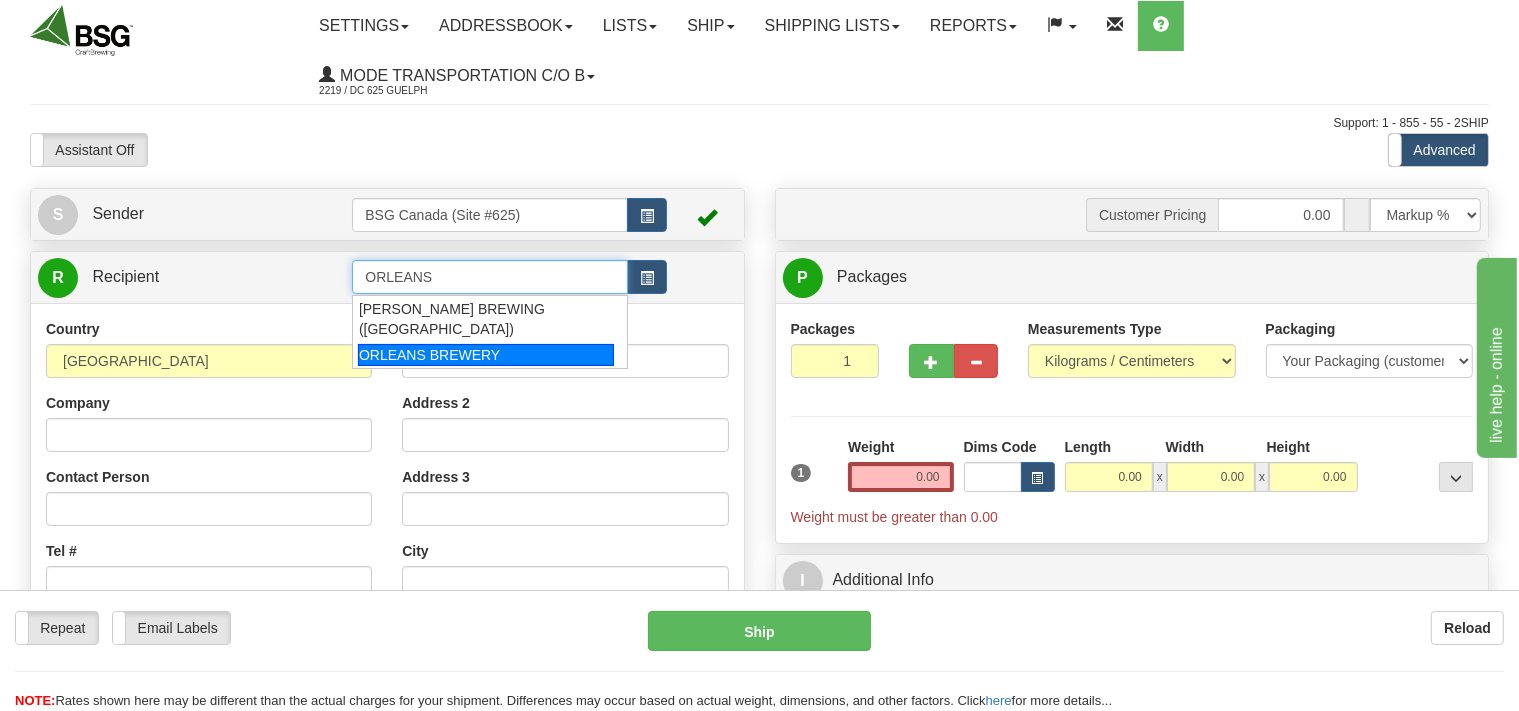 click on "ORLEANS BREWERY" at bounding box center (486, 355) 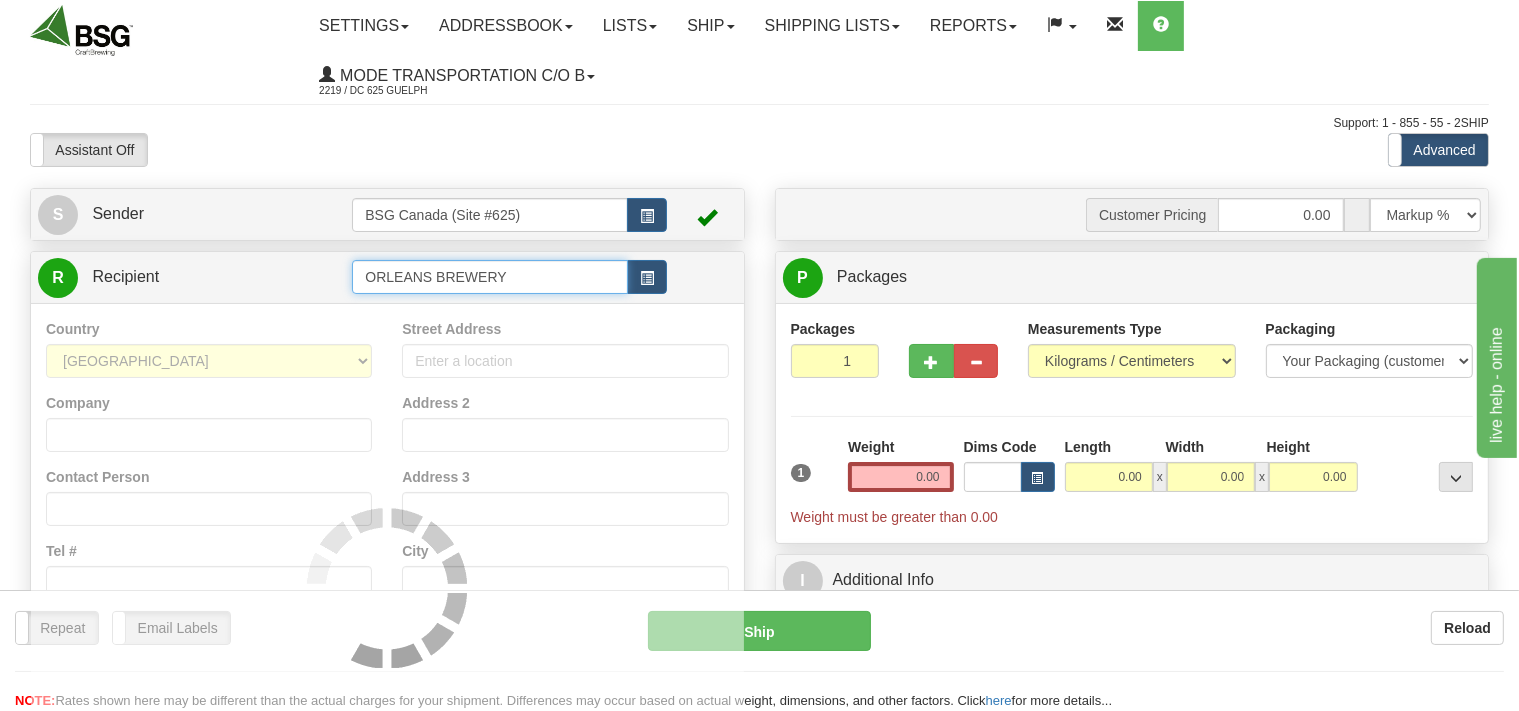 type on "ORLEANS BREWERY" 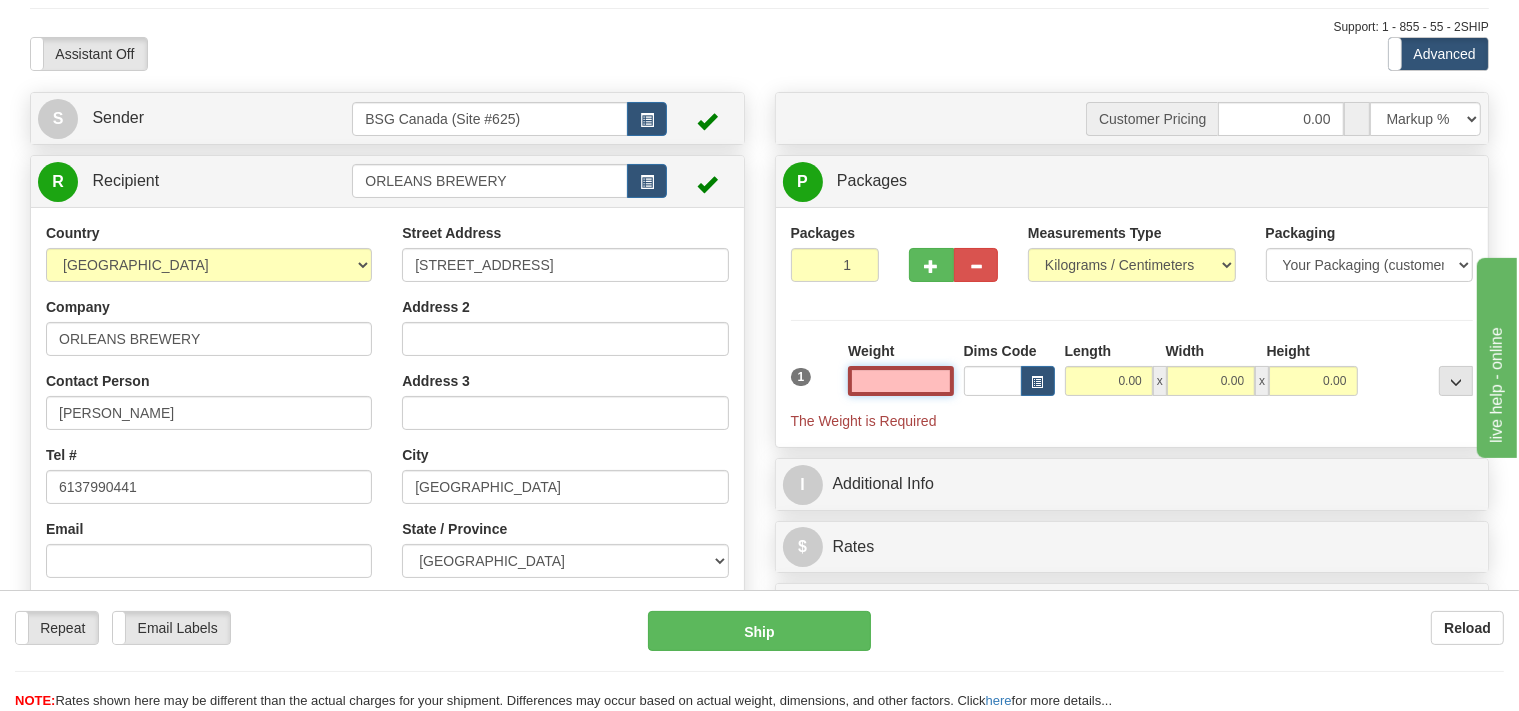 scroll, scrollTop: 105, scrollLeft: 0, axis: vertical 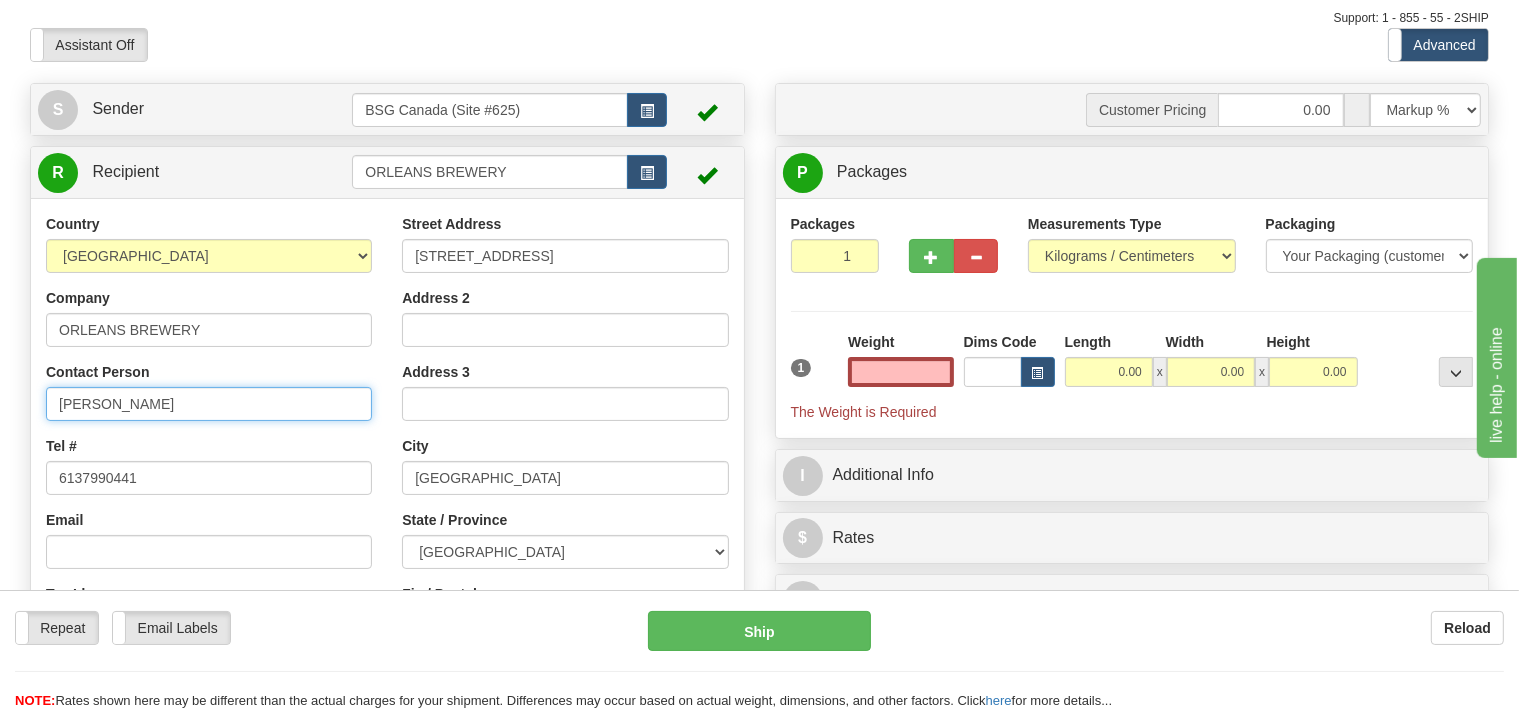 type on "0.00" 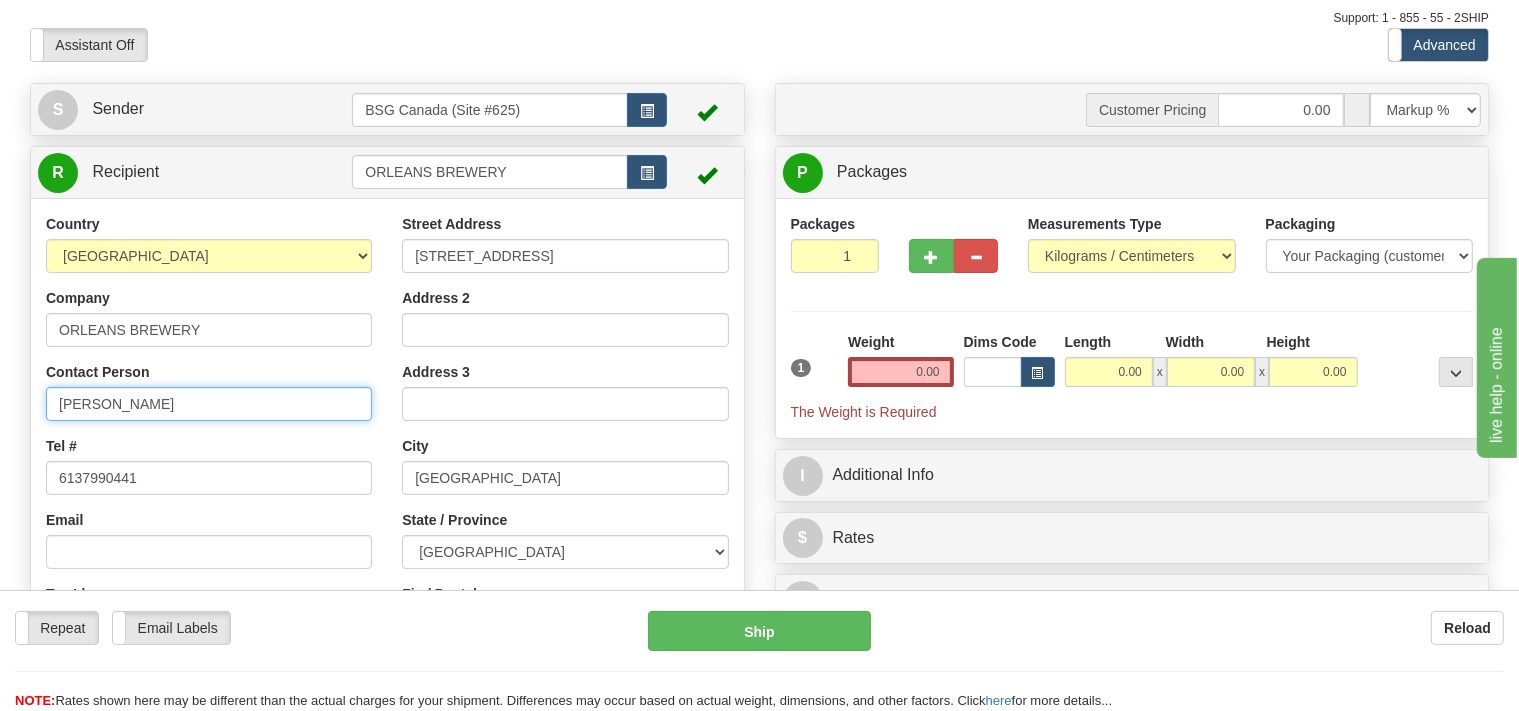 drag, startPoint x: 101, startPoint y: 406, endPoint x: 30, endPoint y: 401, distance: 71.17584 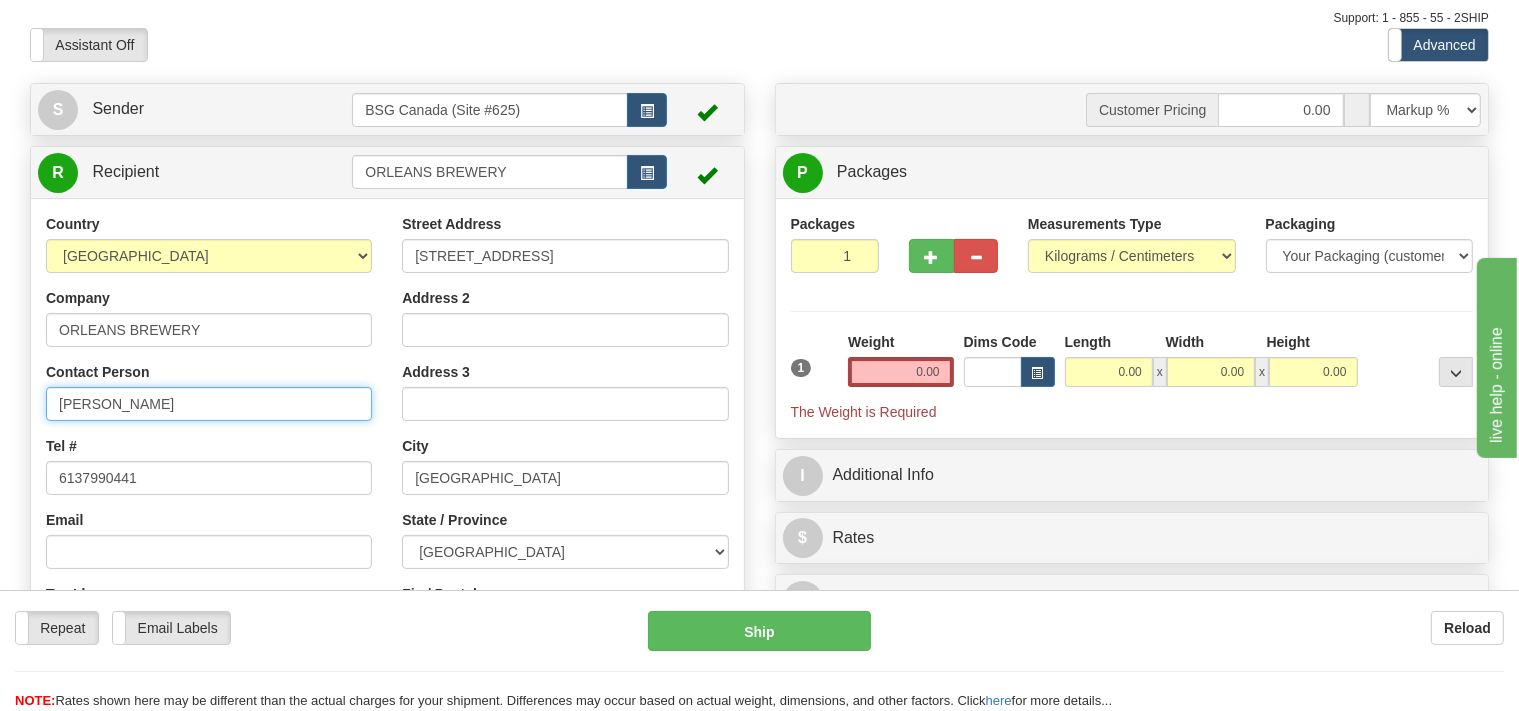 type on "[PERSON_NAME]" 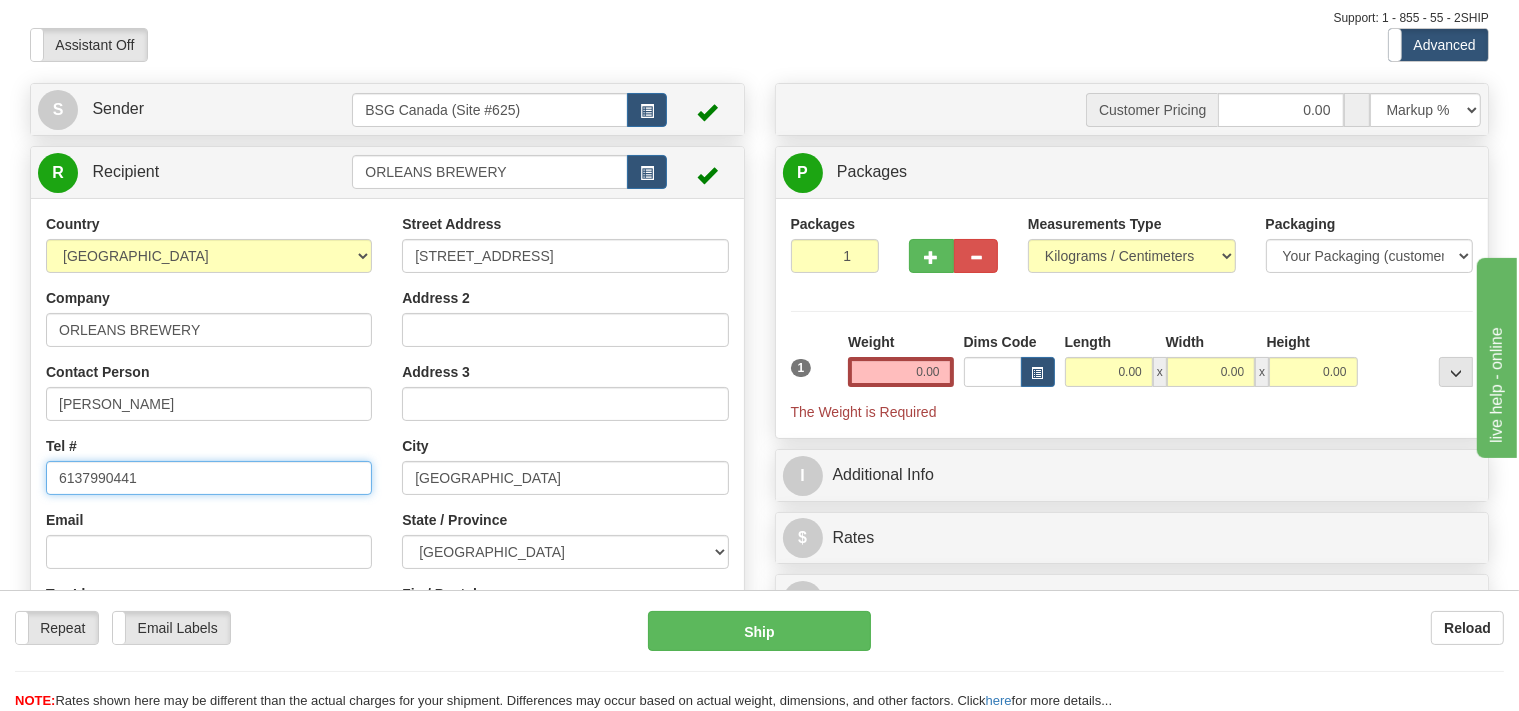click on "6137990441" at bounding box center (209, 478) 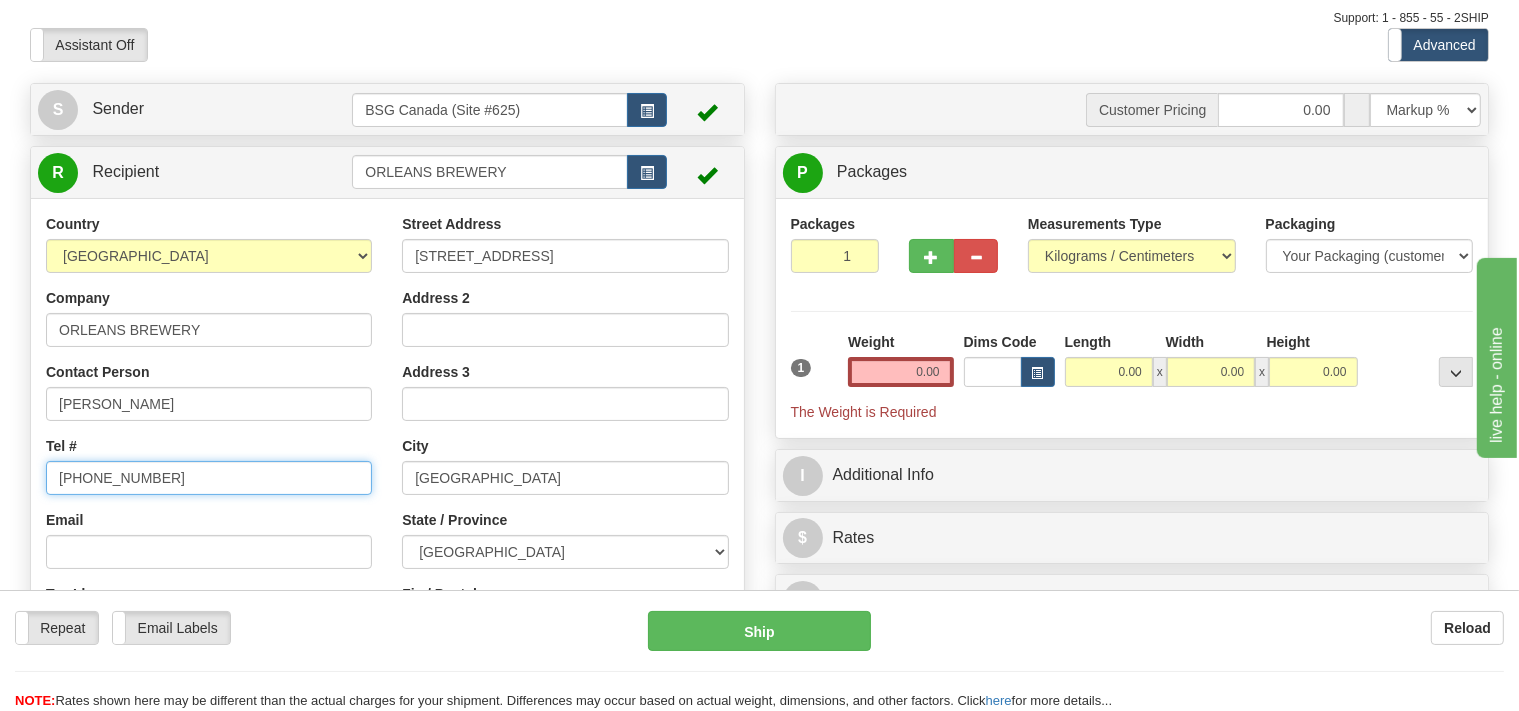 click on "[PHONE_NUMBER]" at bounding box center [209, 478] 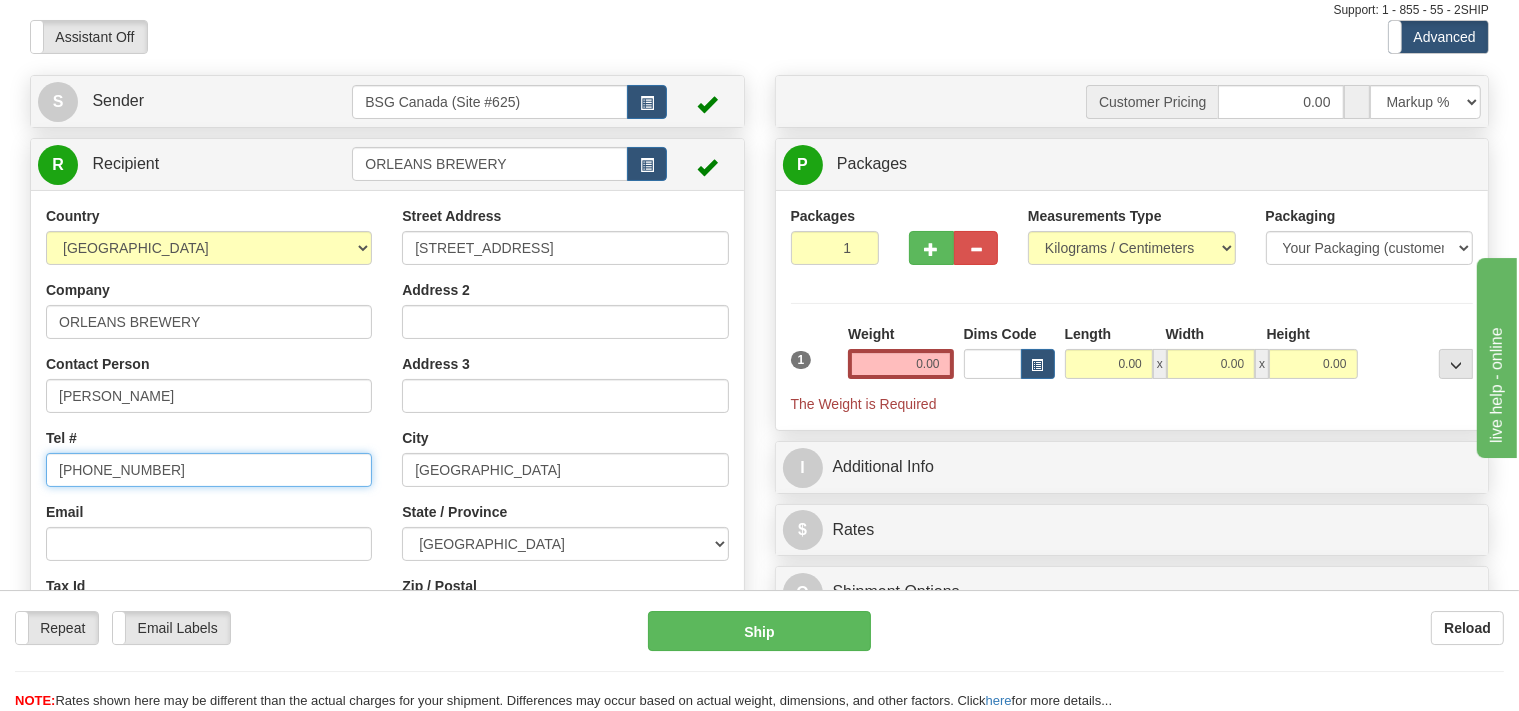 scroll, scrollTop: 211, scrollLeft: 0, axis: vertical 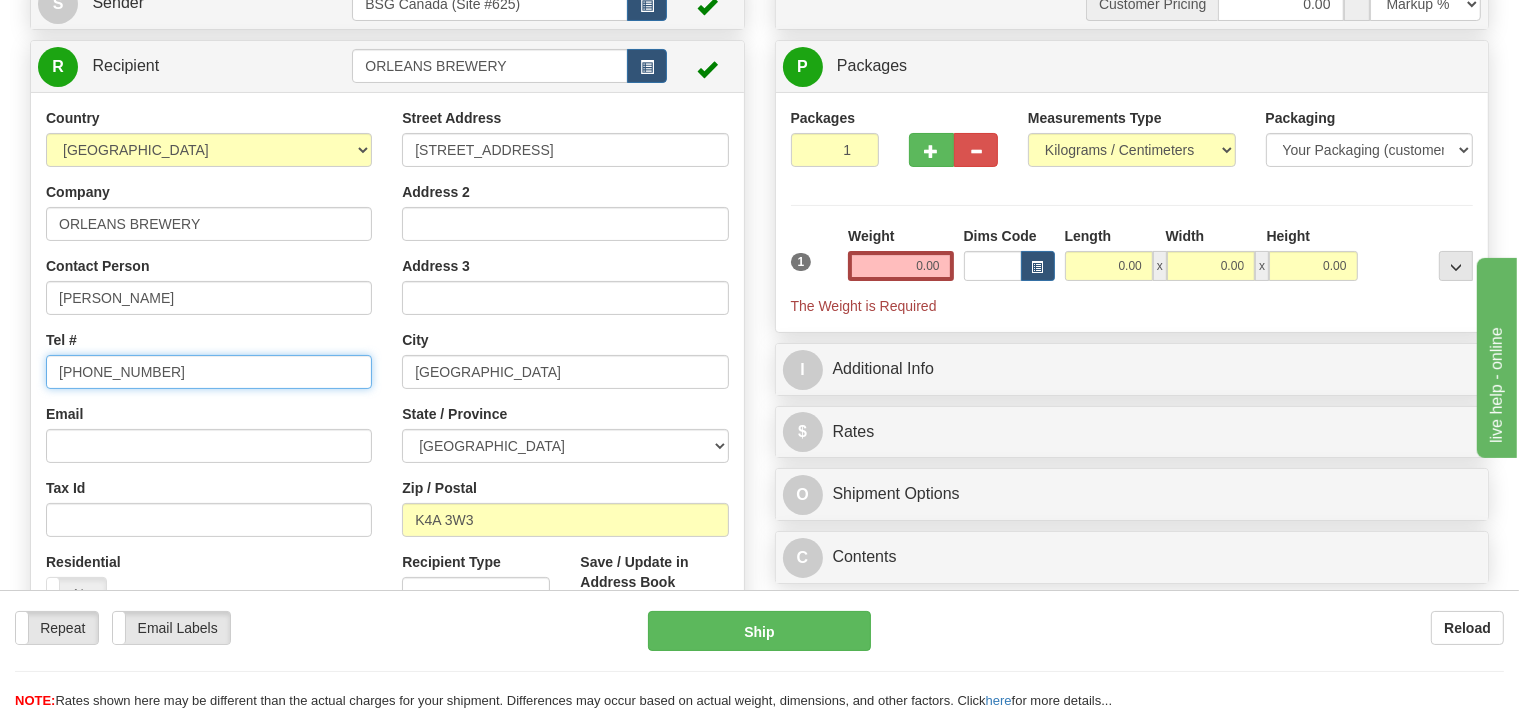 type on "[PHONE_NUMBER]" 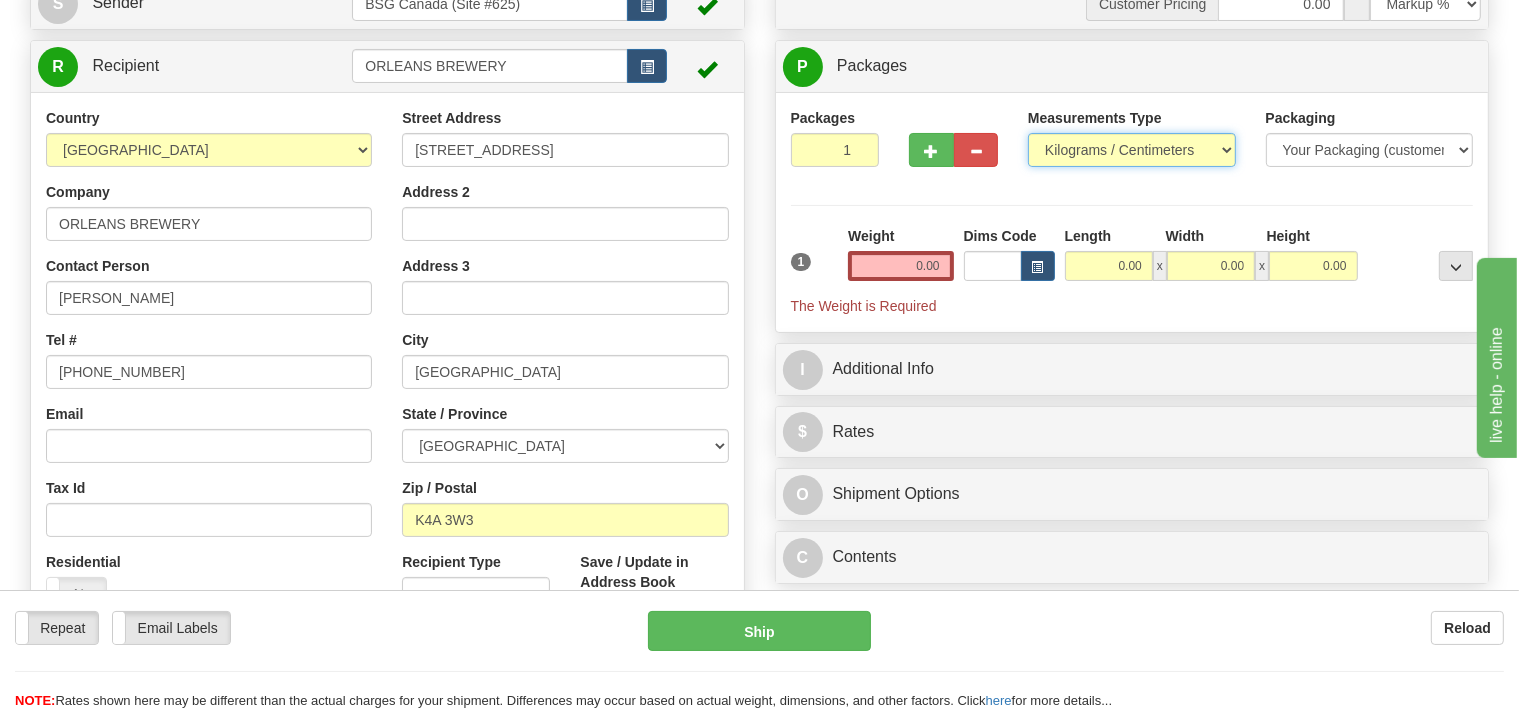 click on "Pounds / Inches
Kilograms / Centimeters" at bounding box center (1132, 150) 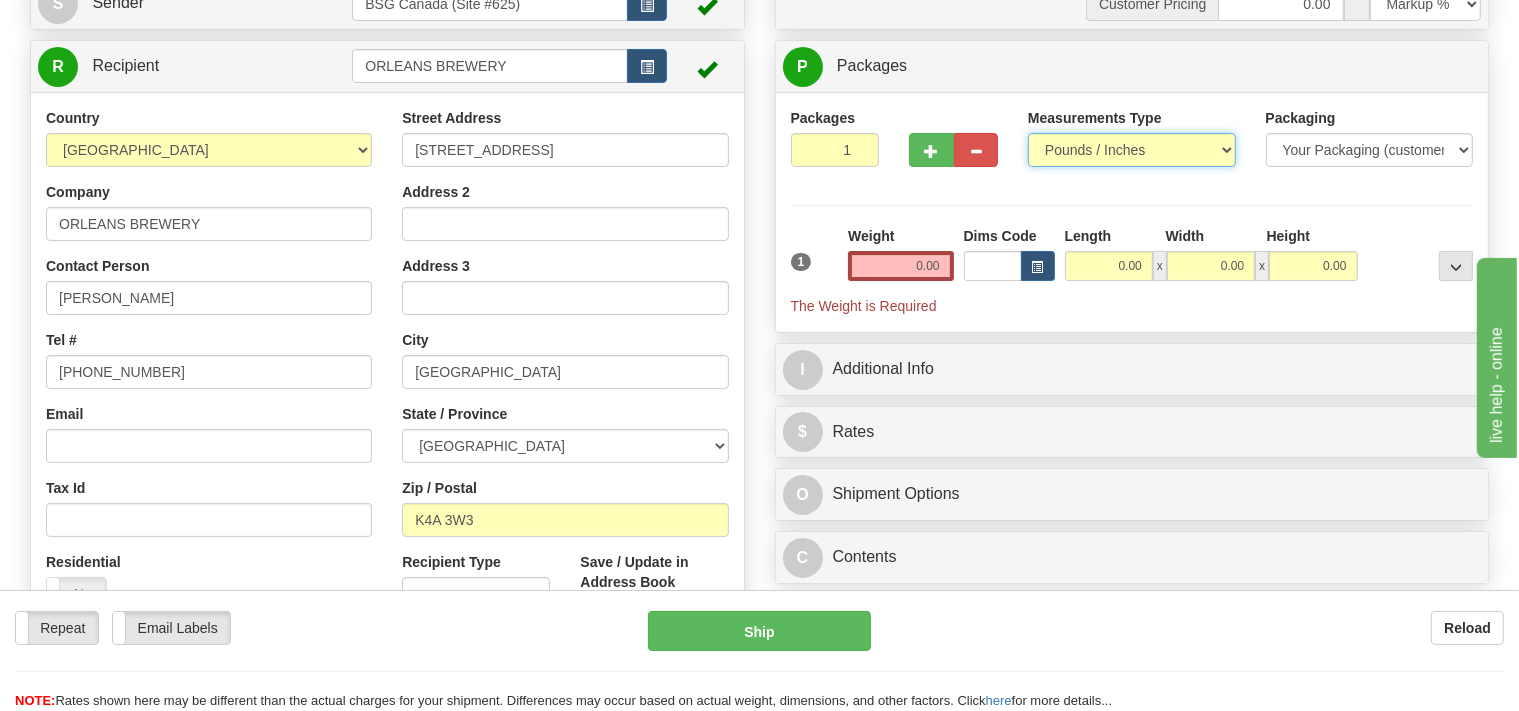 click on "Pounds / Inches" at bounding box center [0, 0] 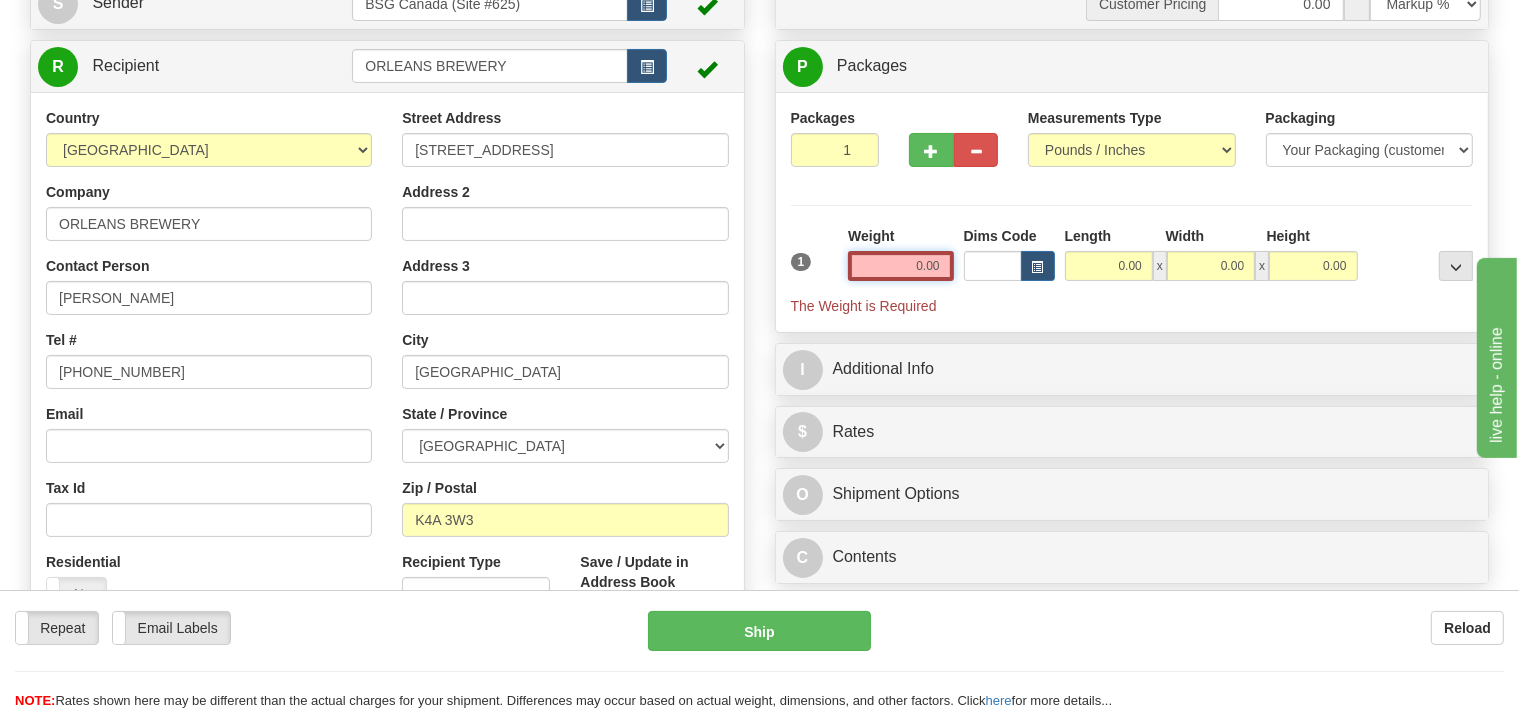 click on "0.00" at bounding box center [900, 266] 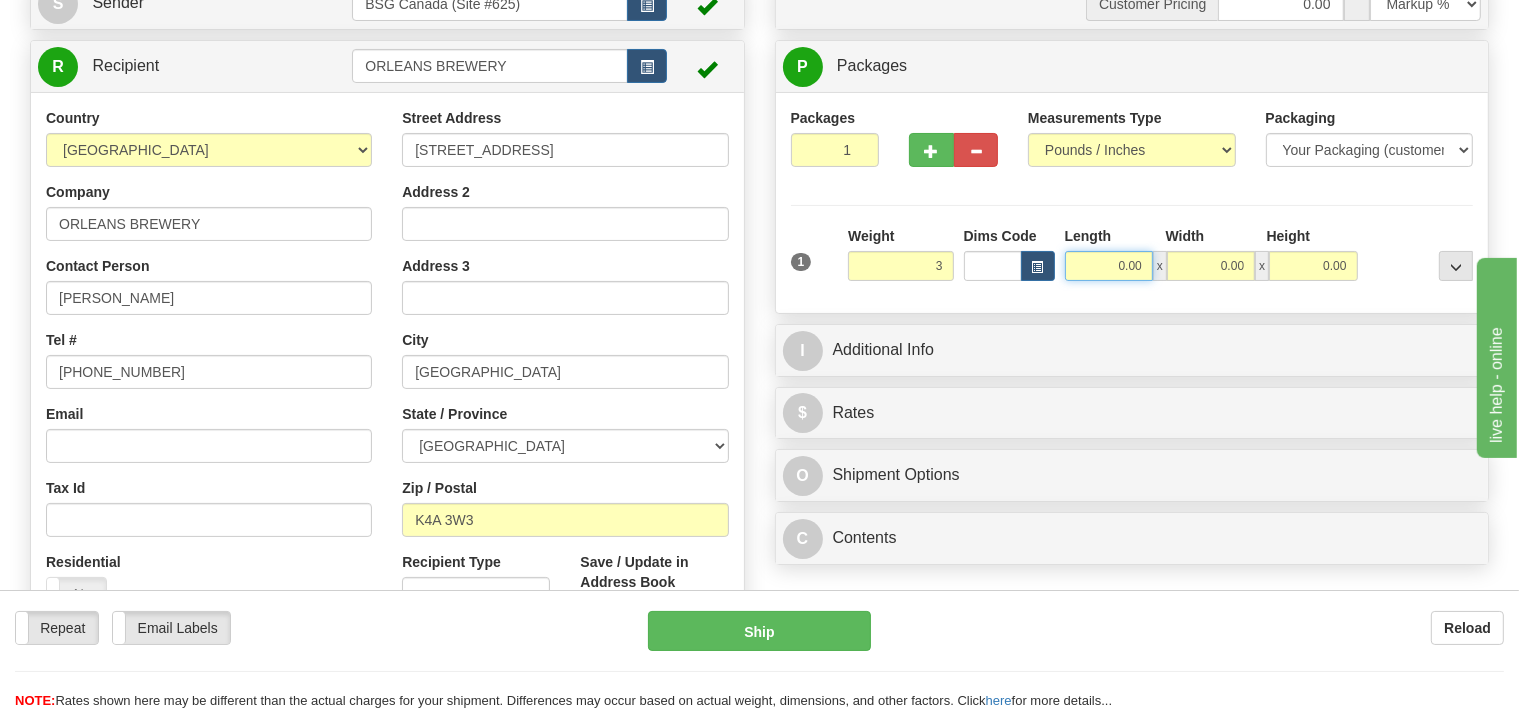 type on "3.00" 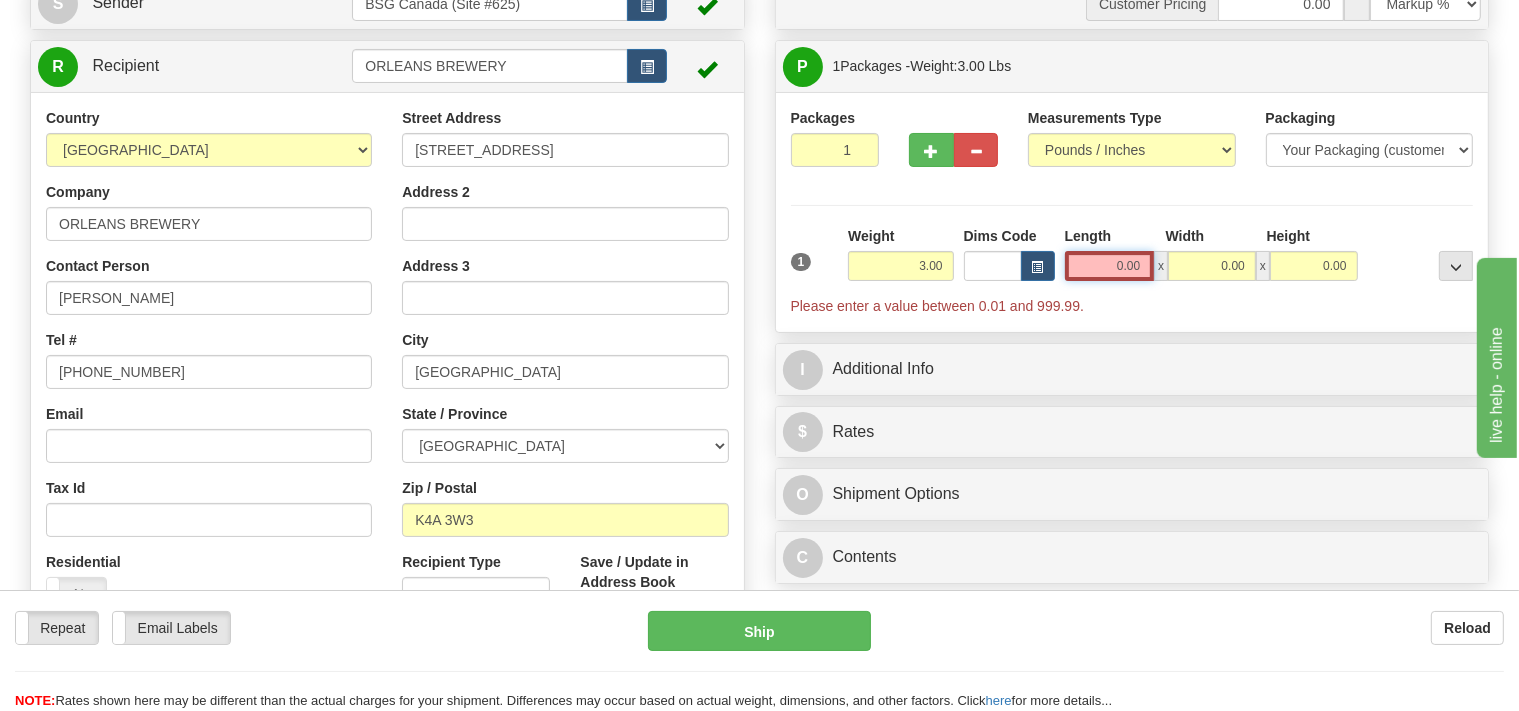 click on "0.00" at bounding box center [1110, 266] 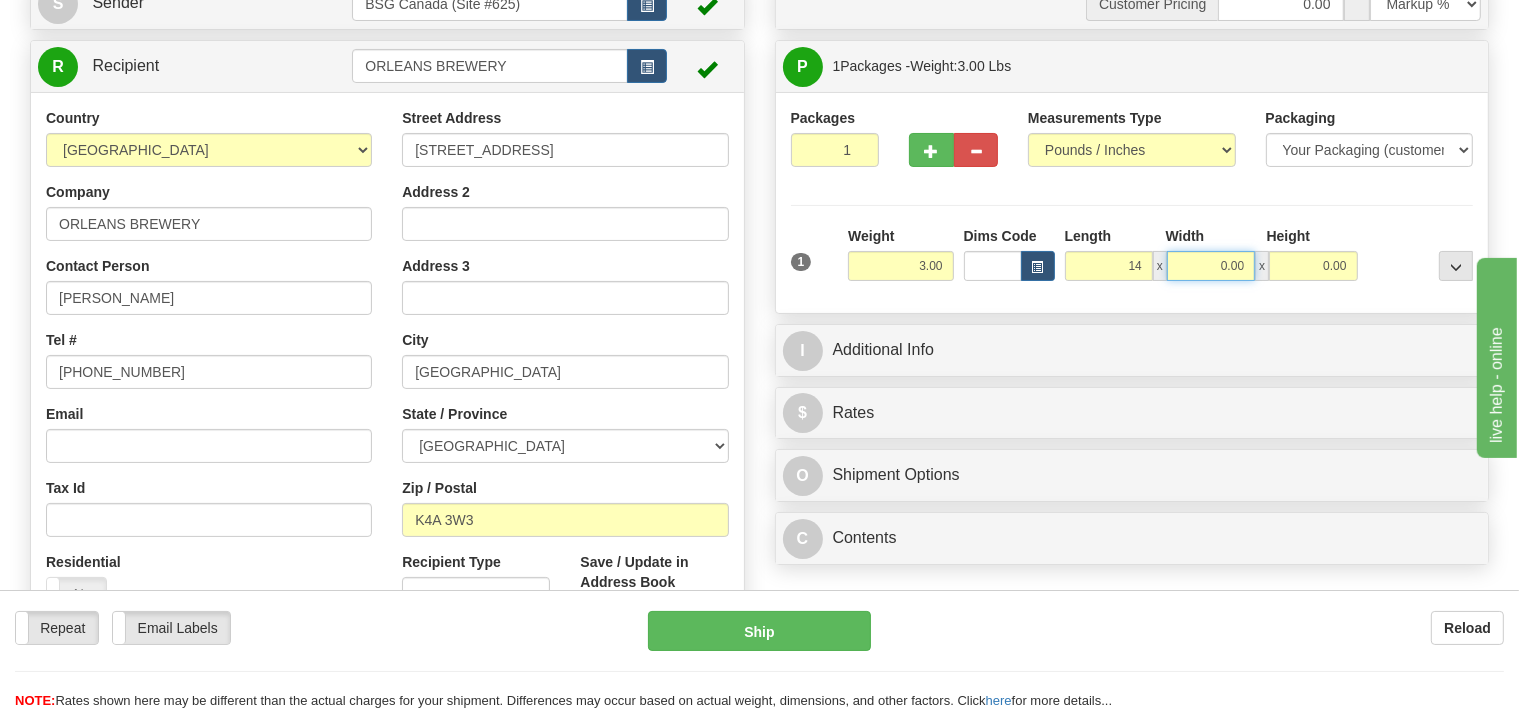 type on "14.00" 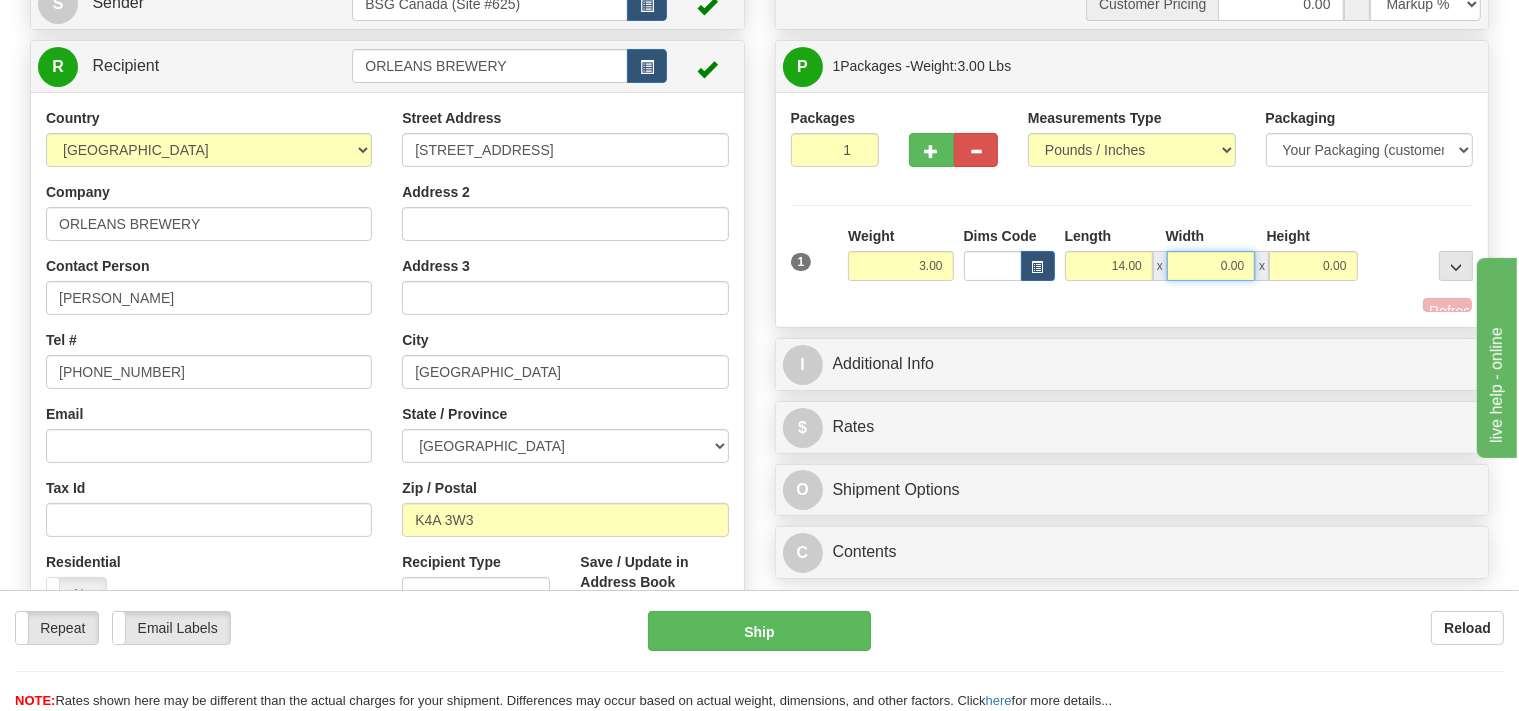 click on "0.00" at bounding box center (1211, 266) 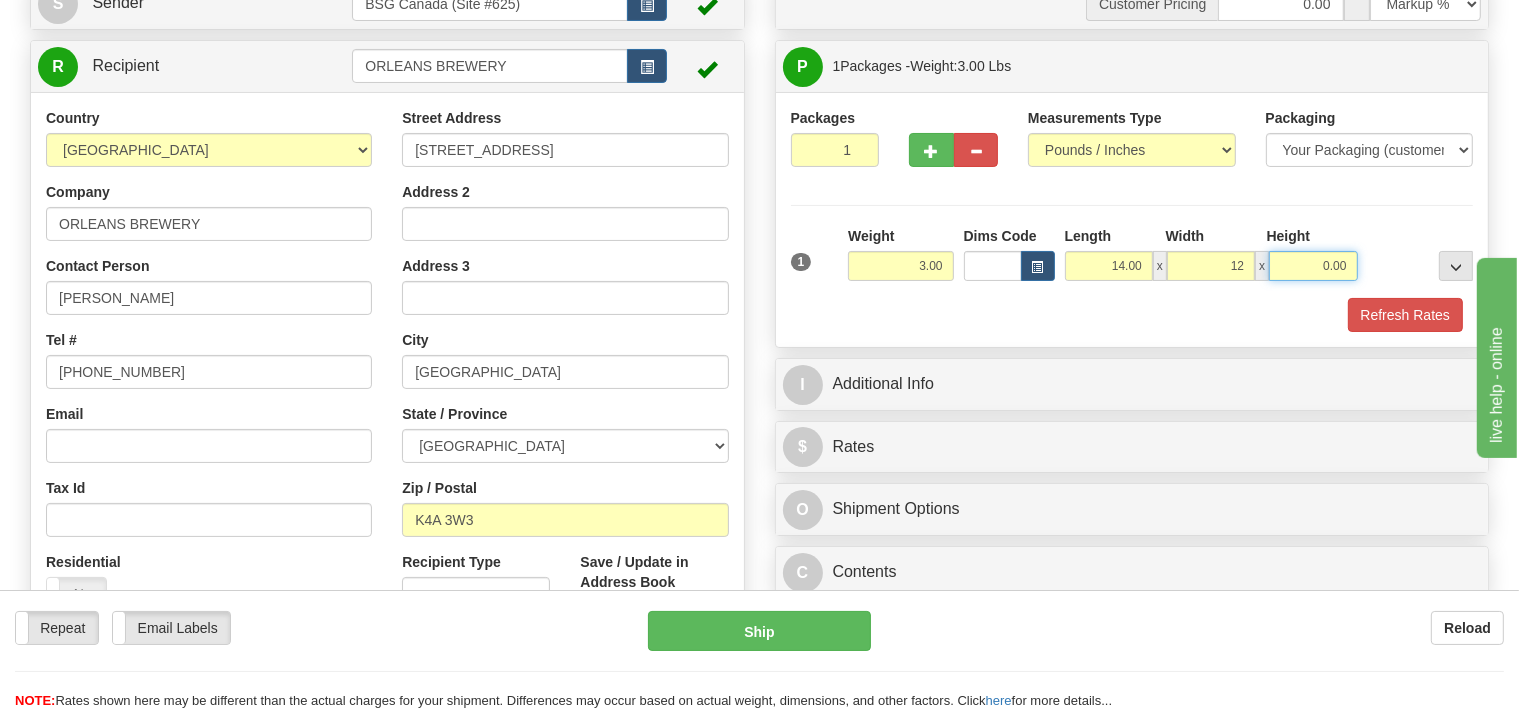 type on "12.00" 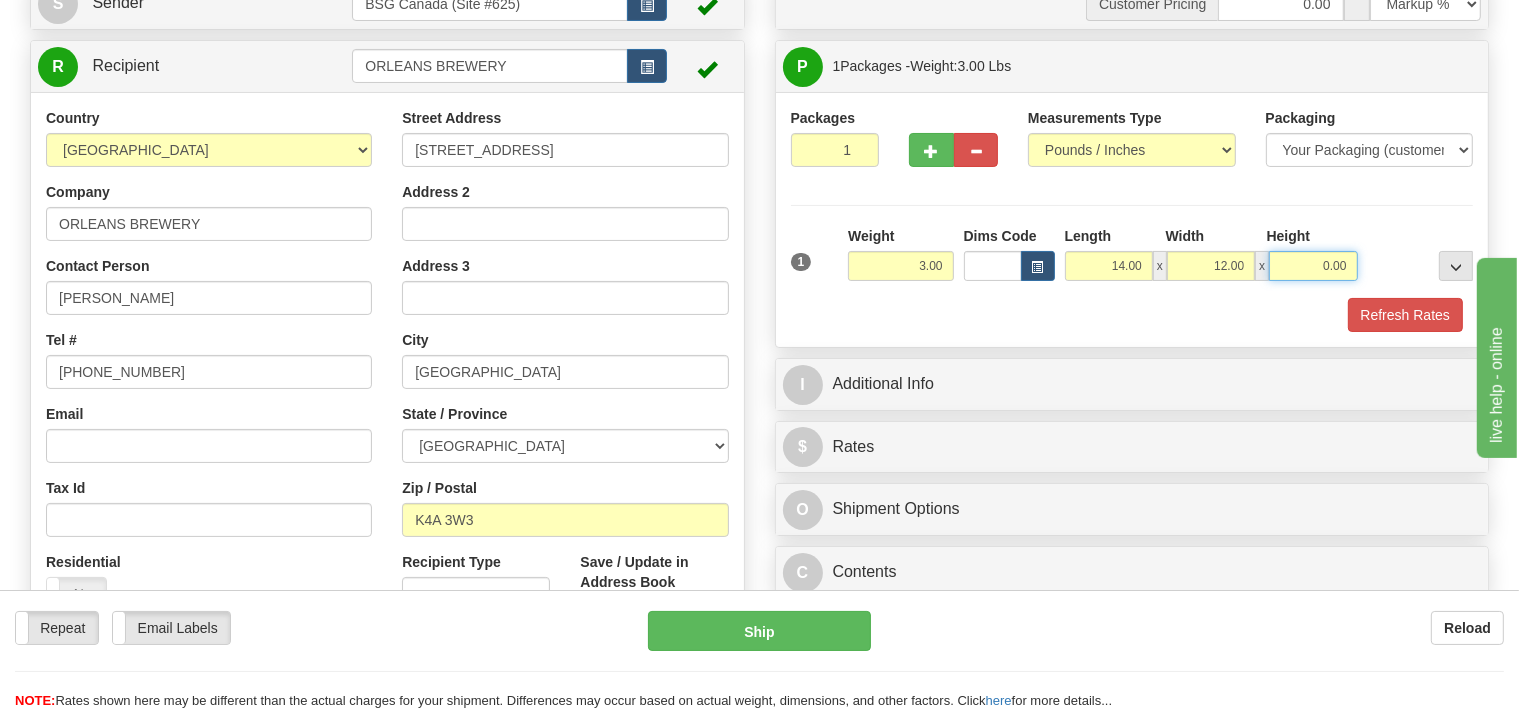 click on "0.00" at bounding box center (1313, 266) 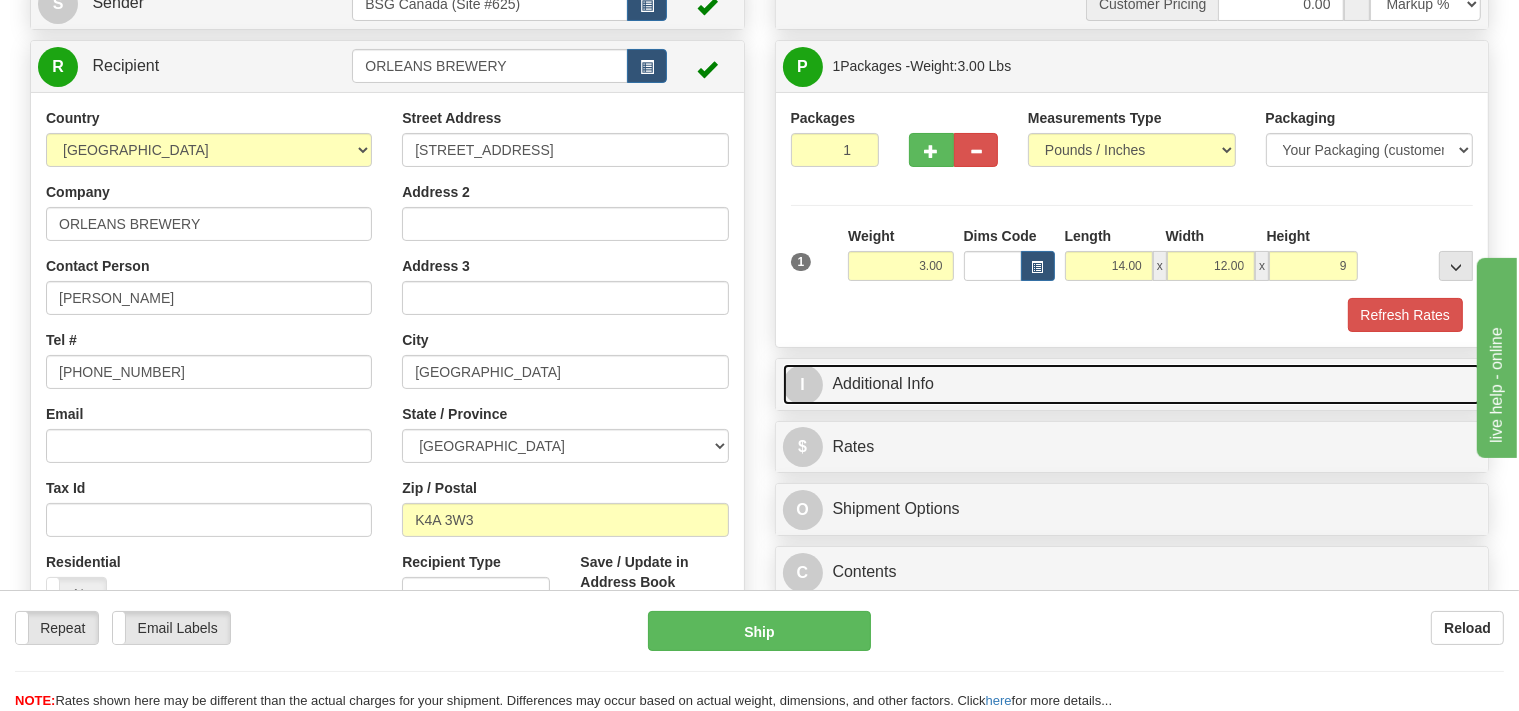 type on "9.00" 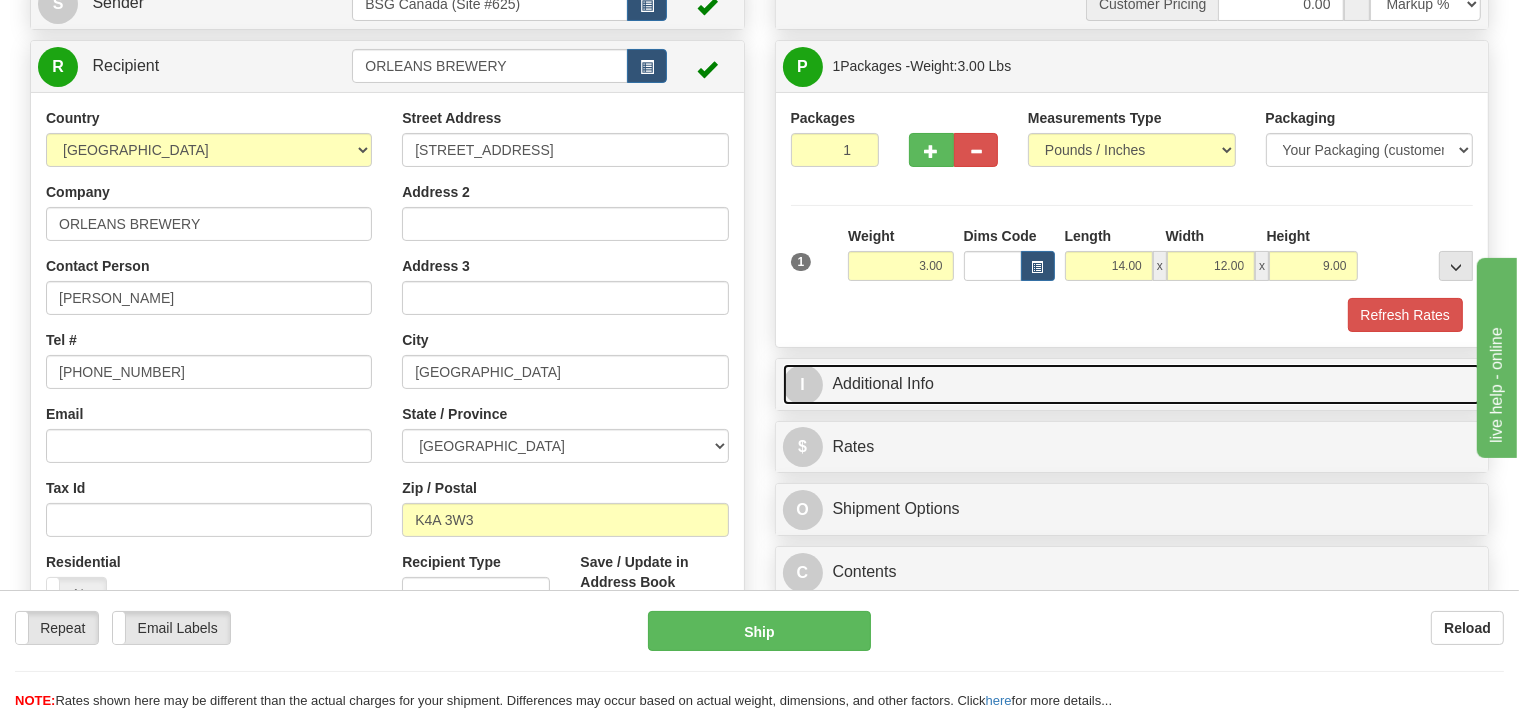 click on "I Additional Info" at bounding box center (1132, 384) 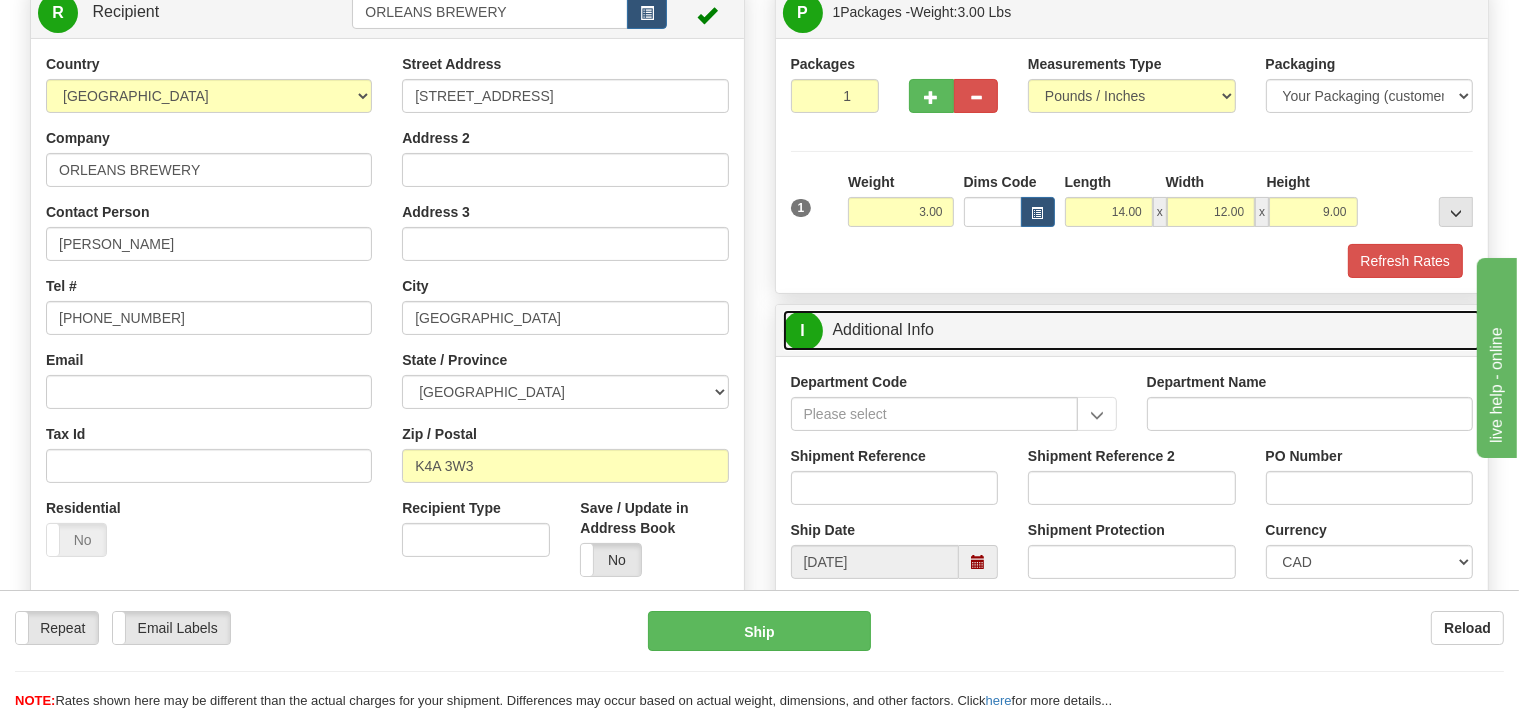 scroll, scrollTop: 316, scrollLeft: 0, axis: vertical 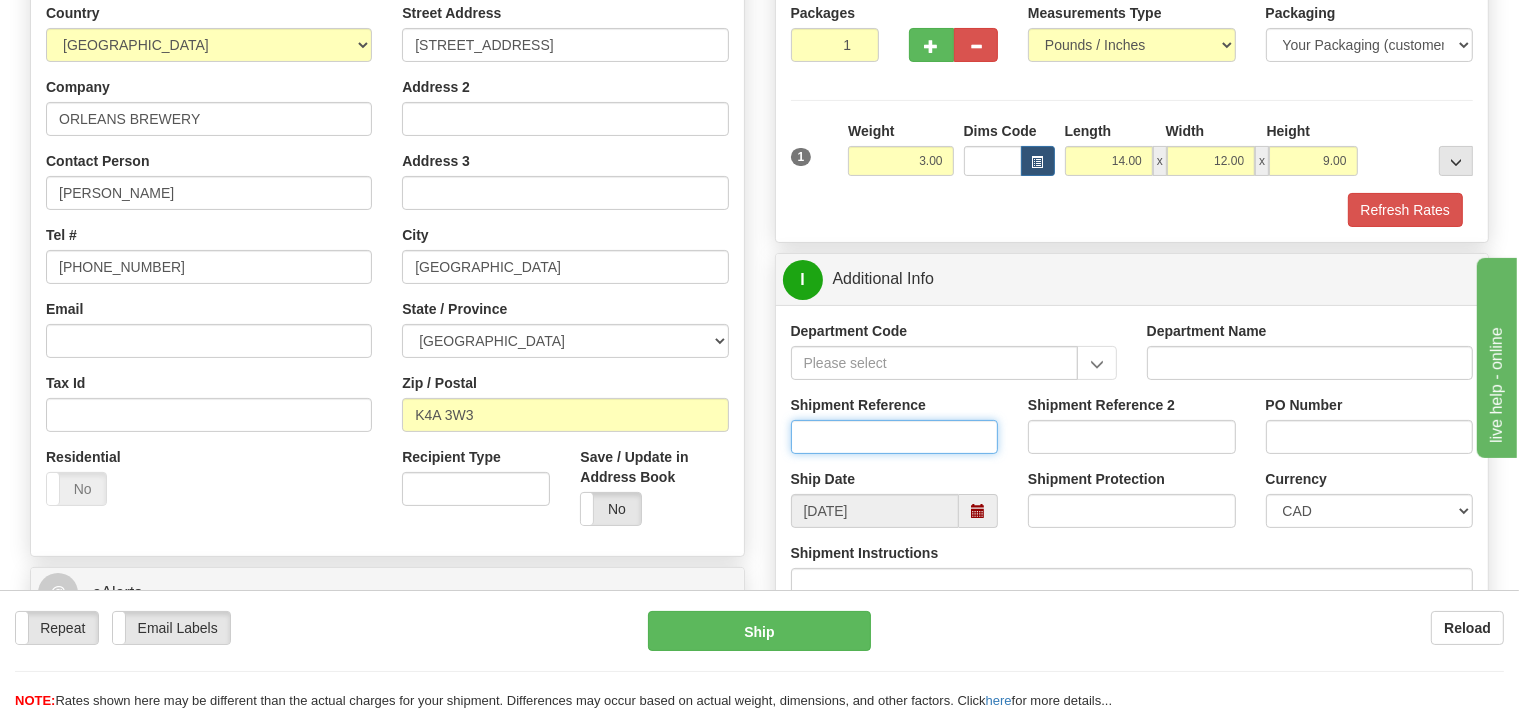 click on "Shipment Reference" at bounding box center (895, 437) 